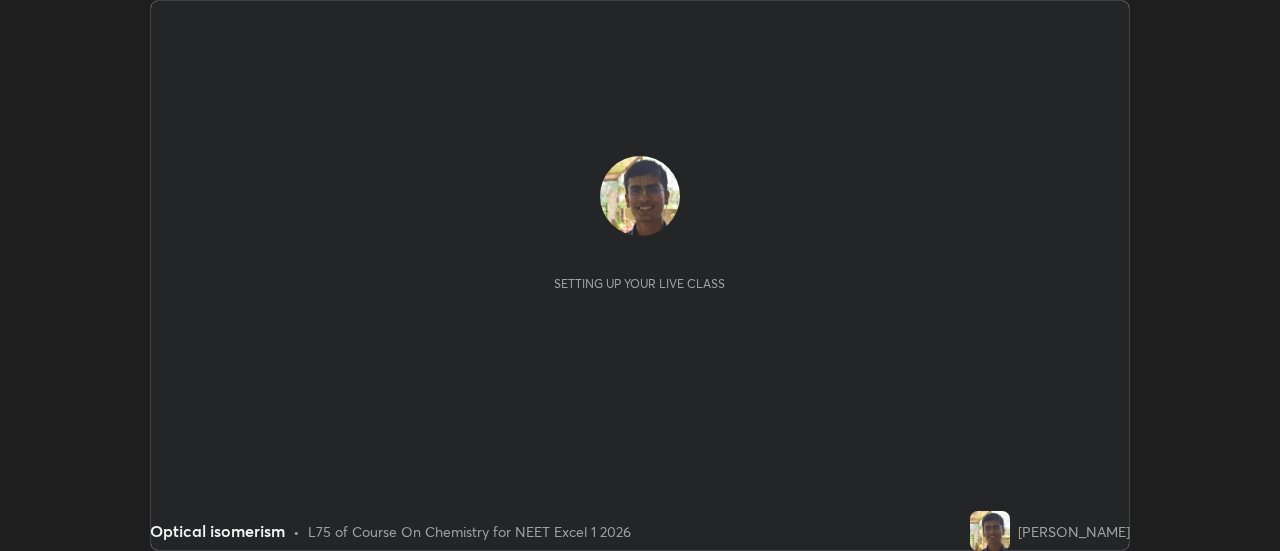scroll, scrollTop: 0, scrollLeft: 0, axis: both 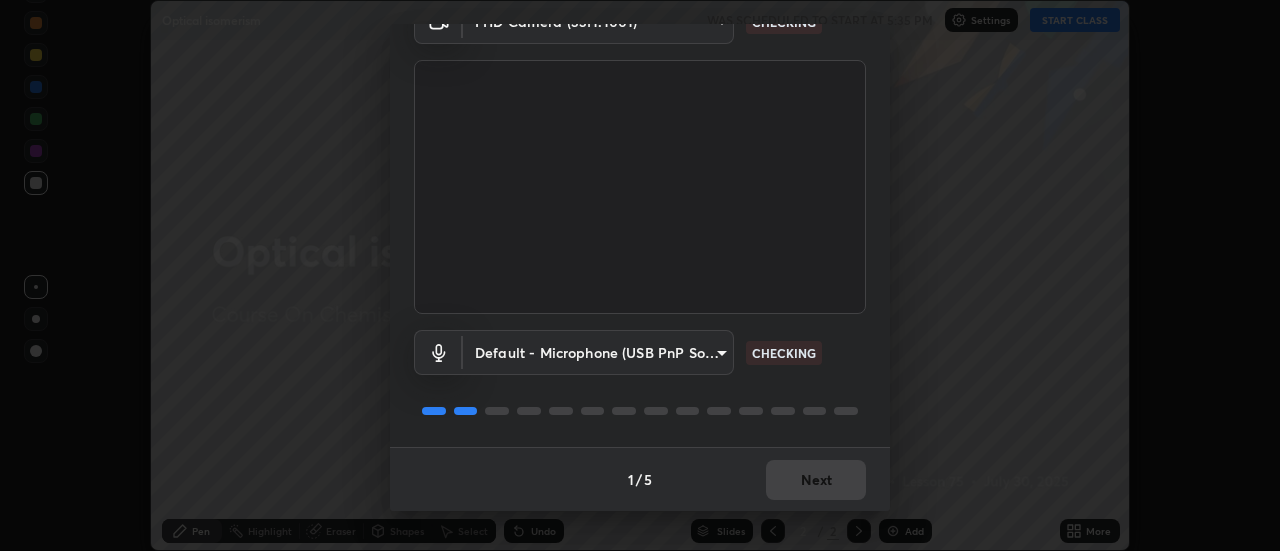 click on "1 / 5 Next" at bounding box center (640, 479) 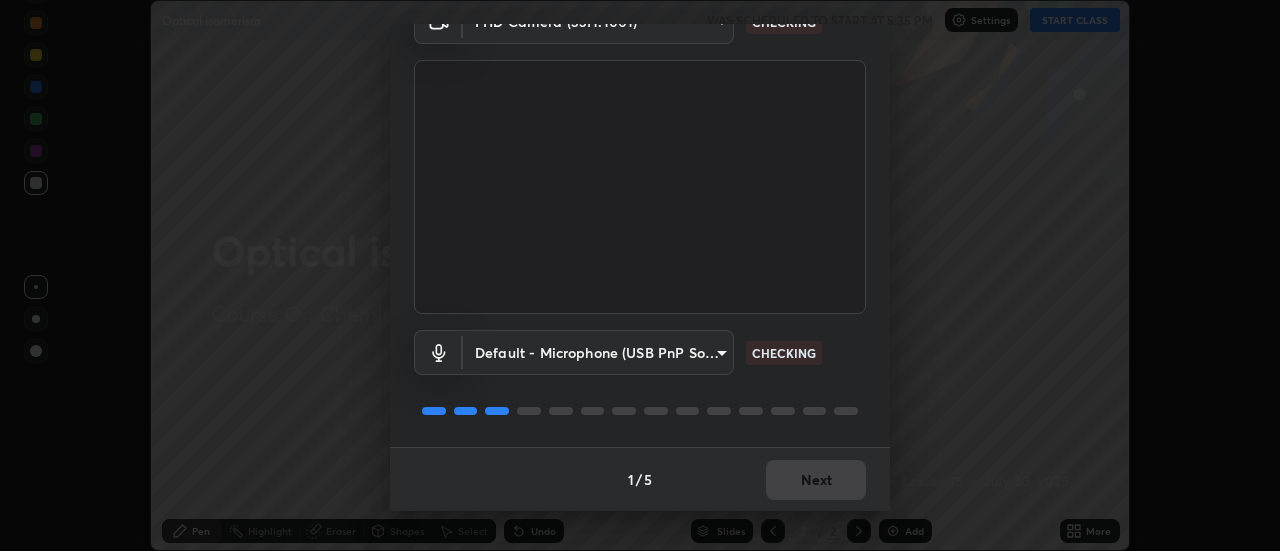 click on "1 / 5 Next" at bounding box center [640, 479] 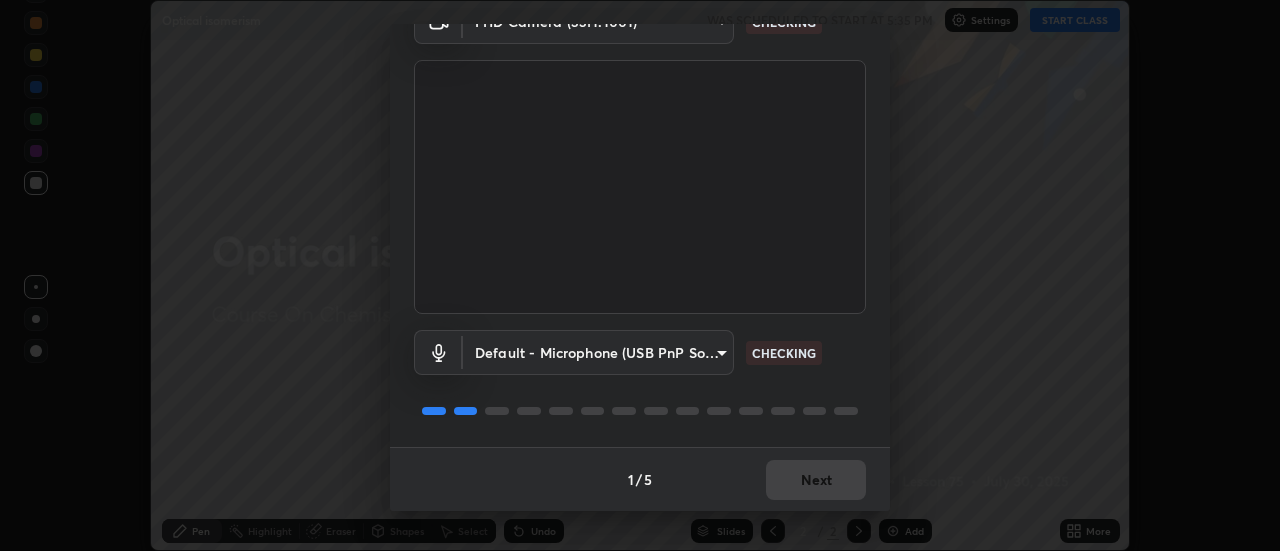 click on "1 / 5 Next" at bounding box center (640, 479) 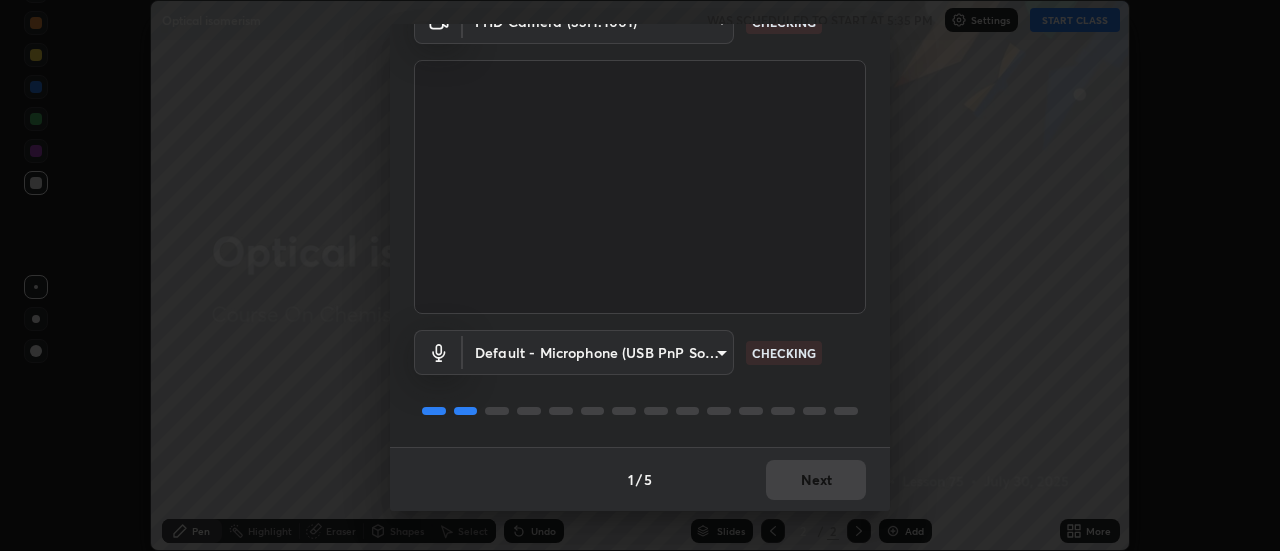 click on "1 / 5 Next" at bounding box center (640, 479) 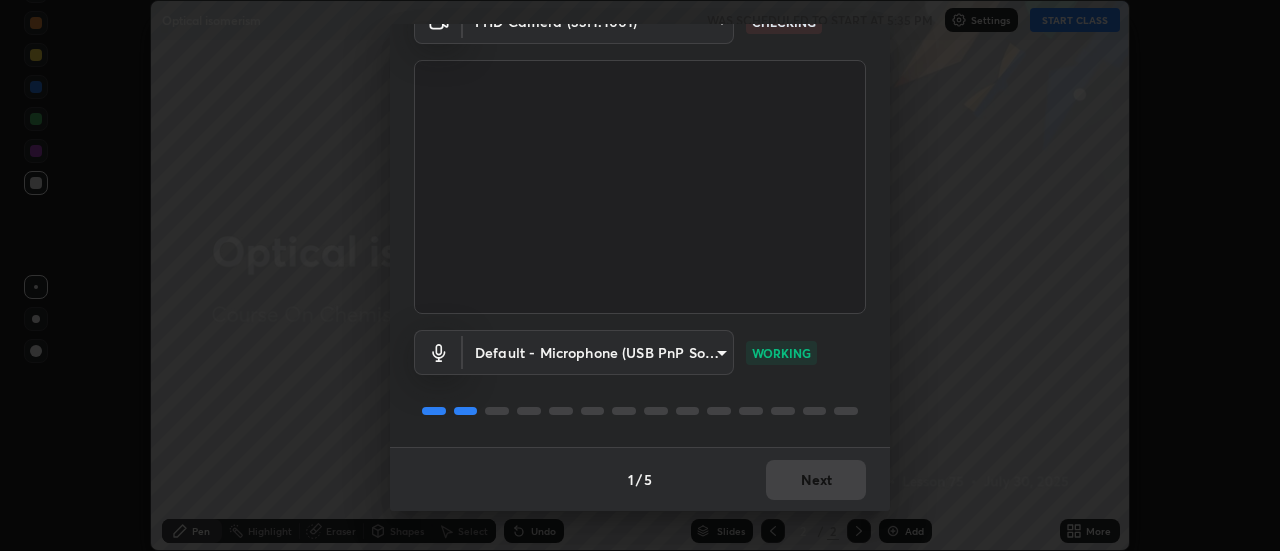 click on "1 / 5 Next" at bounding box center (640, 479) 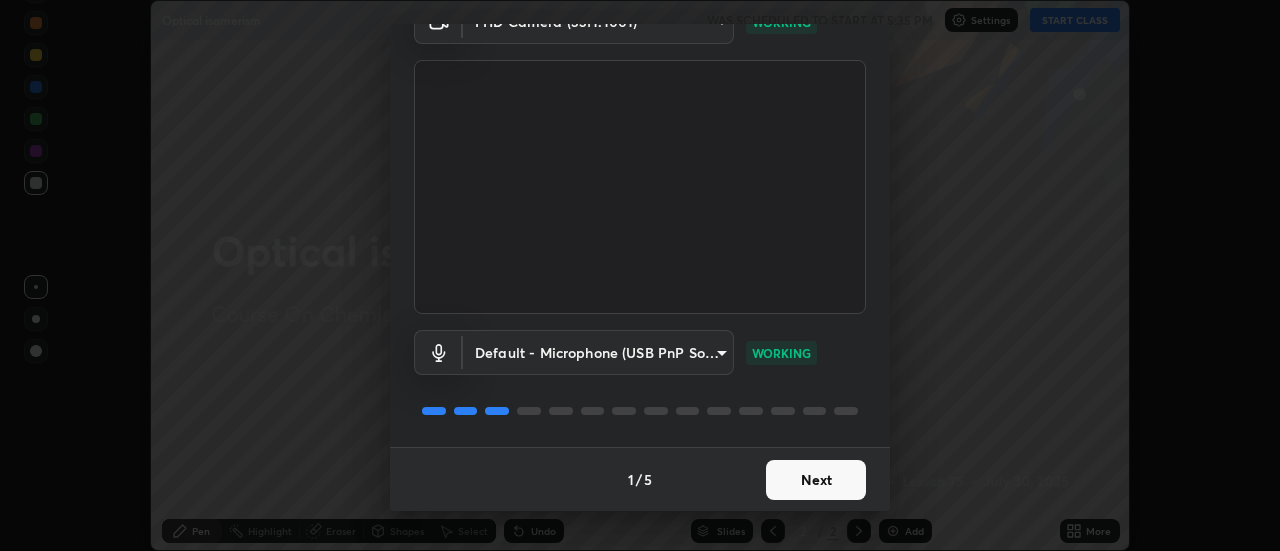 click on "Next" at bounding box center (816, 480) 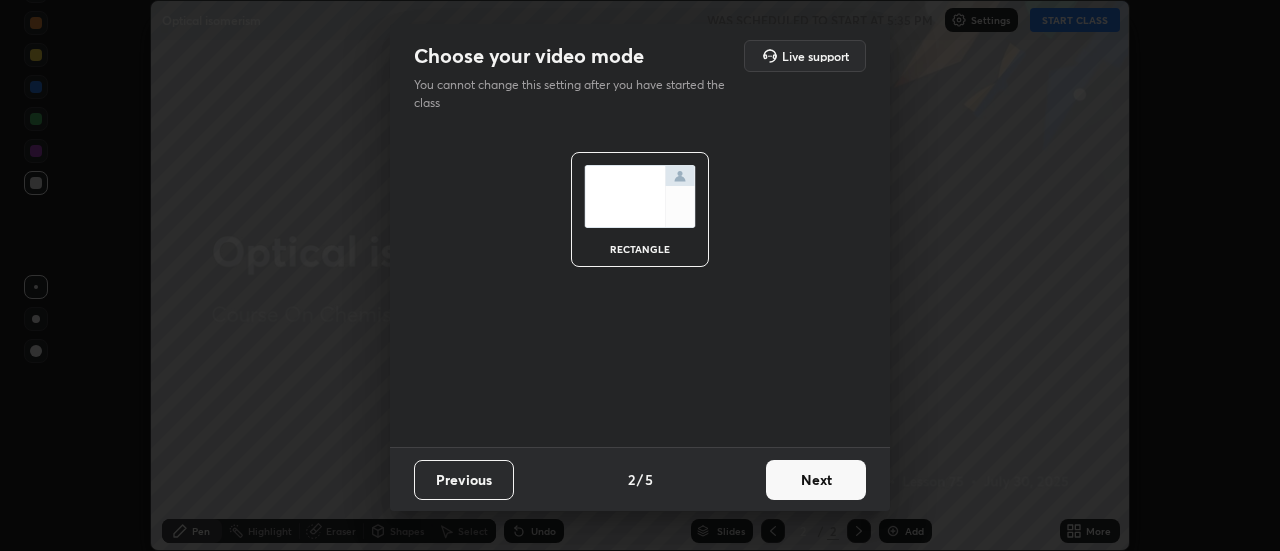 scroll, scrollTop: 0, scrollLeft: 0, axis: both 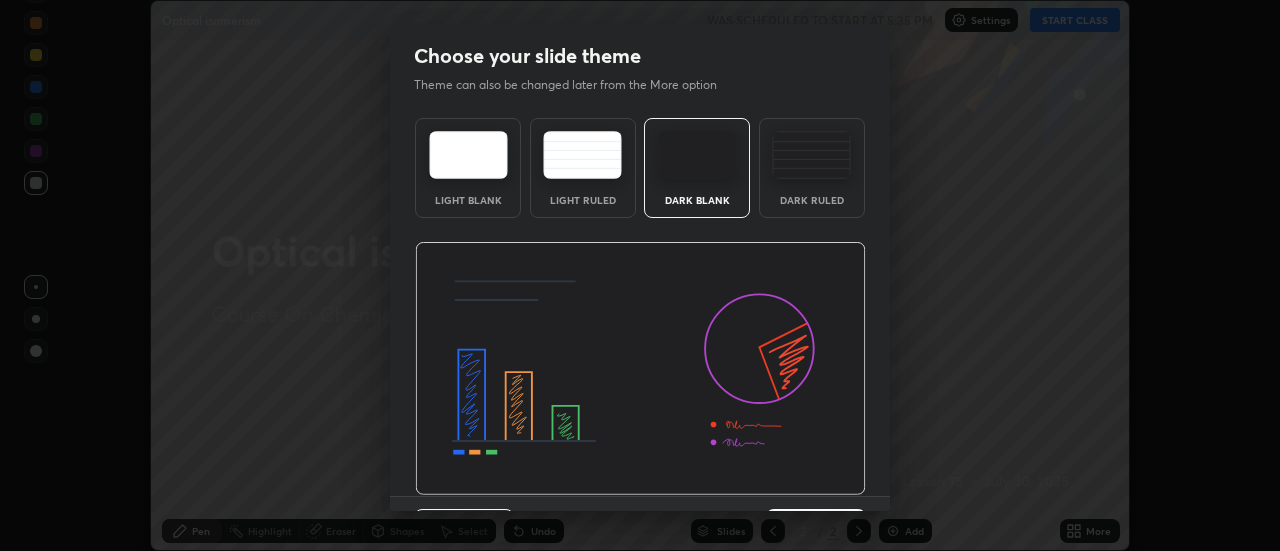 click at bounding box center (640, 369) 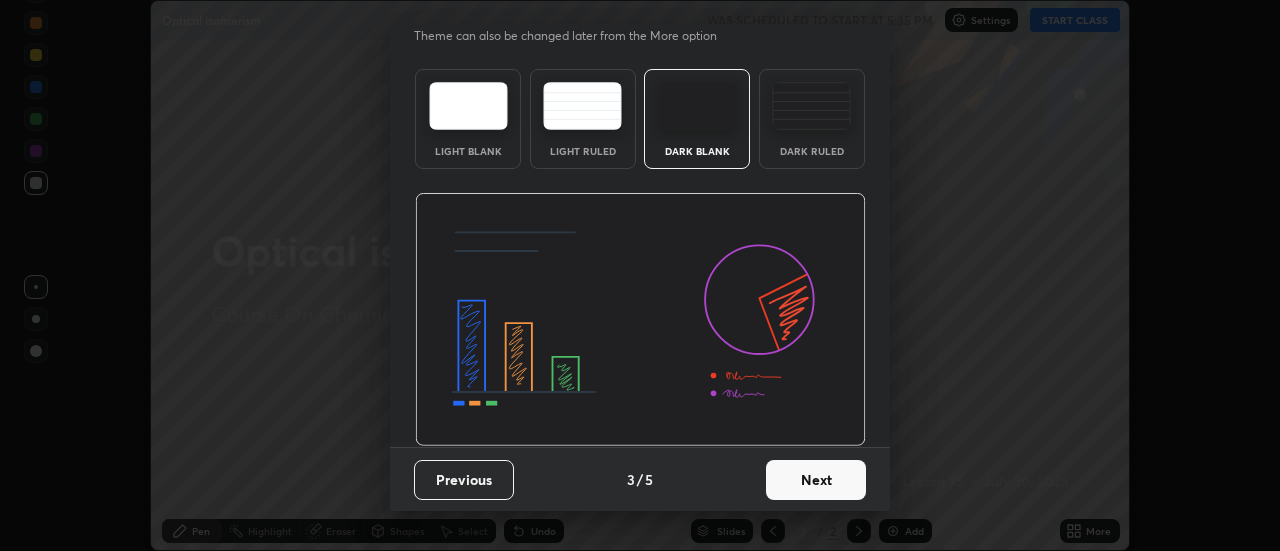 click on "Next" at bounding box center (816, 480) 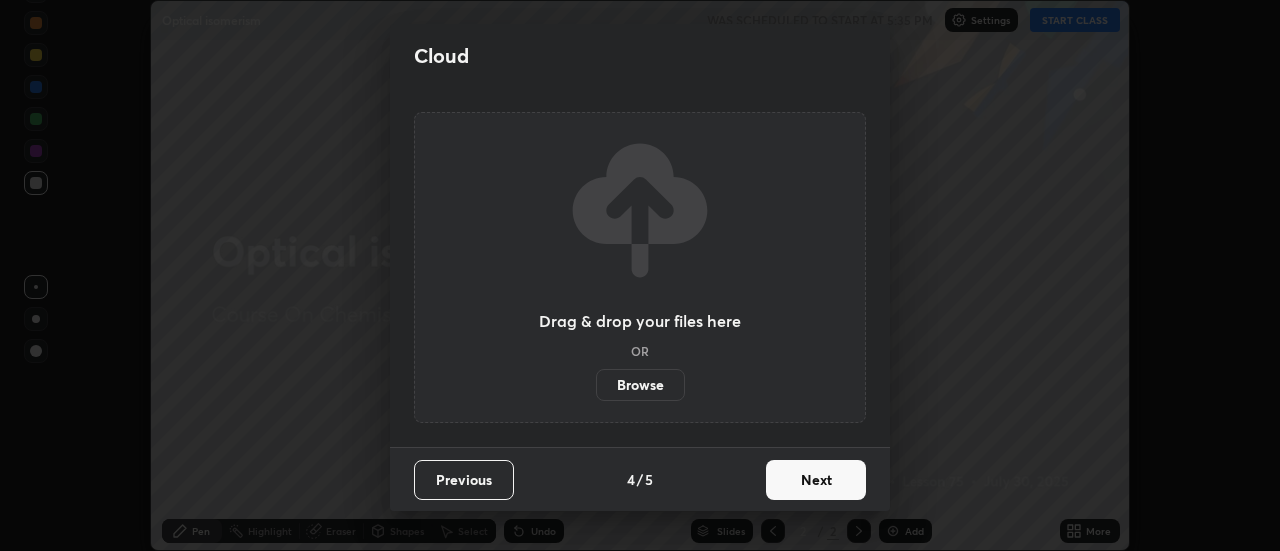 scroll, scrollTop: 0, scrollLeft: 0, axis: both 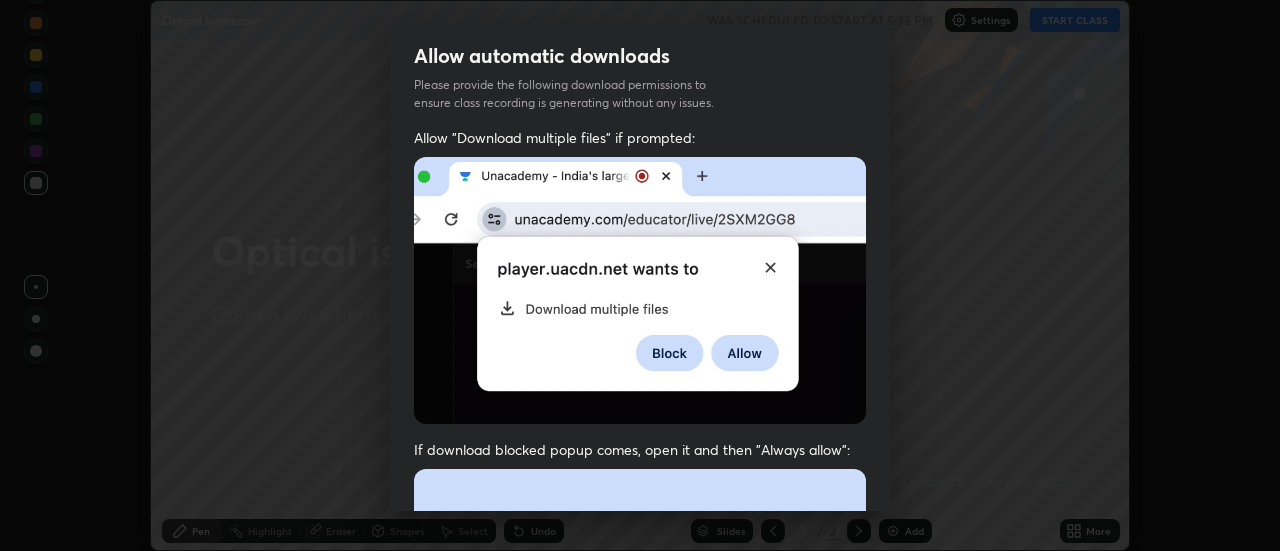 click at bounding box center [640, 687] 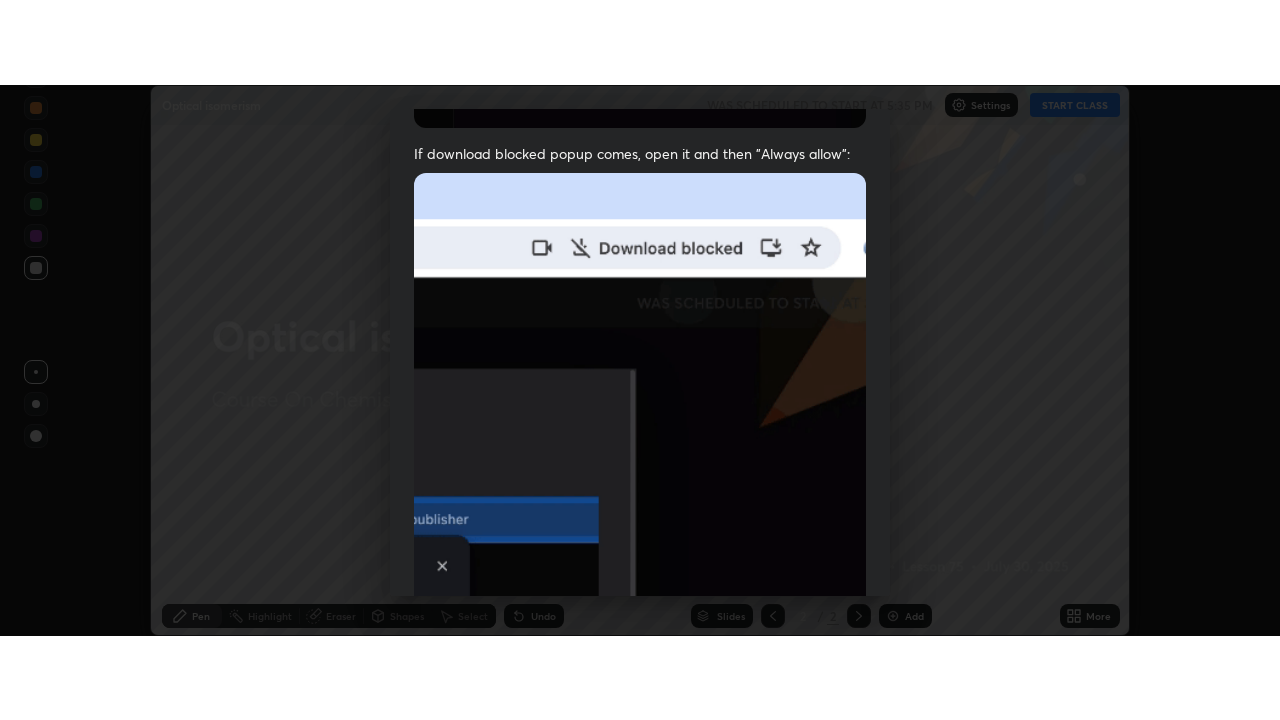 scroll, scrollTop: 513, scrollLeft: 0, axis: vertical 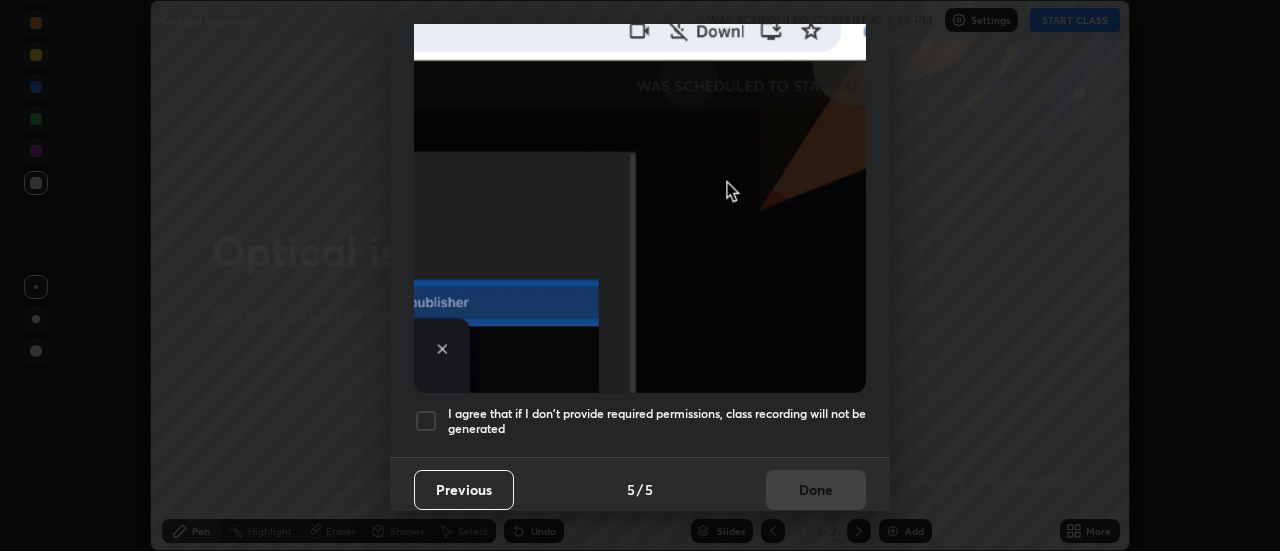 click on "I agree that if I don't provide required permissions, class recording will not be generated" at bounding box center [657, 421] 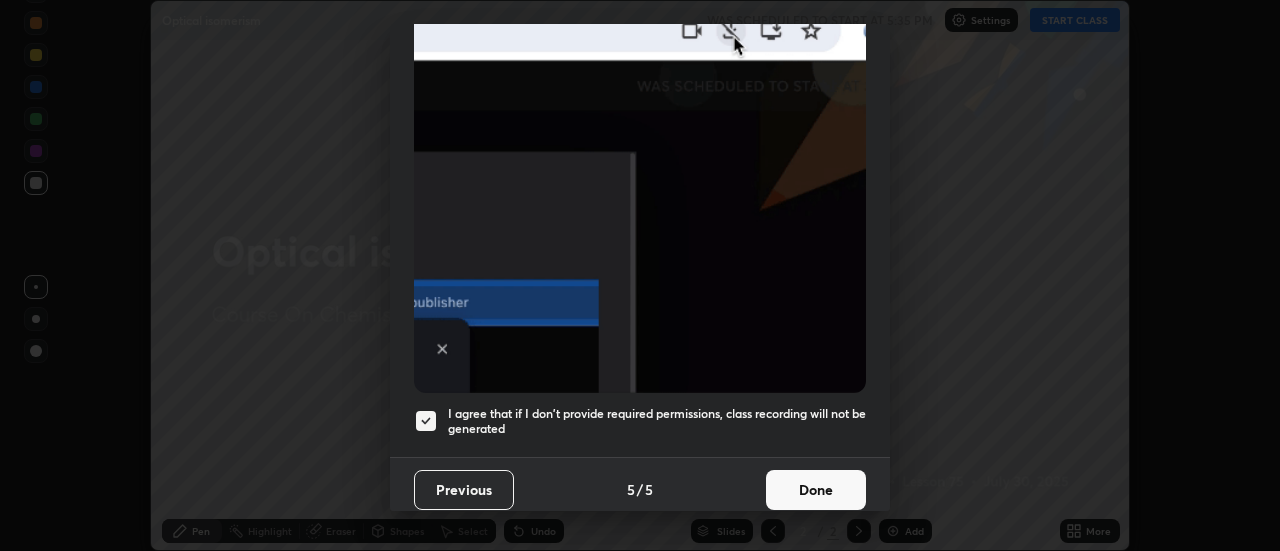 click on "Done" at bounding box center (816, 490) 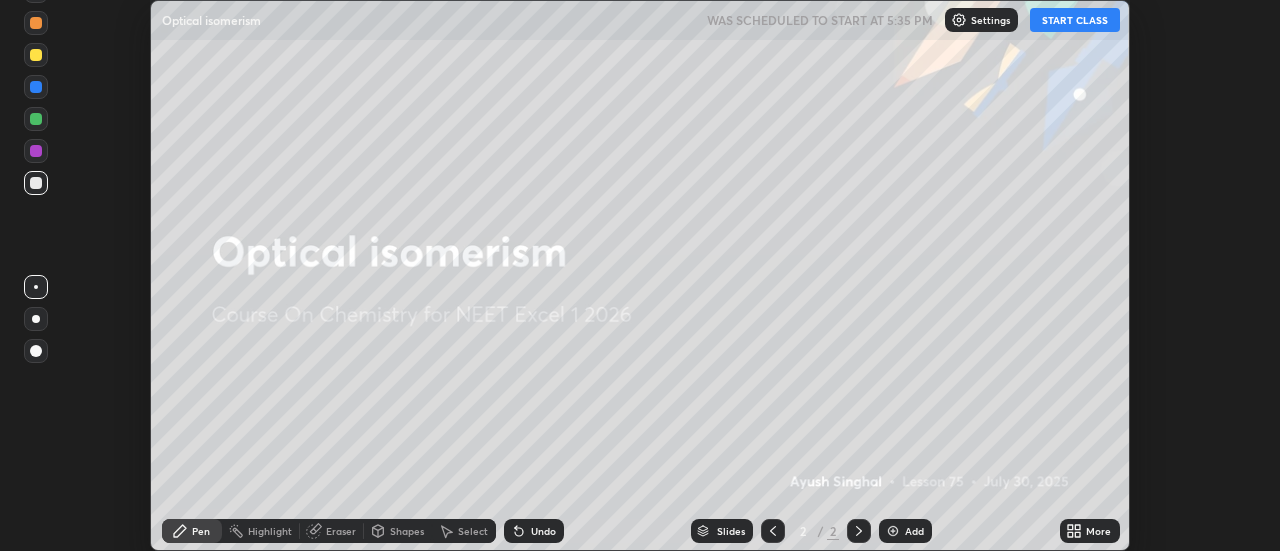 click on "Undo" at bounding box center (543, 531) 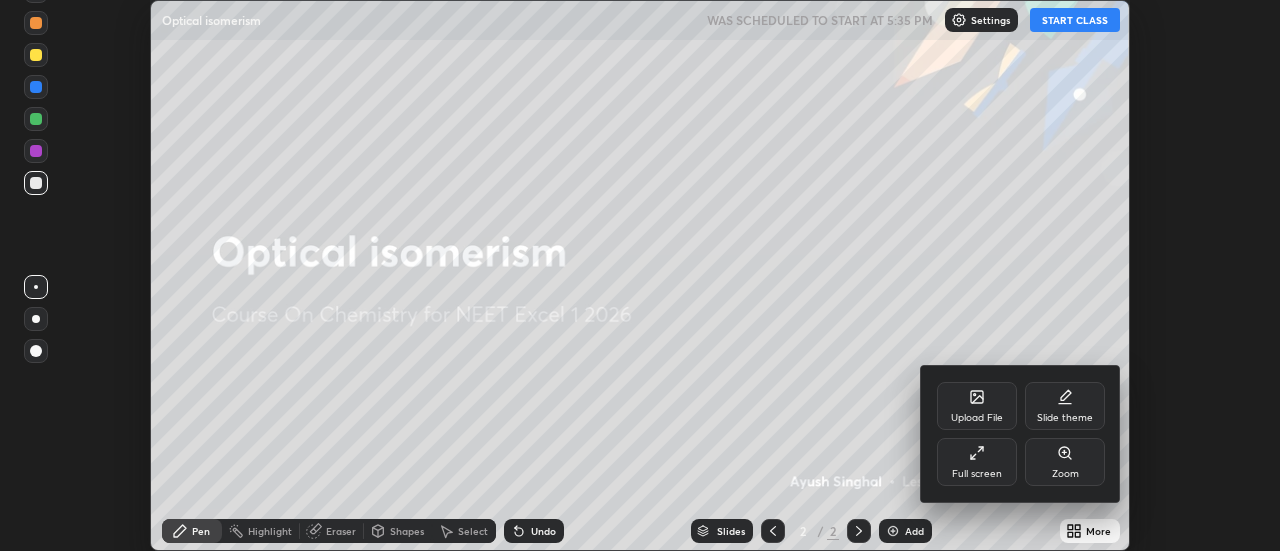 click on "Full screen" at bounding box center [977, 474] 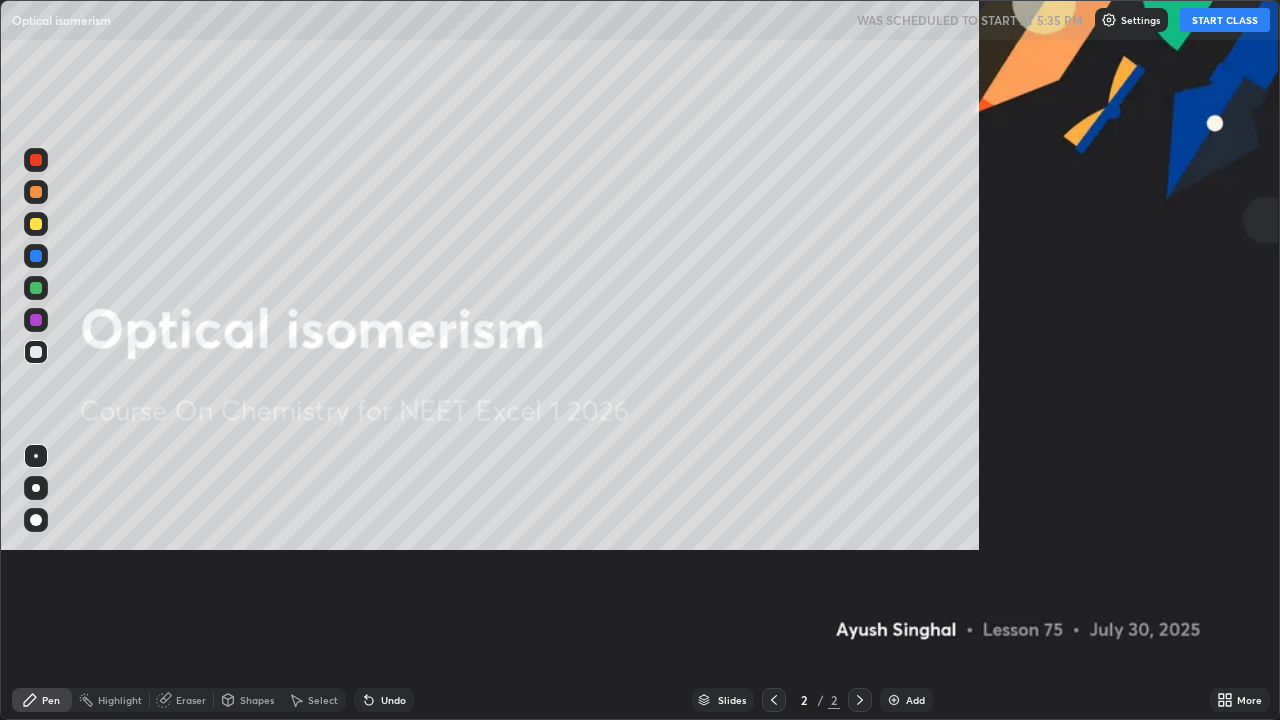 scroll, scrollTop: 99280, scrollLeft: 98720, axis: both 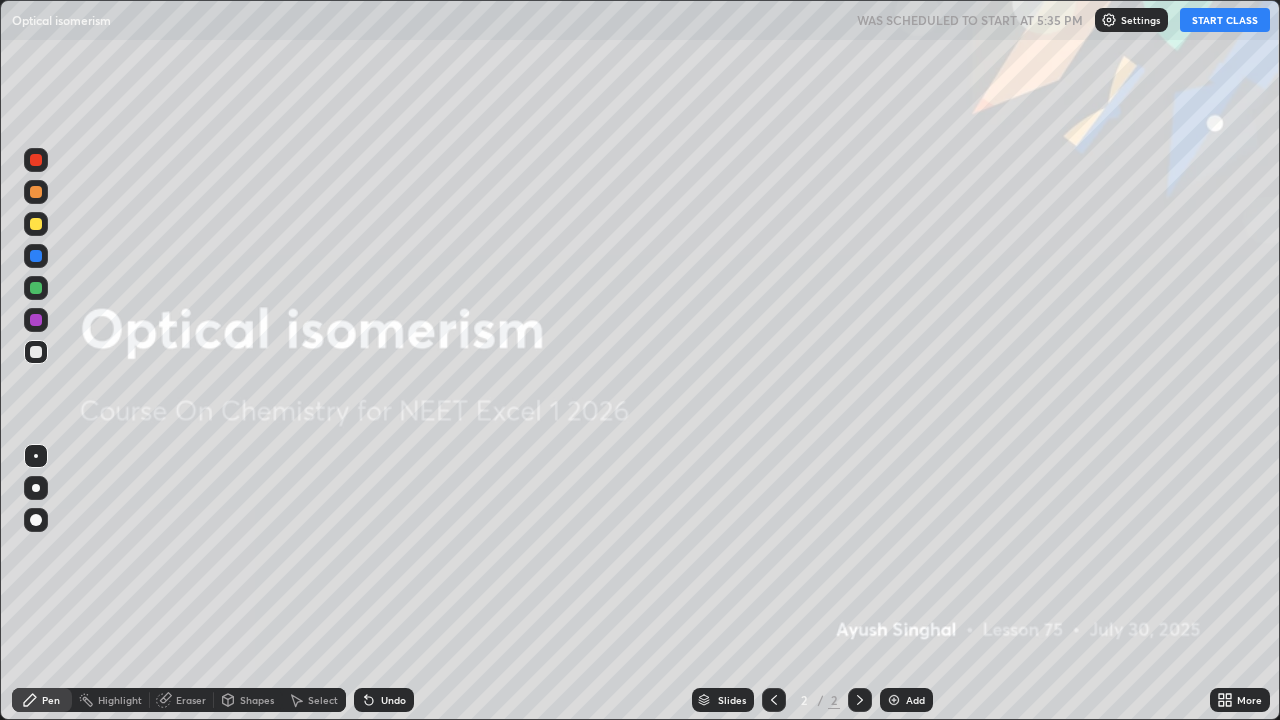 click on "Add" at bounding box center (906, 700) 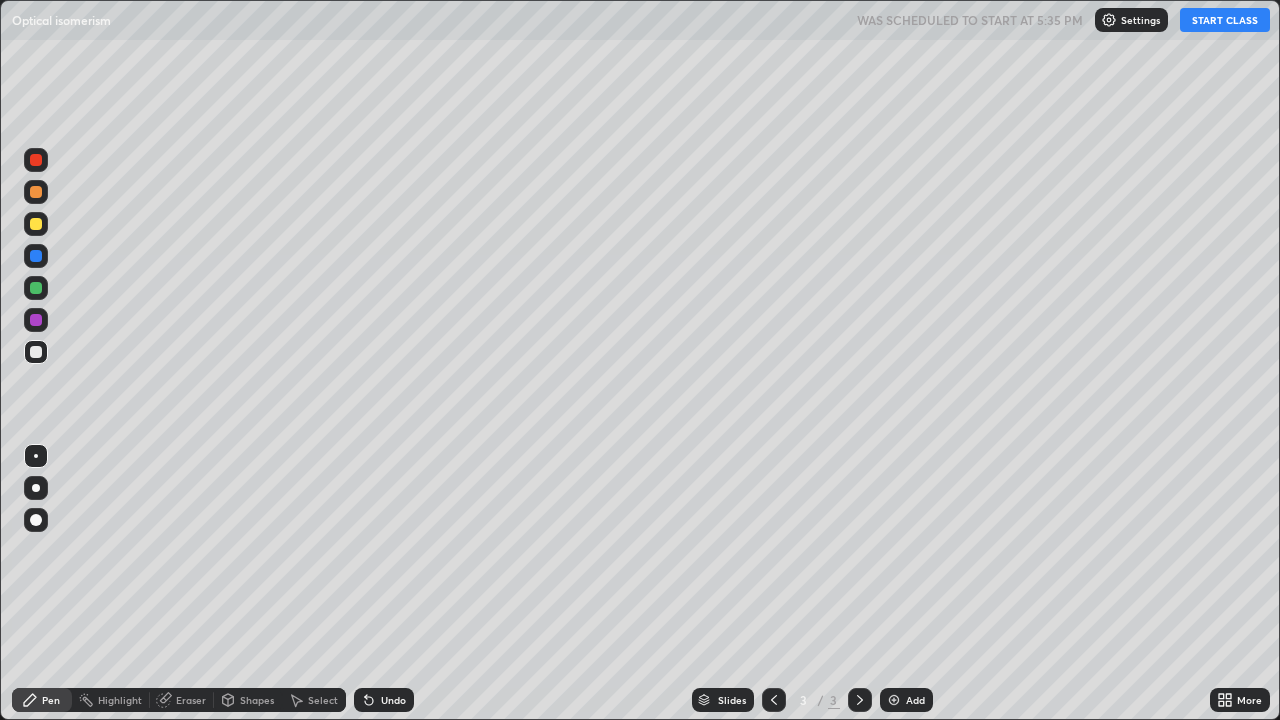 click on "START CLASS" at bounding box center (1225, 20) 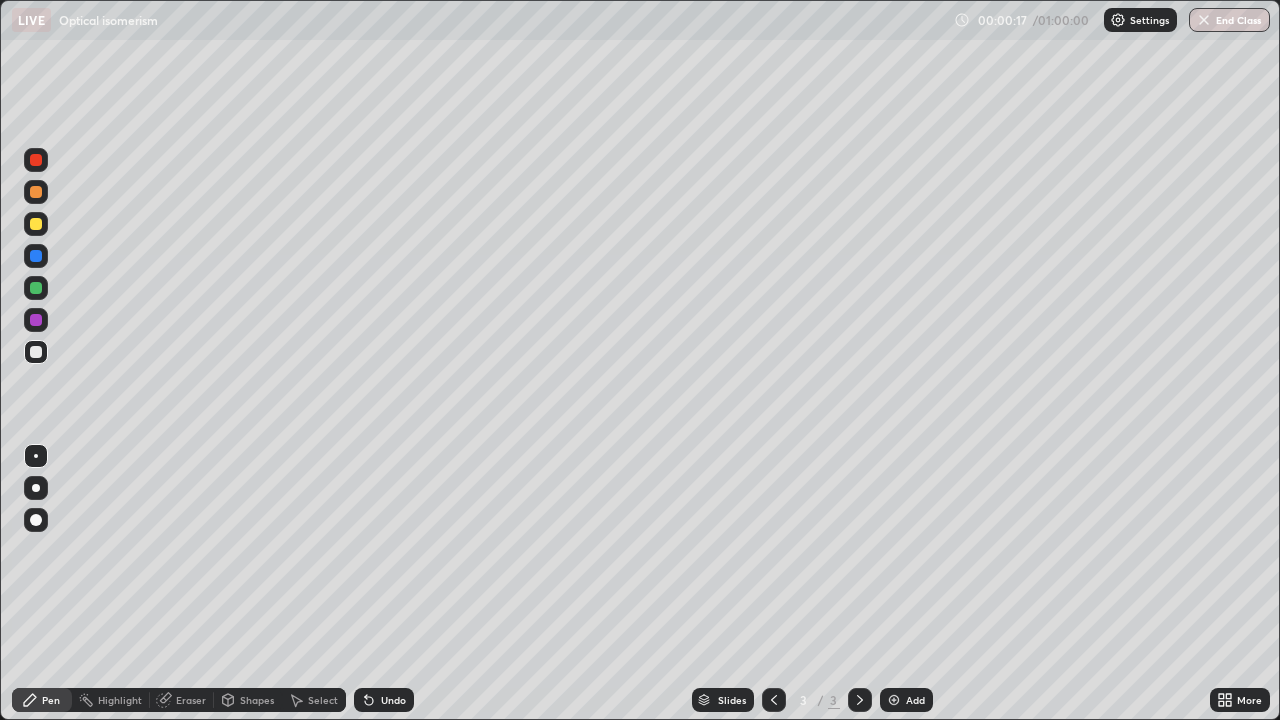 click at bounding box center (36, 224) 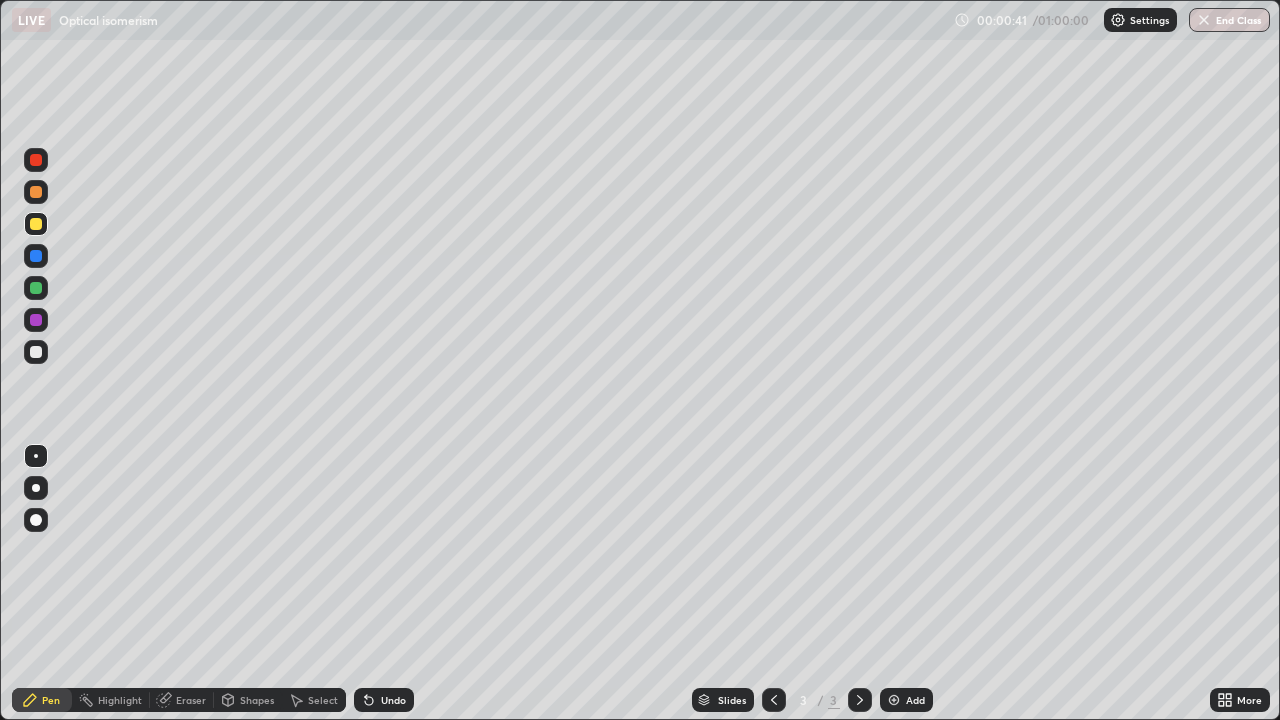 click on "Undo" at bounding box center (393, 700) 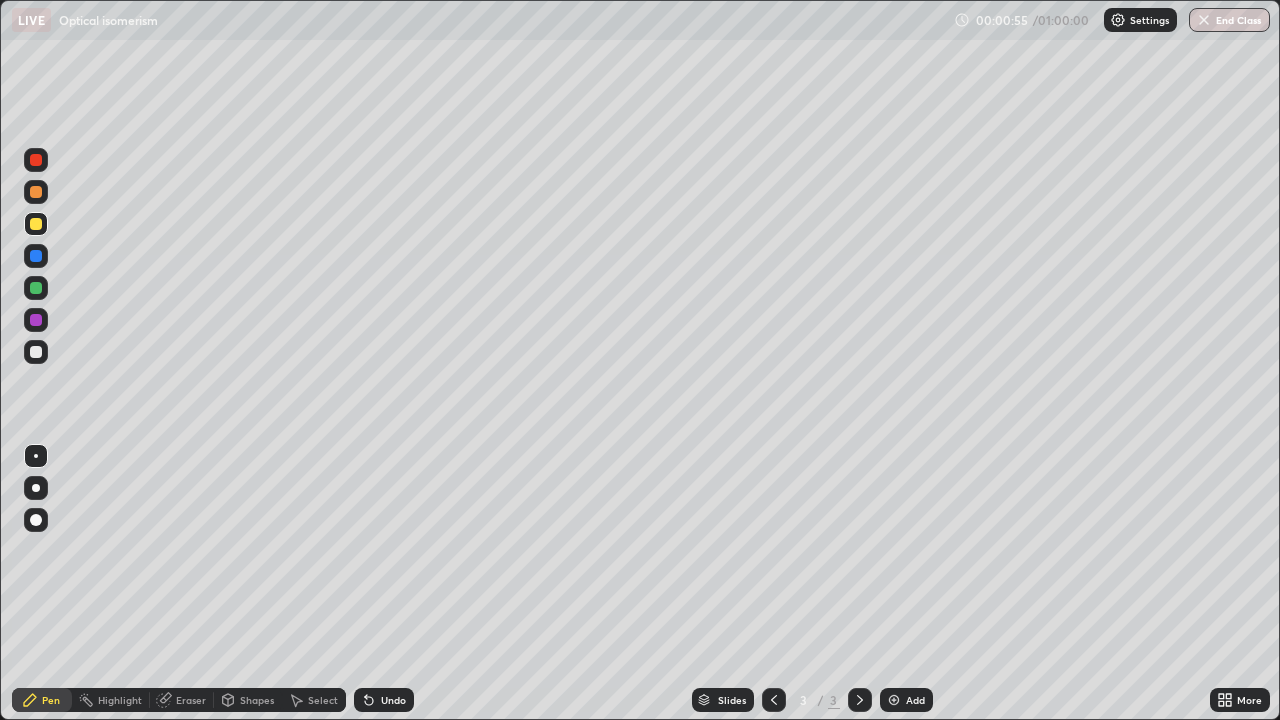 click at bounding box center (36, 352) 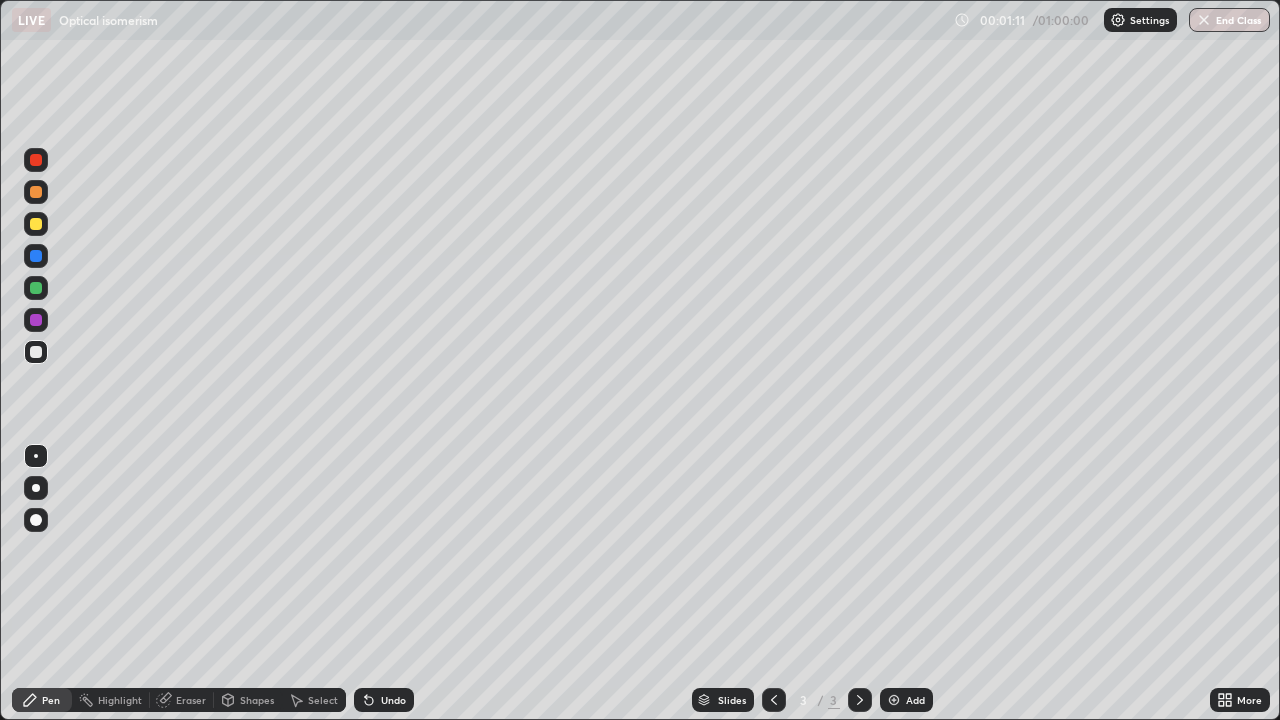 click at bounding box center [36, 288] 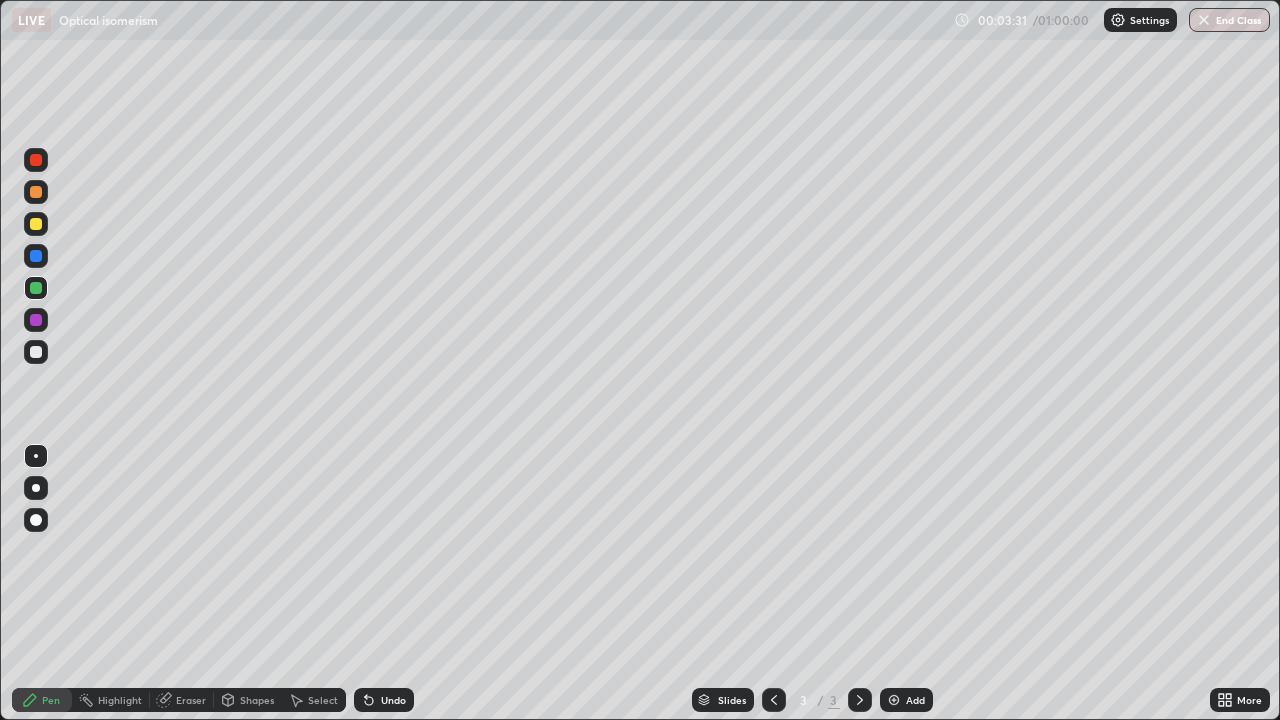 click 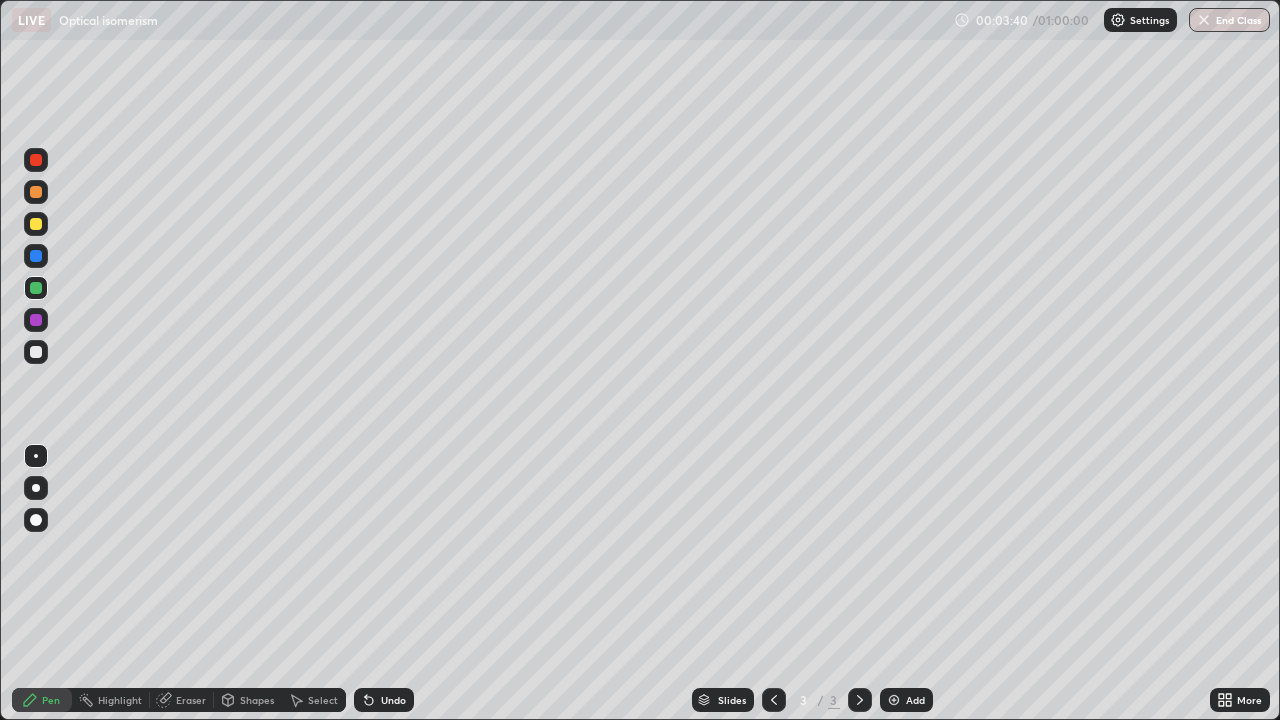 click on "Shapes" at bounding box center (257, 700) 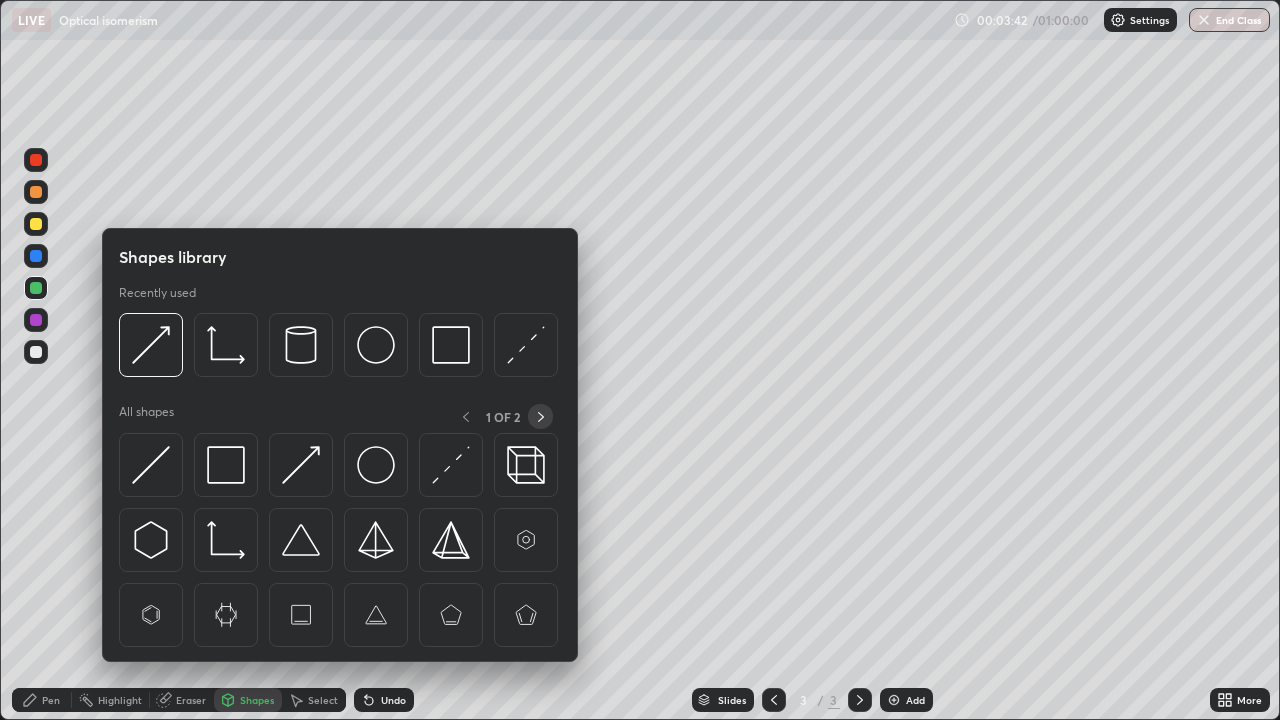 click 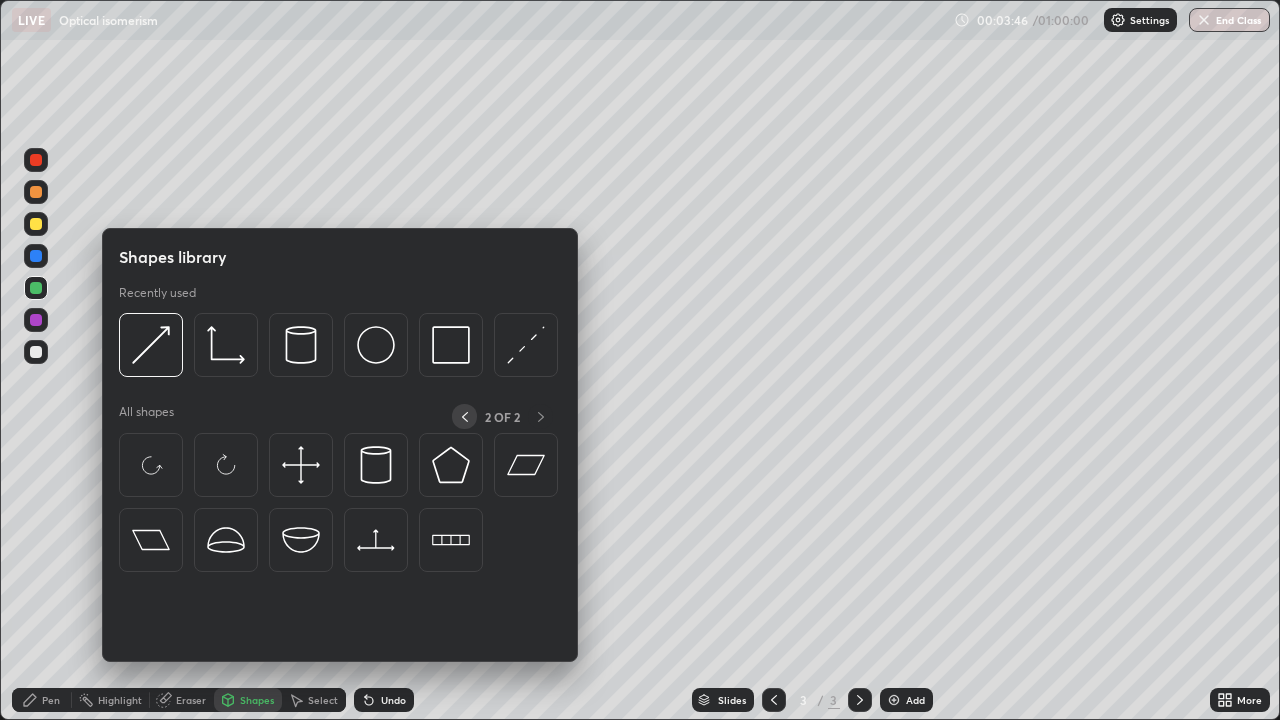 click 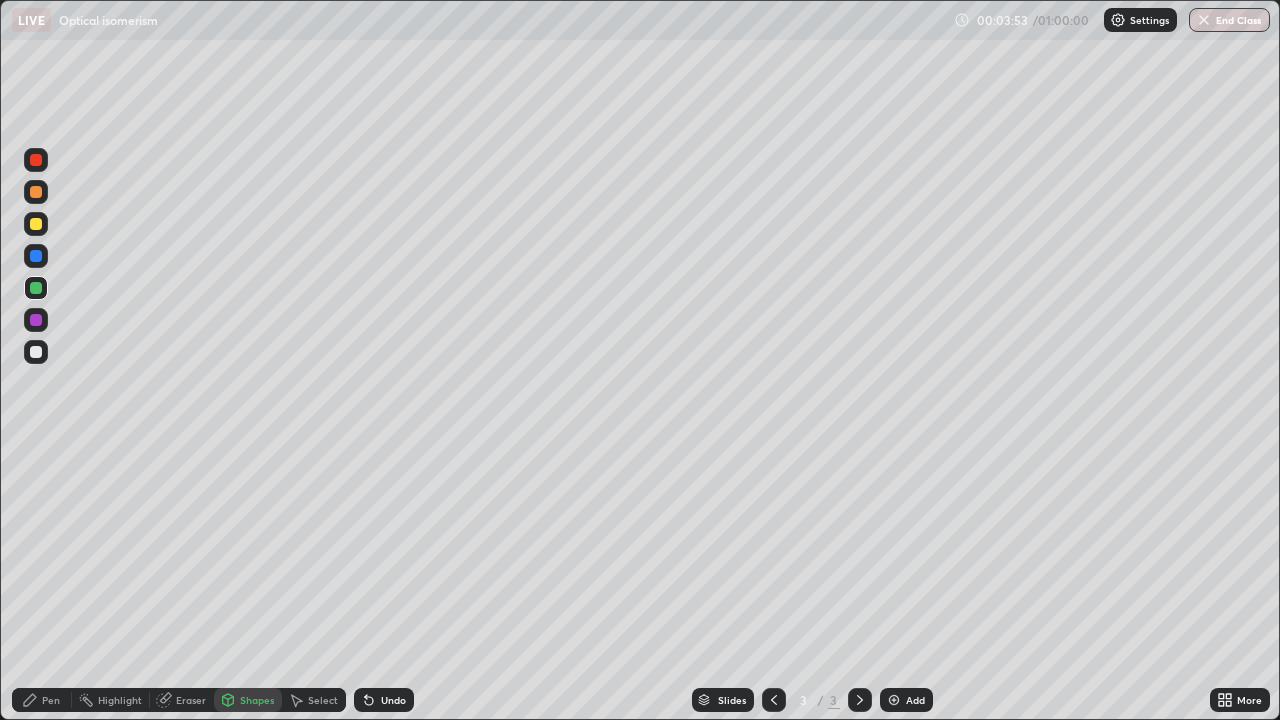 click at bounding box center (36, 352) 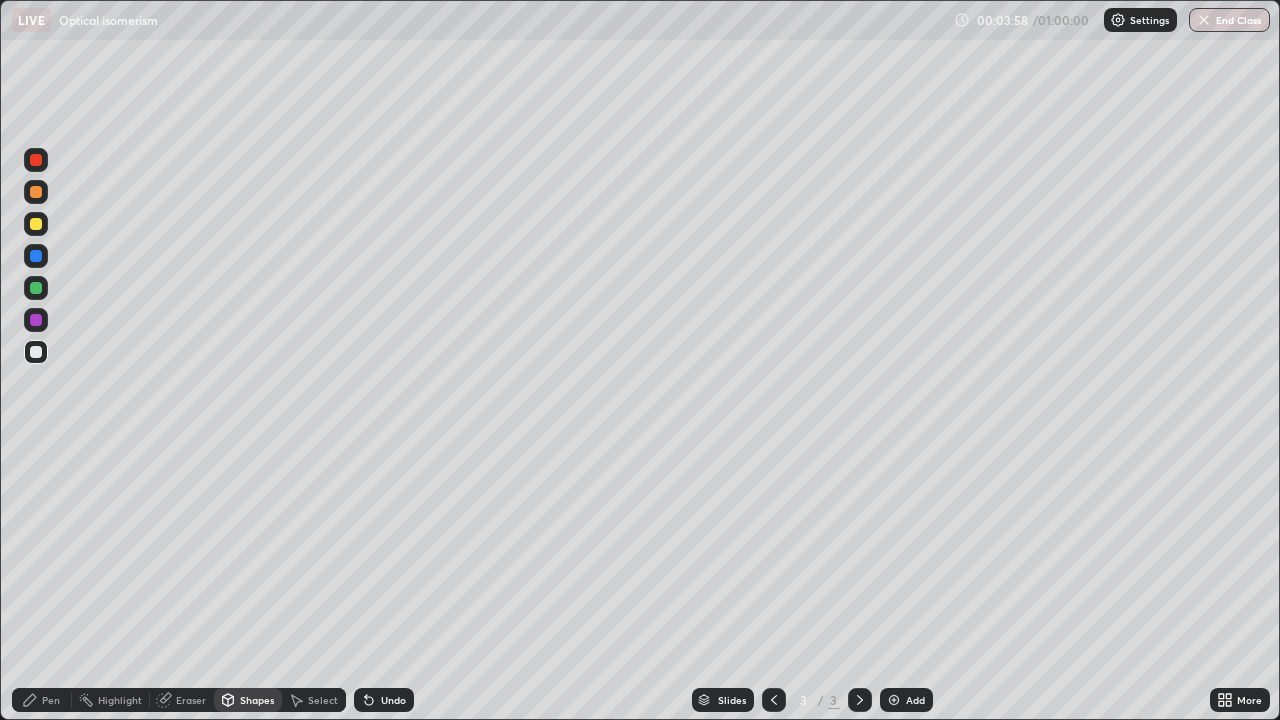 click on "Pen" at bounding box center (51, 700) 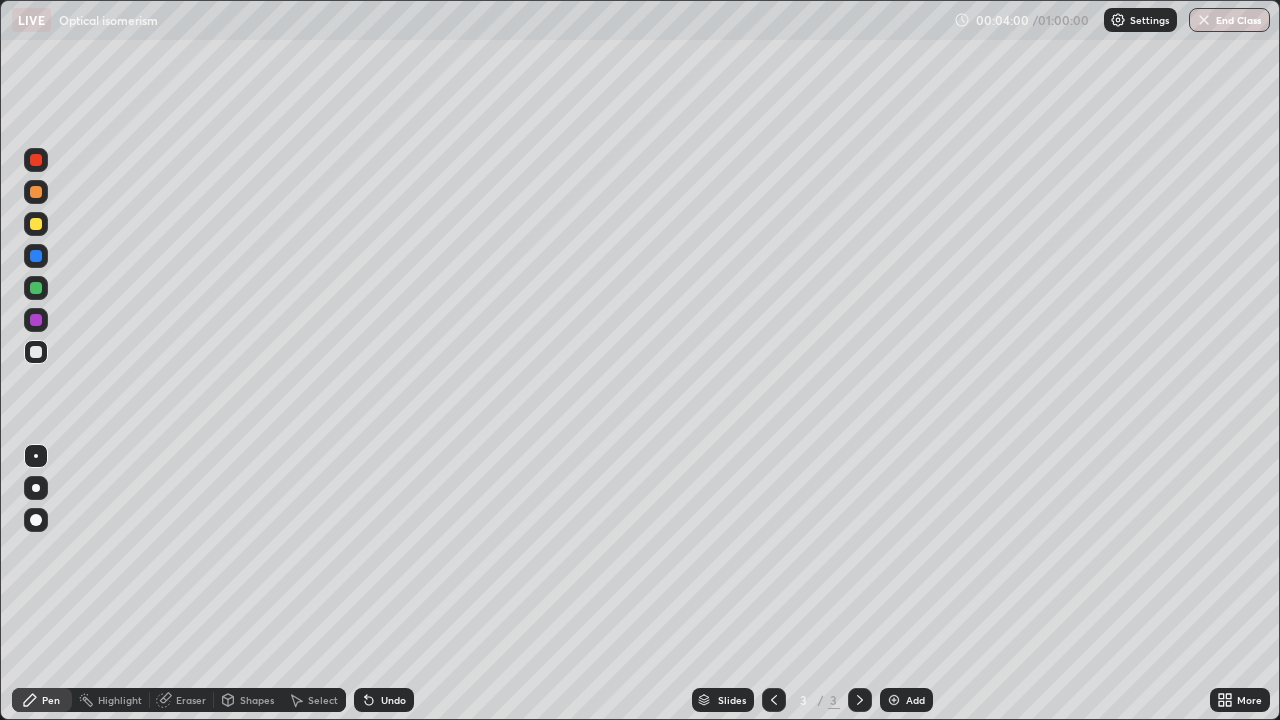 click on "Undo" at bounding box center (393, 700) 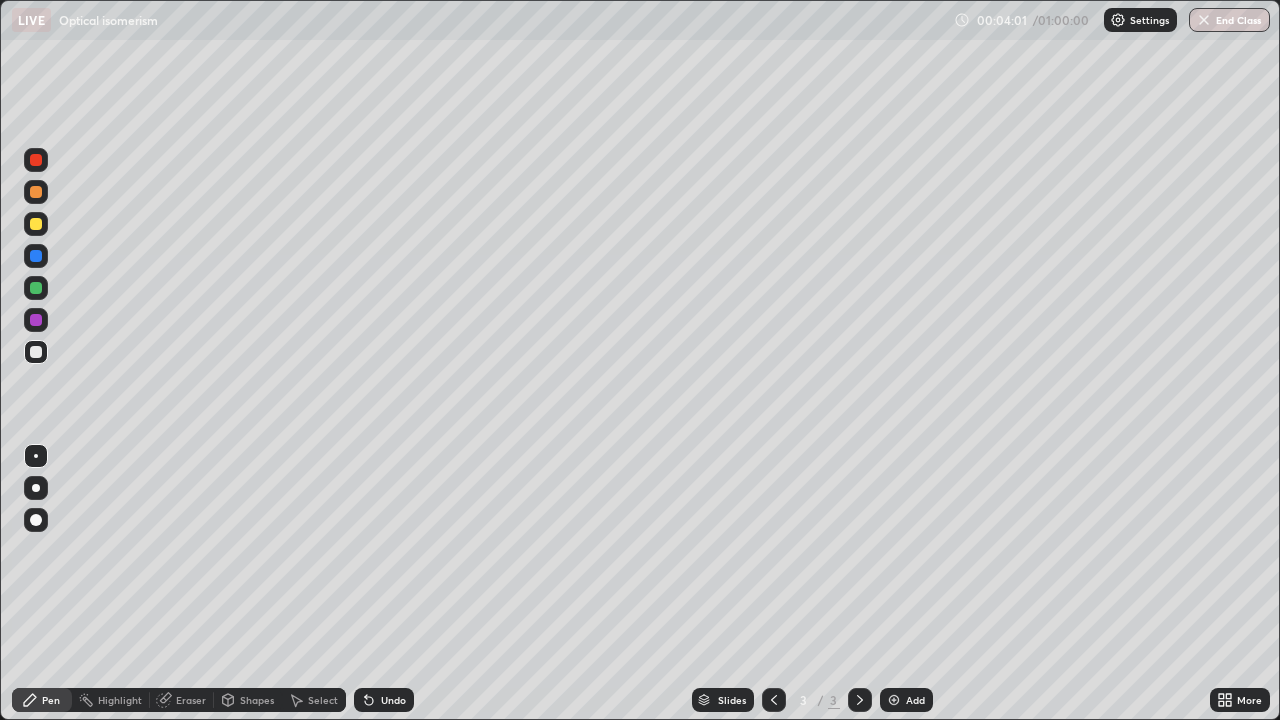 click on "Undo" at bounding box center [384, 700] 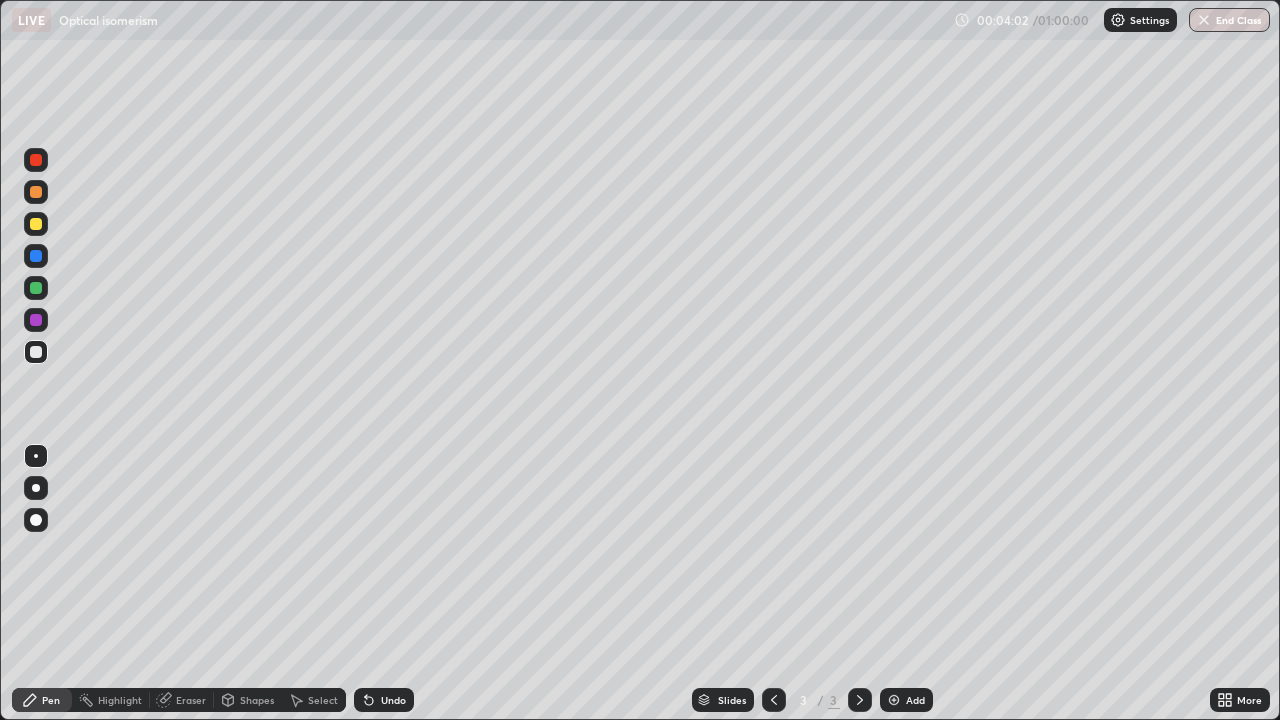 click on "Undo" at bounding box center (393, 700) 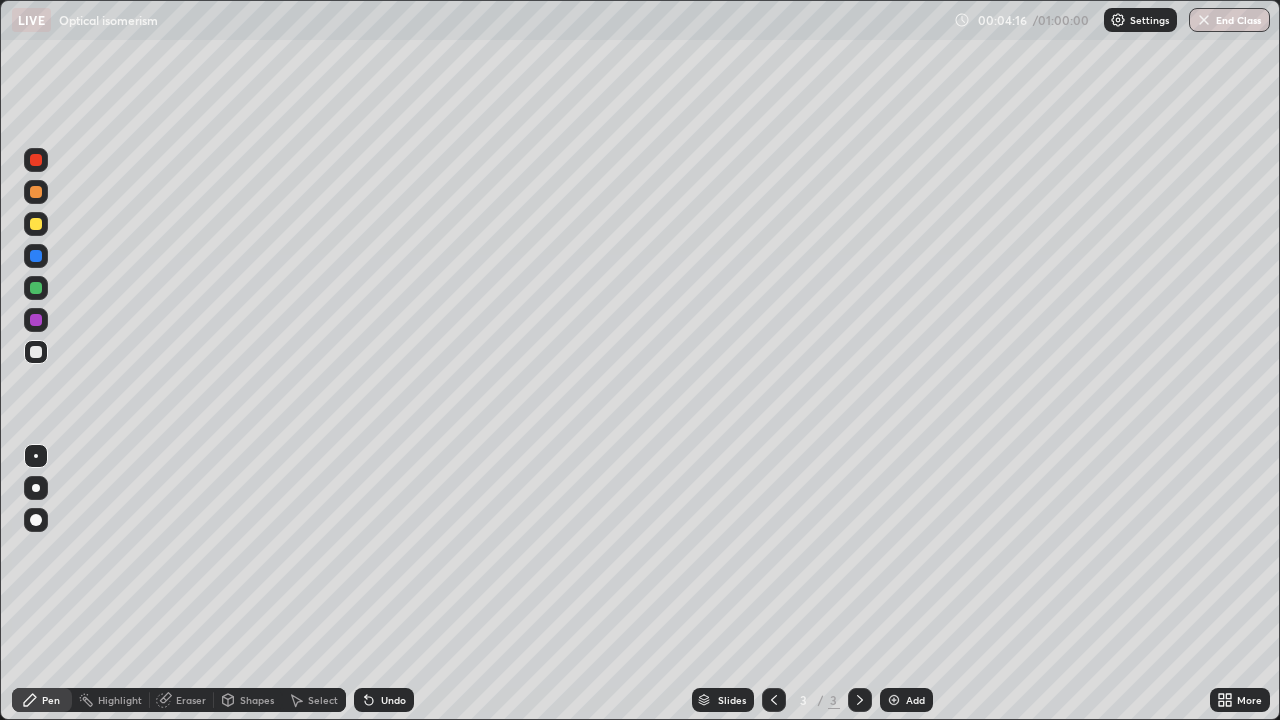 click on "Undo" at bounding box center (384, 700) 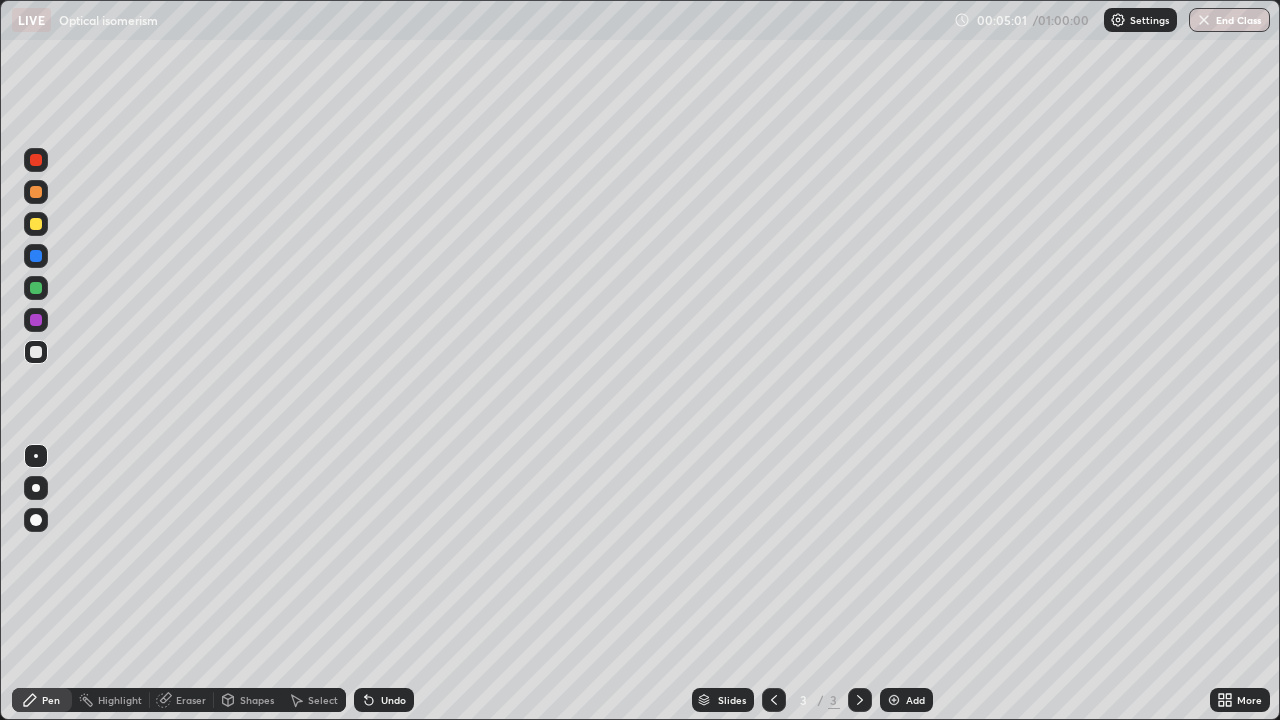 click on "Eraser" at bounding box center (191, 700) 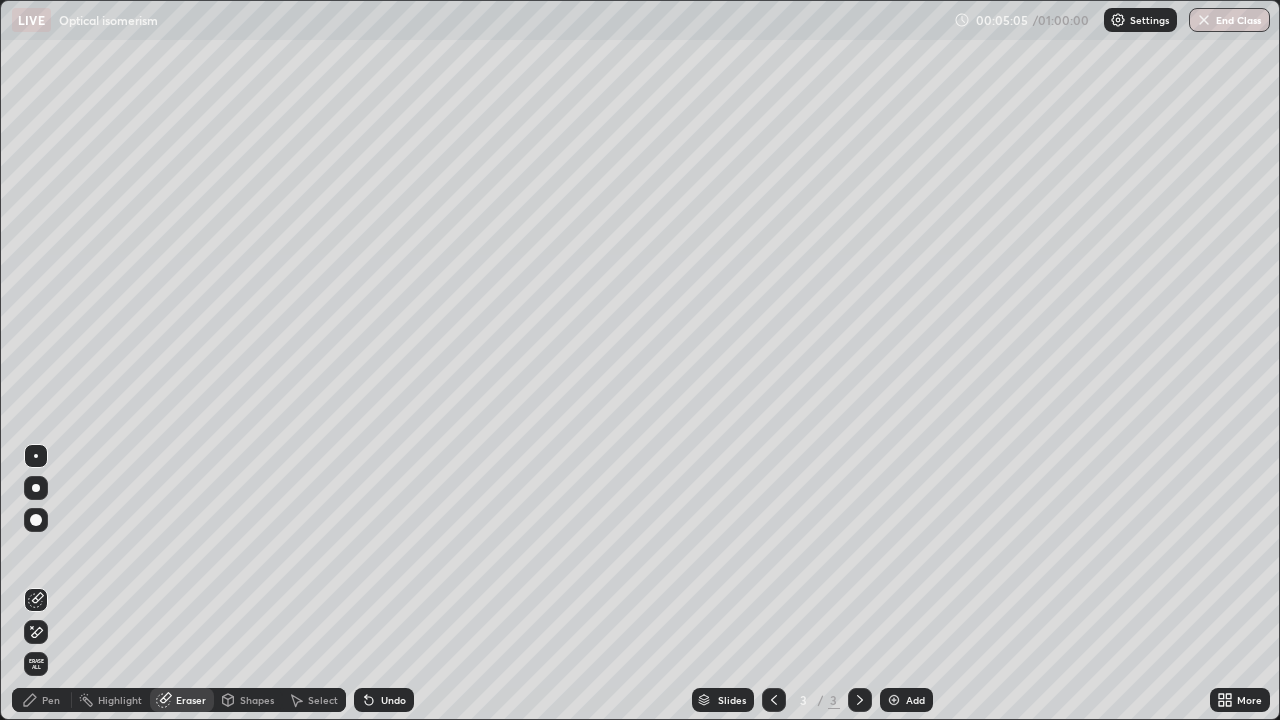 click on "Pen" at bounding box center [51, 700] 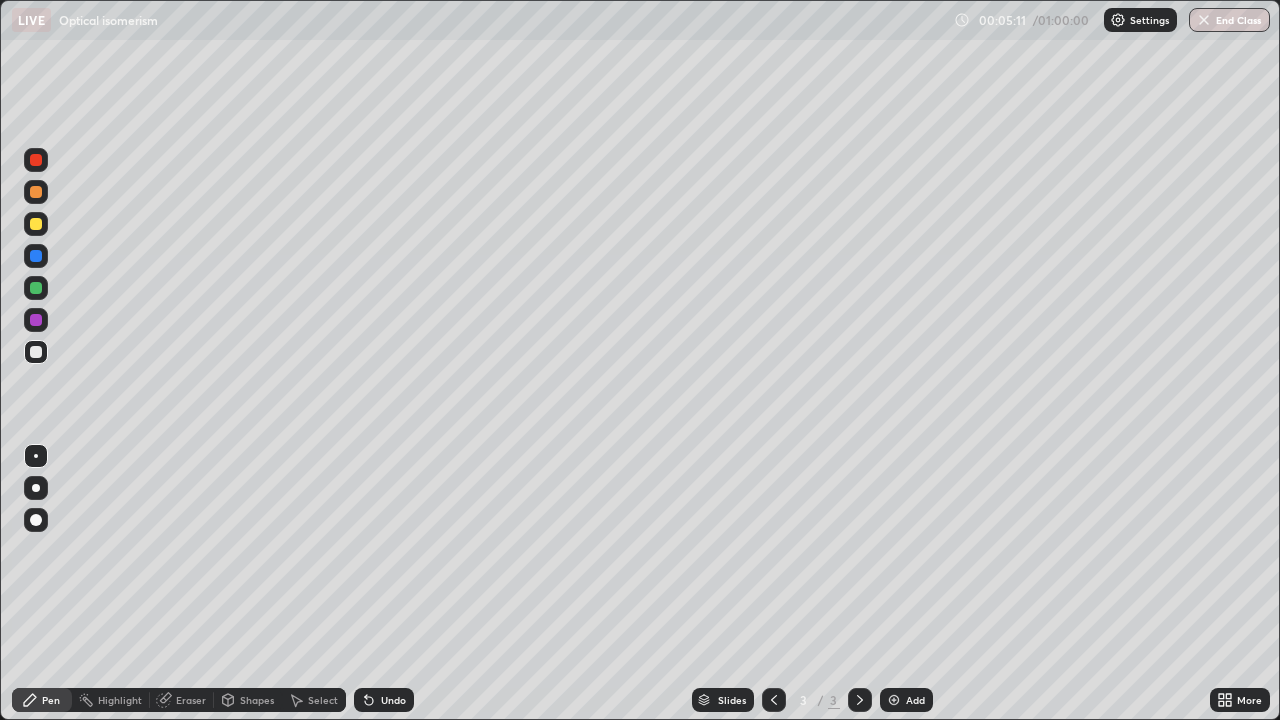 click on "Undo" at bounding box center [384, 700] 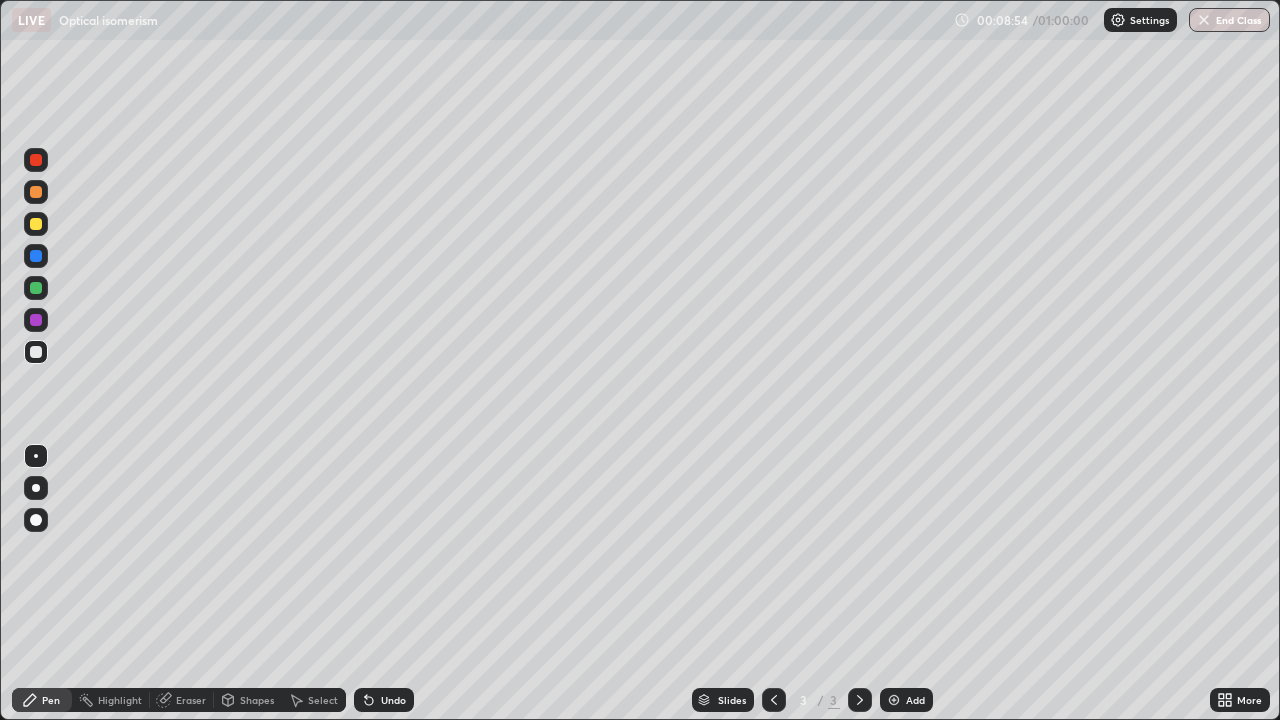 click on "Eraser" at bounding box center [191, 700] 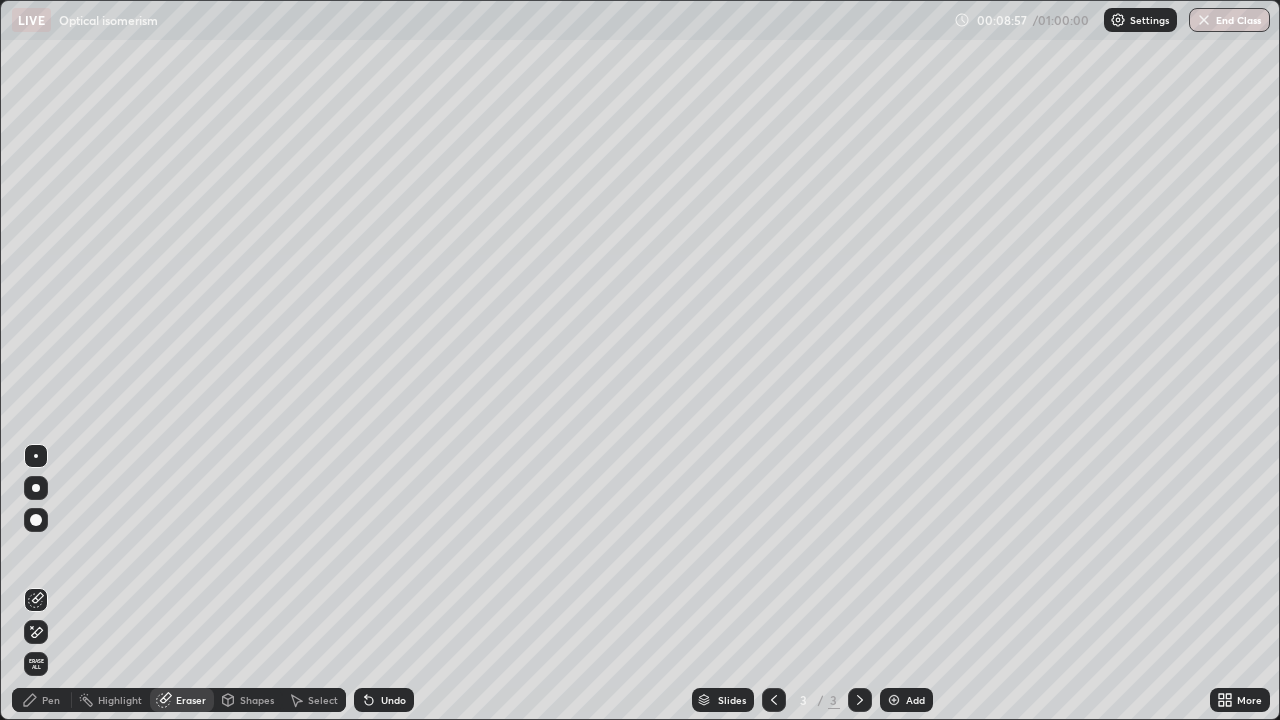 click on "Pen" at bounding box center (42, 700) 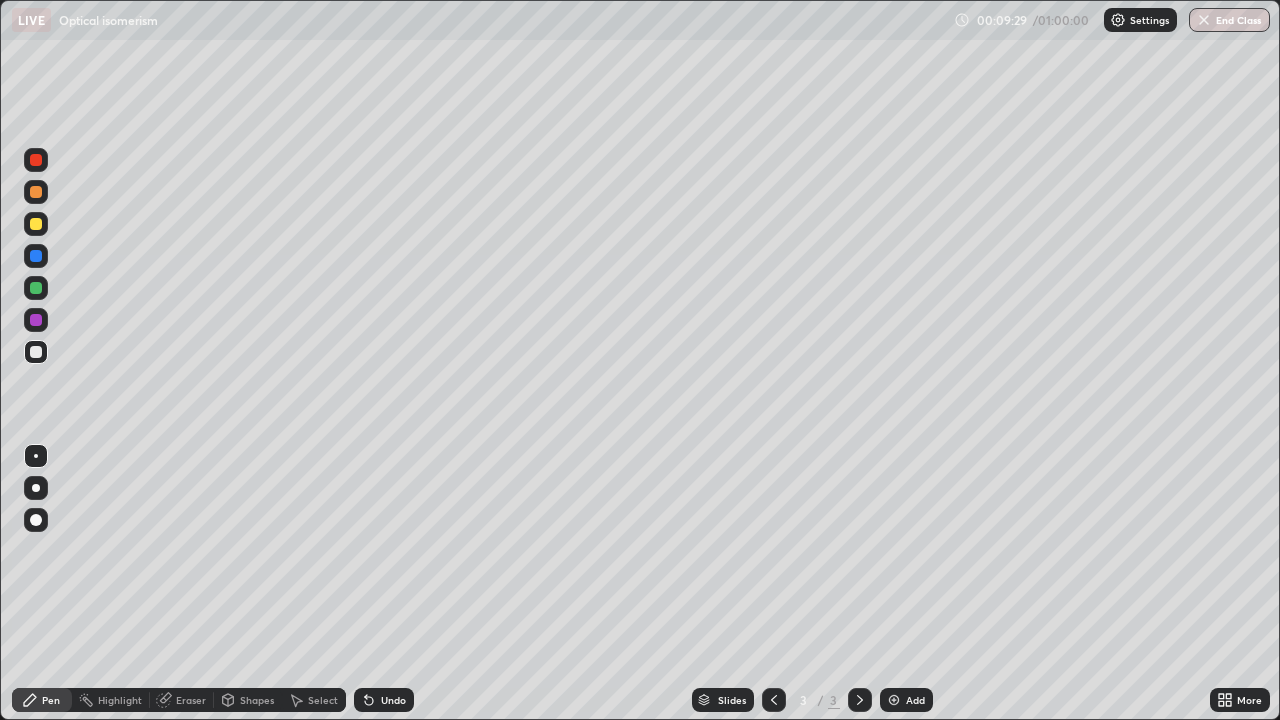 click on "More" at bounding box center (1240, 700) 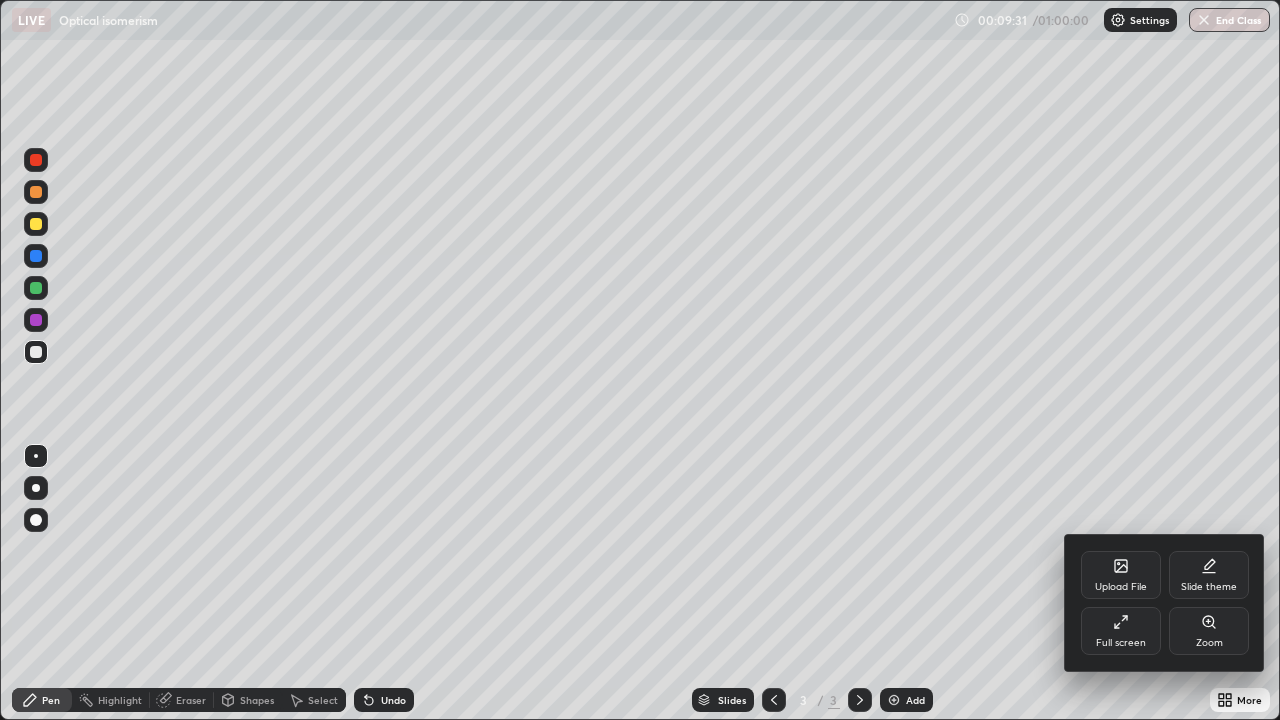 click on "Upload File" at bounding box center (1121, 575) 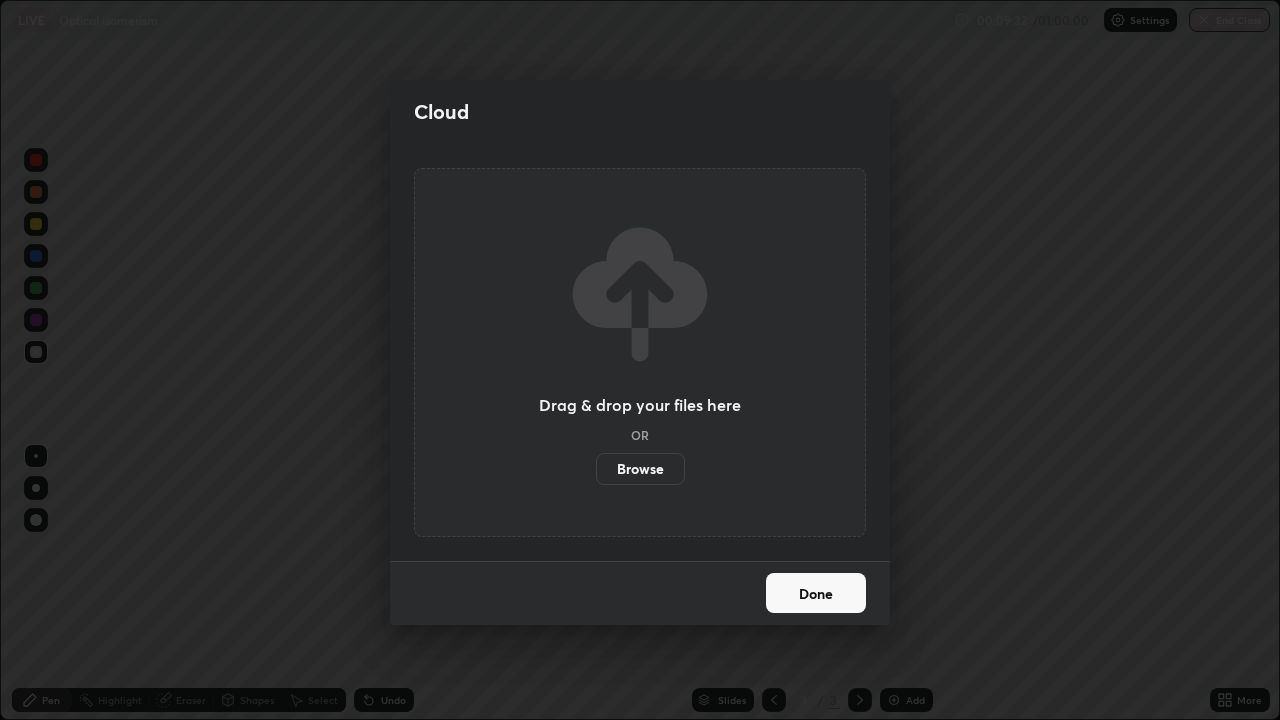 click on "Browse" at bounding box center (640, 469) 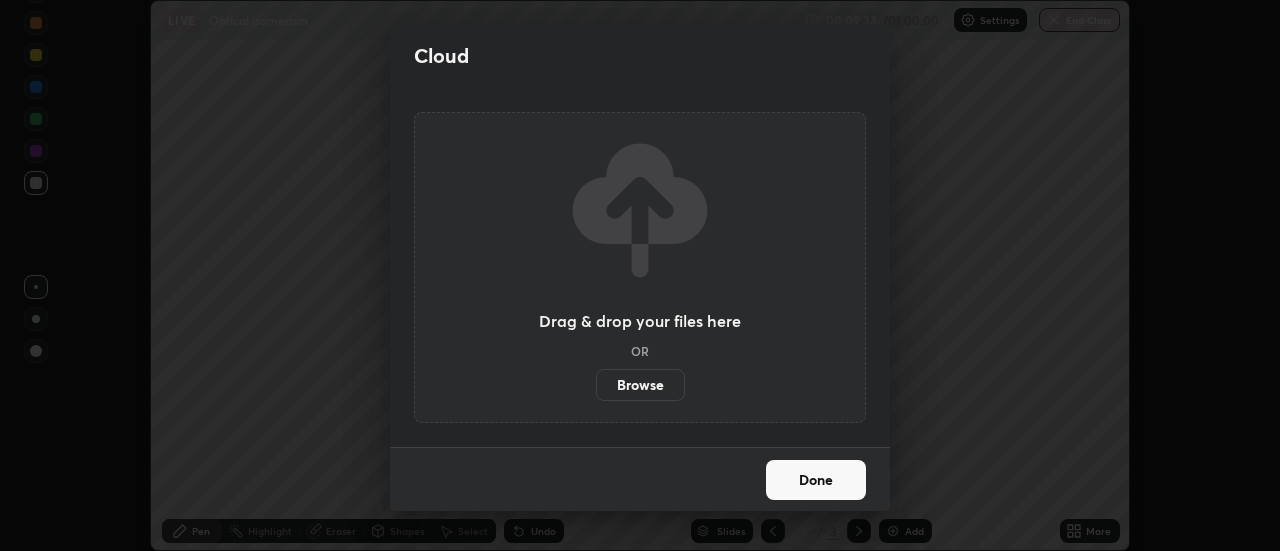 scroll, scrollTop: 551, scrollLeft: 1280, axis: both 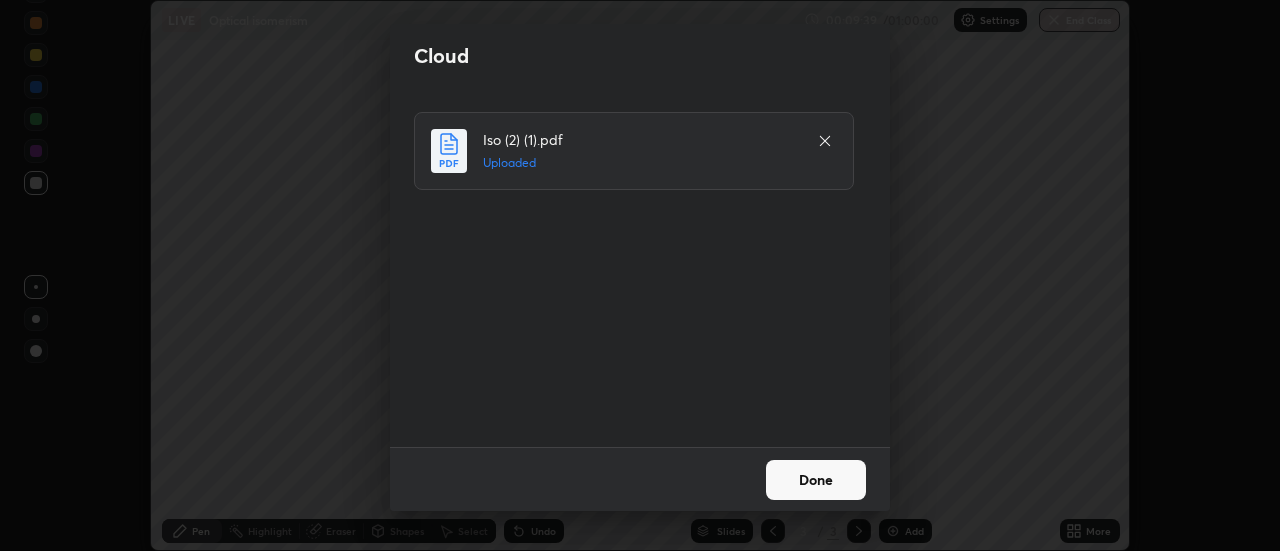 click on "Done" at bounding box center [816, 480] 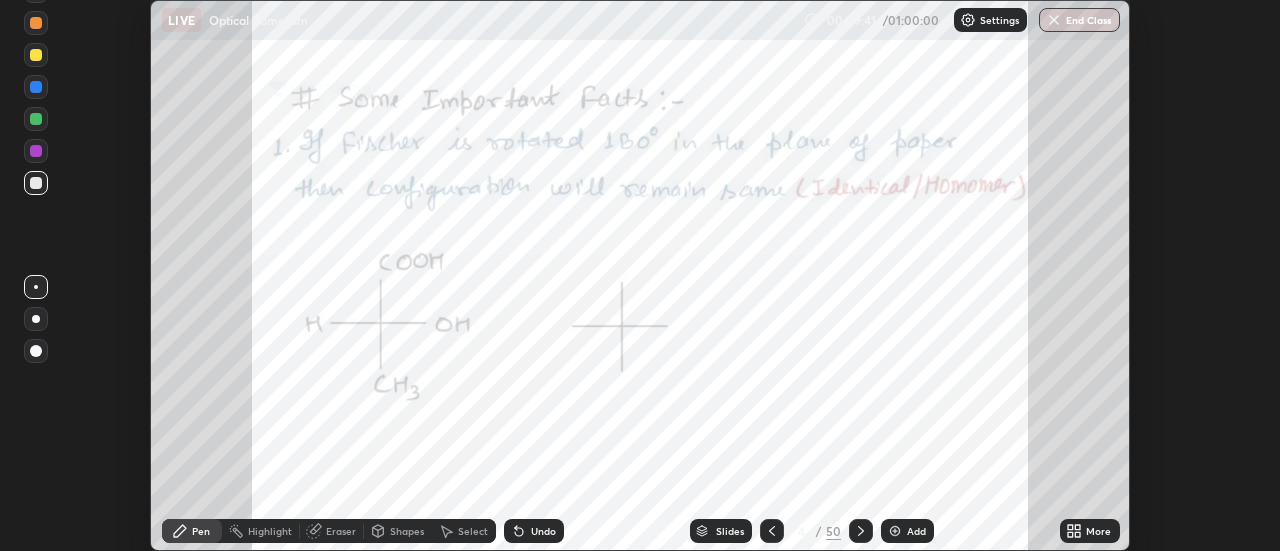 click on "Slides" at bounding box center (730, 531) 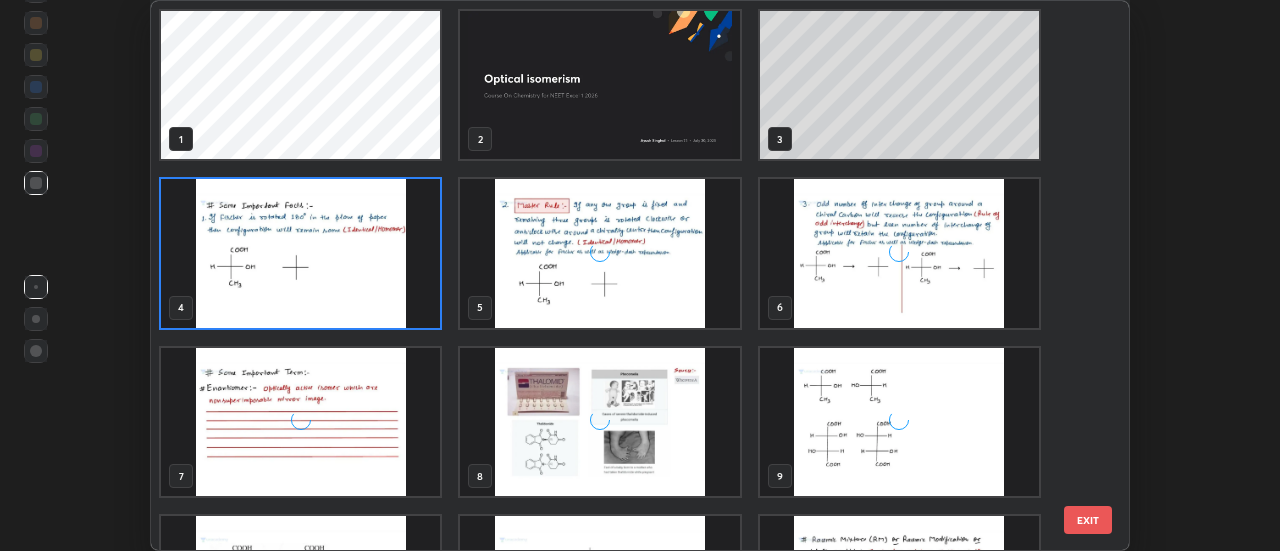 scroll, scrollTop: 7, scrollLeft: 11, axis: both 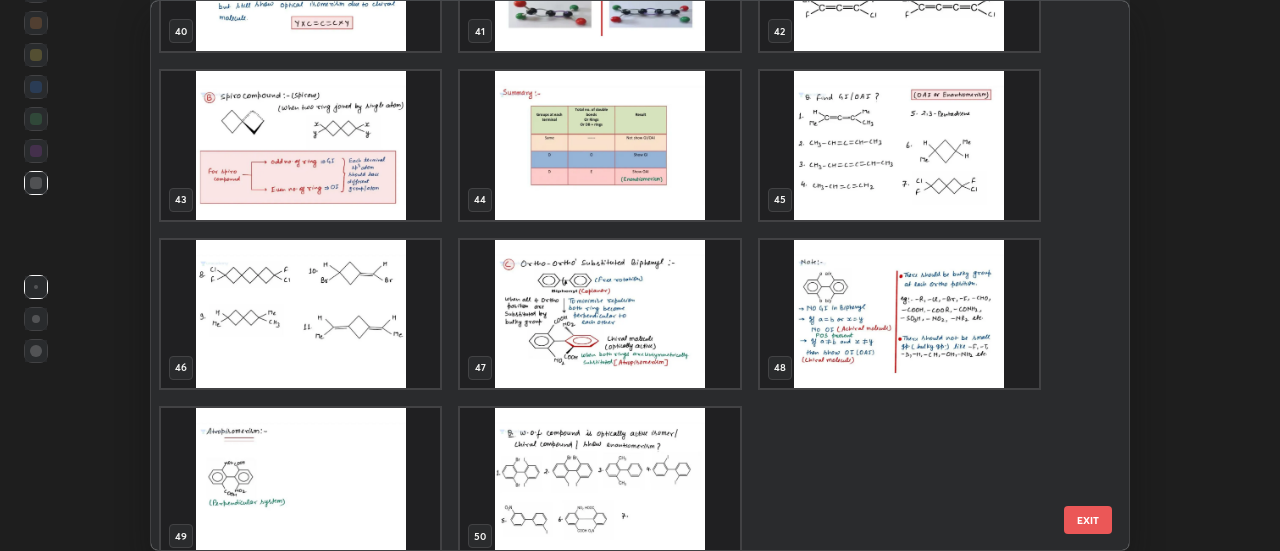 click at bounding box center [600, 314] 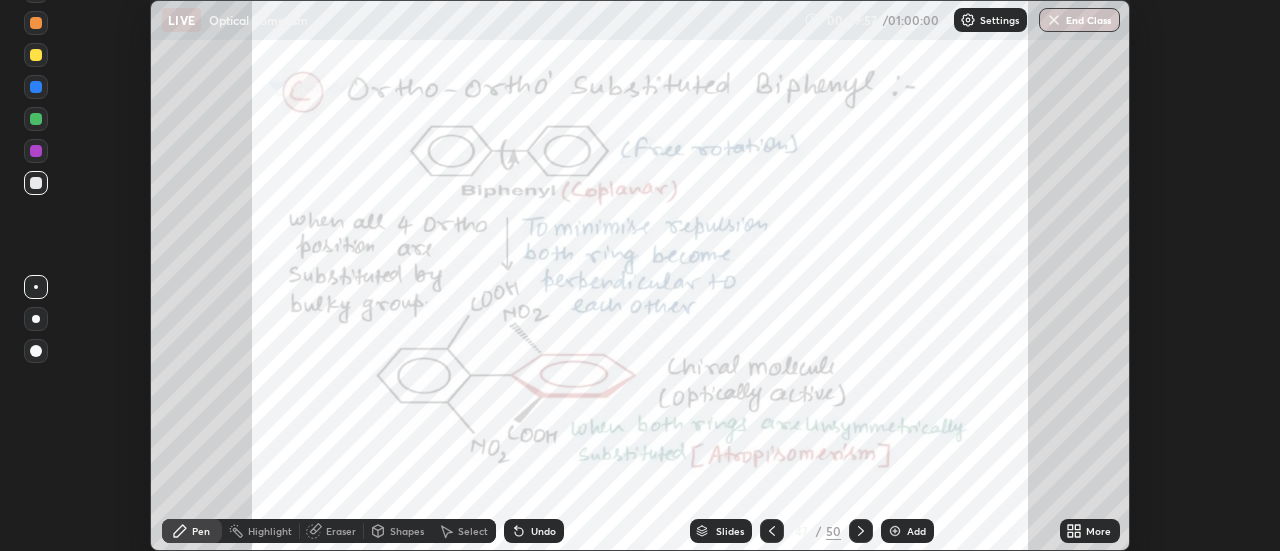 click 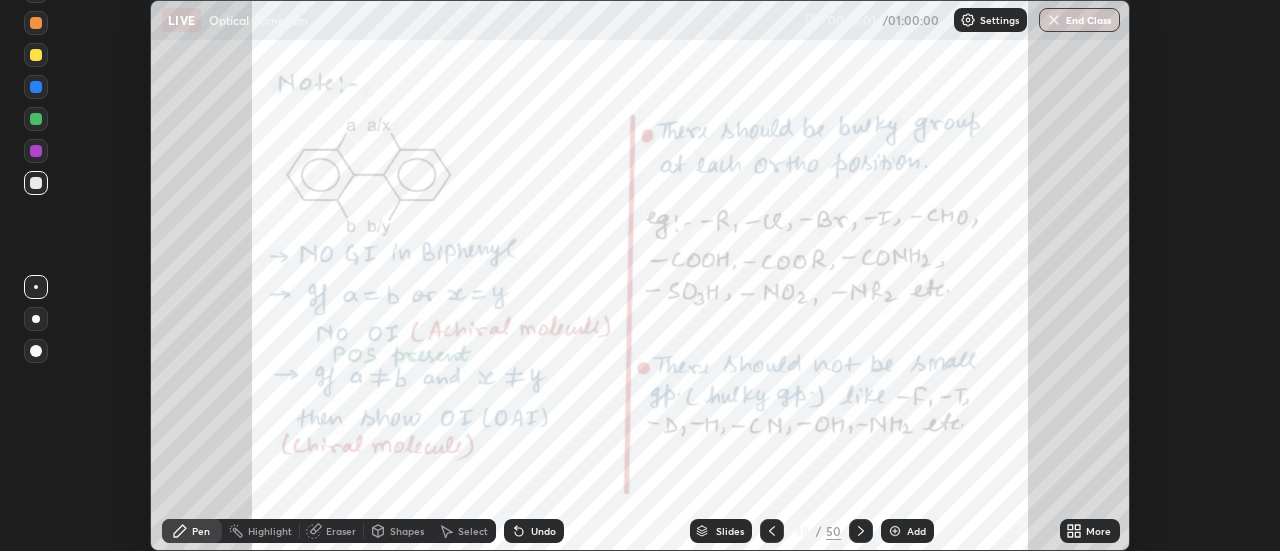 click at bounding box center (36, 151) 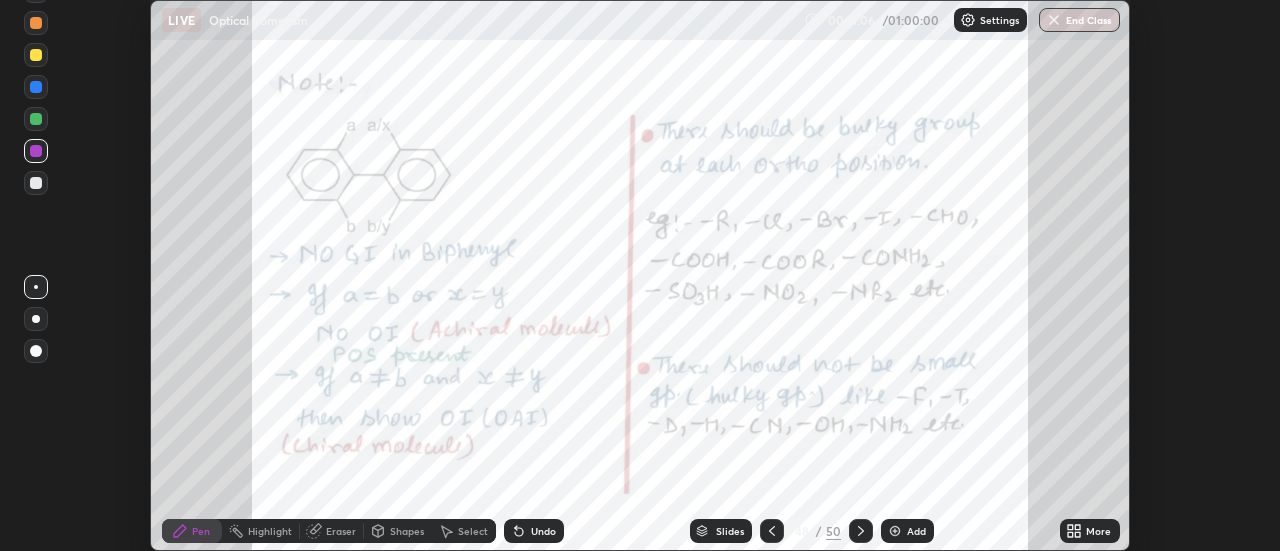 click 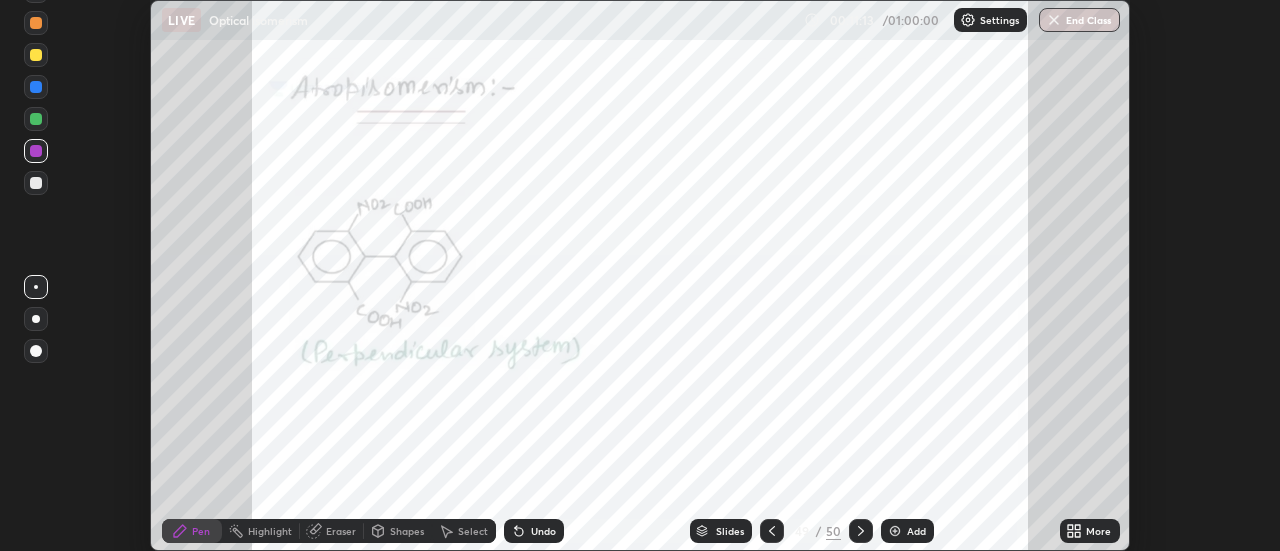 click at bounding box center (36, 183) 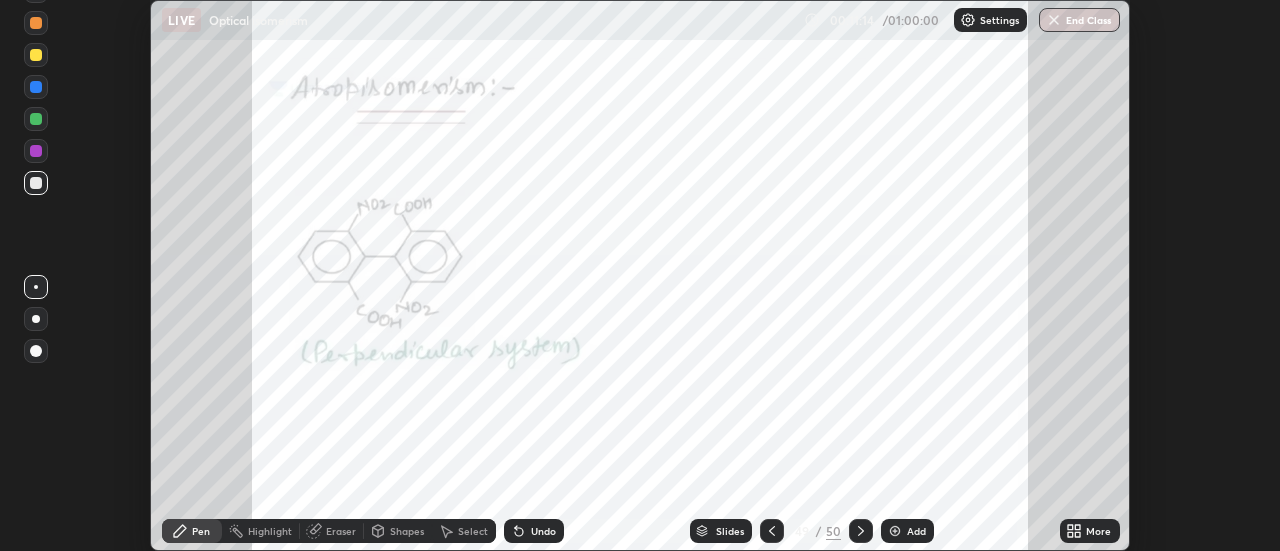 click at bounding box center (36, 55) 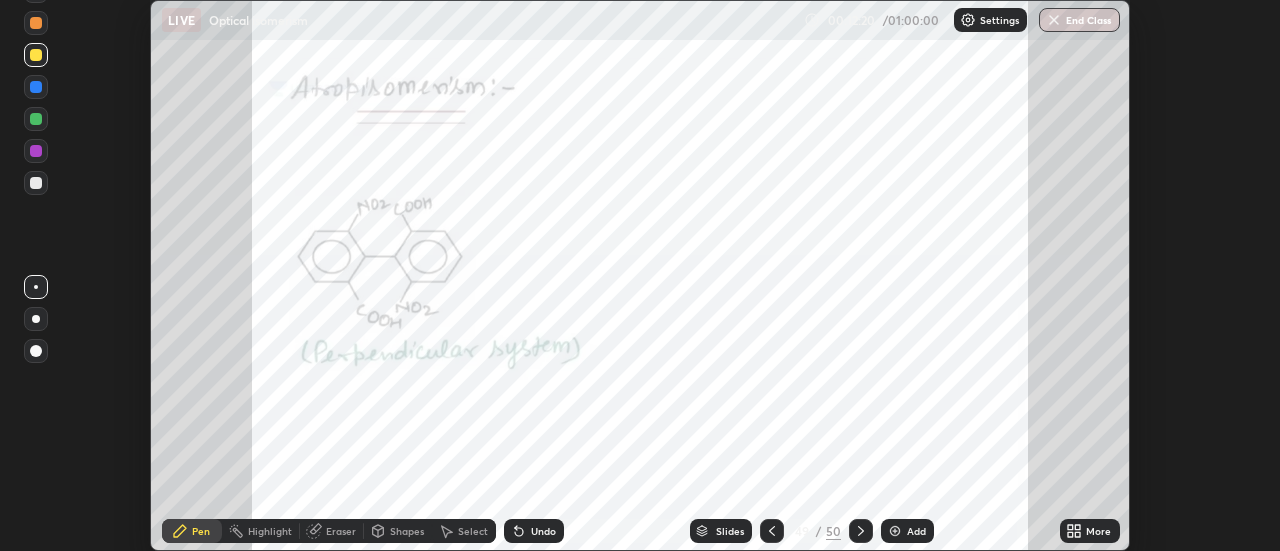 click at bounding box center (36, 23) 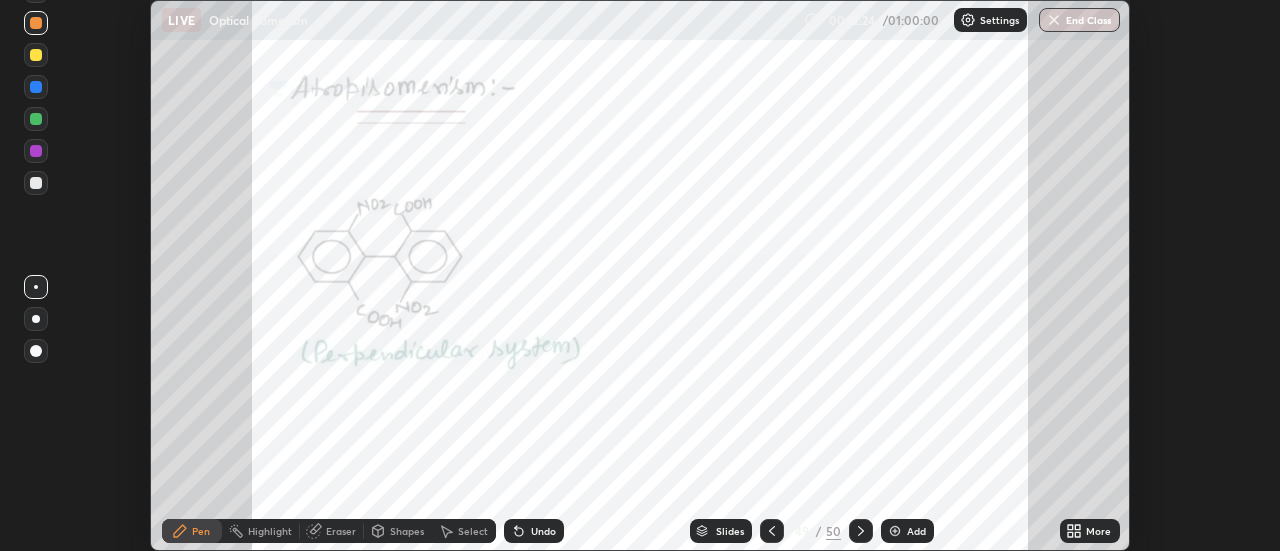 click on "Undo" at bounding box center (543, 531) 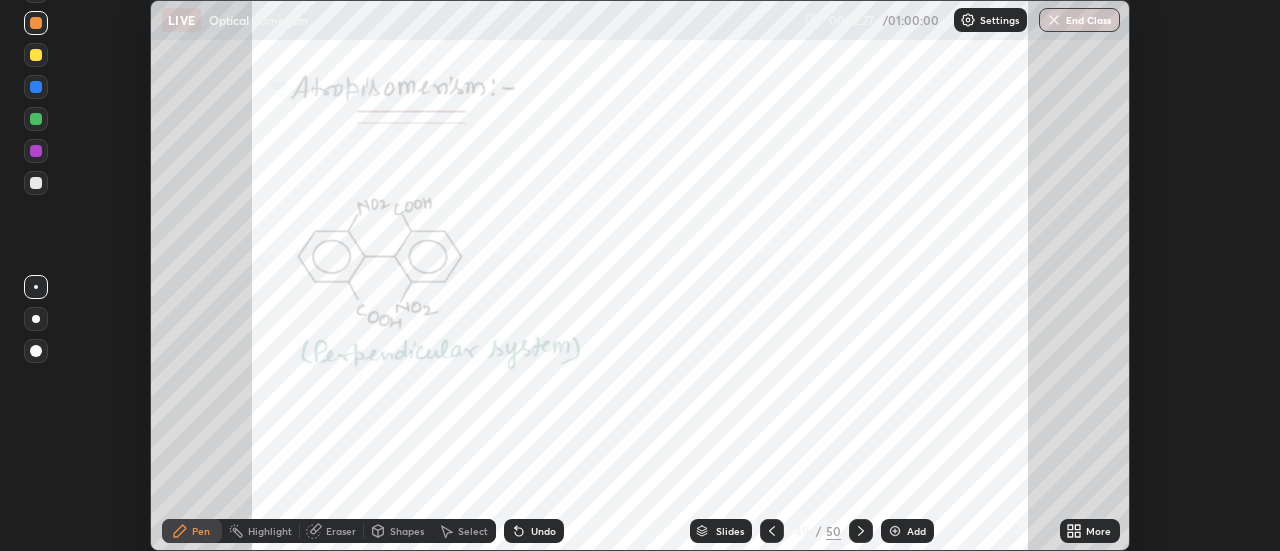 click on "More" at bounding box center (1098, 531) 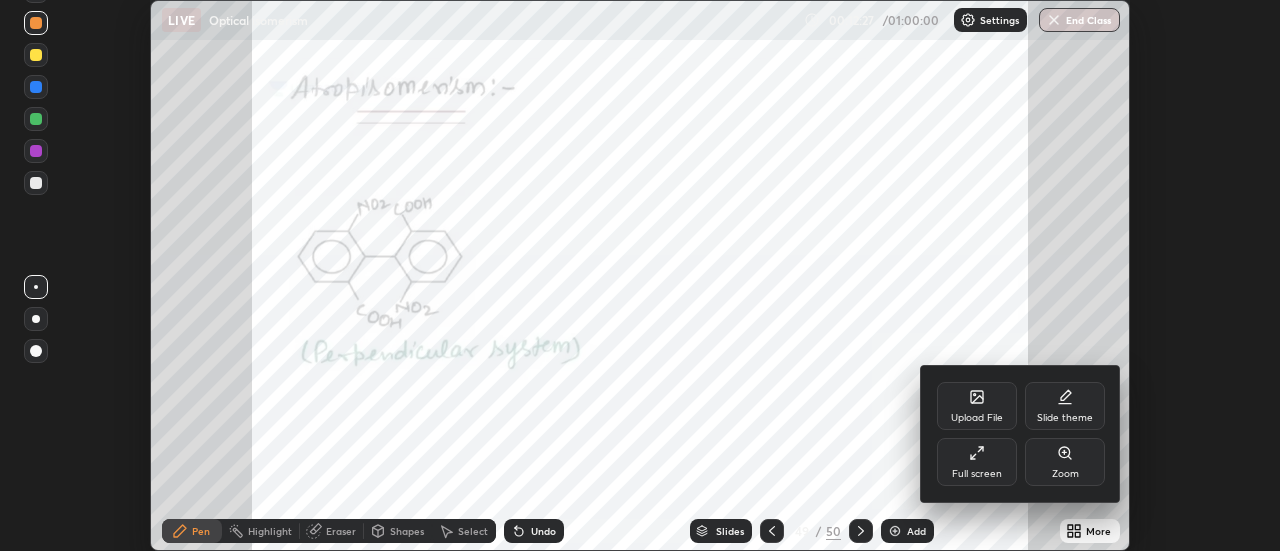 click on "Full screen" at bounding box center (977, 474) 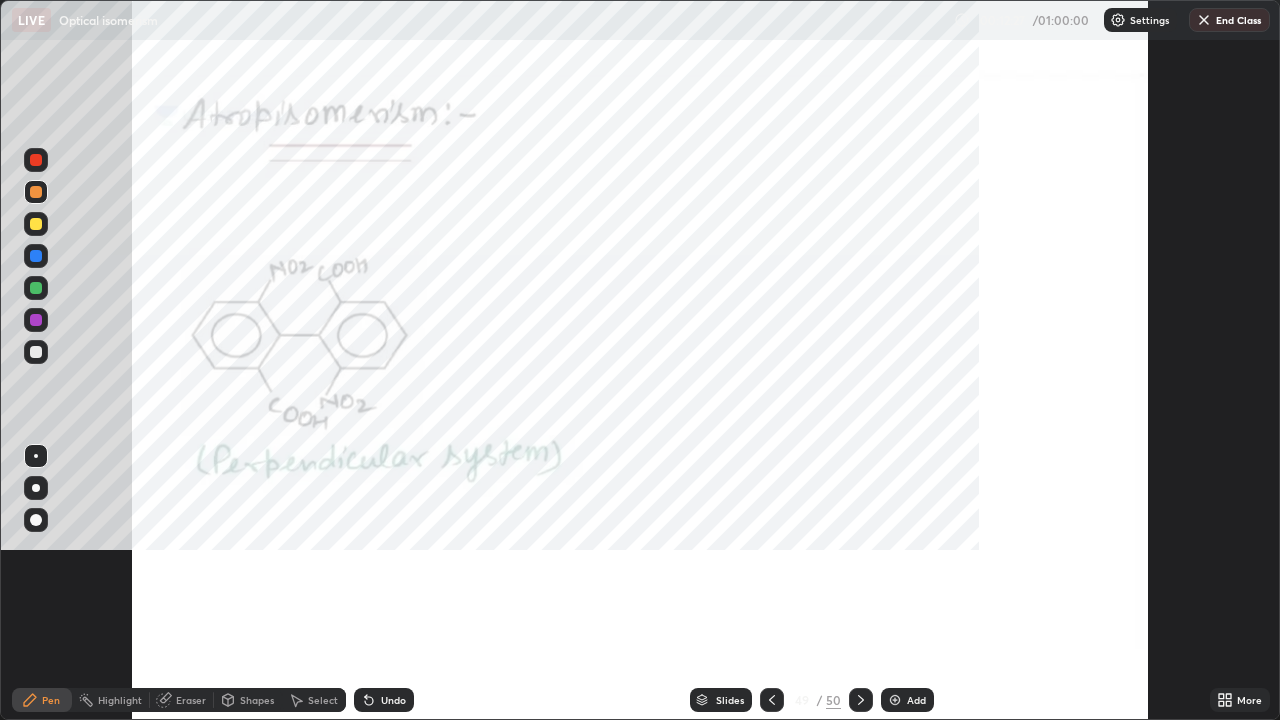 scroll, scrollTop: 99280, scrollLeft: 98720, axis: both 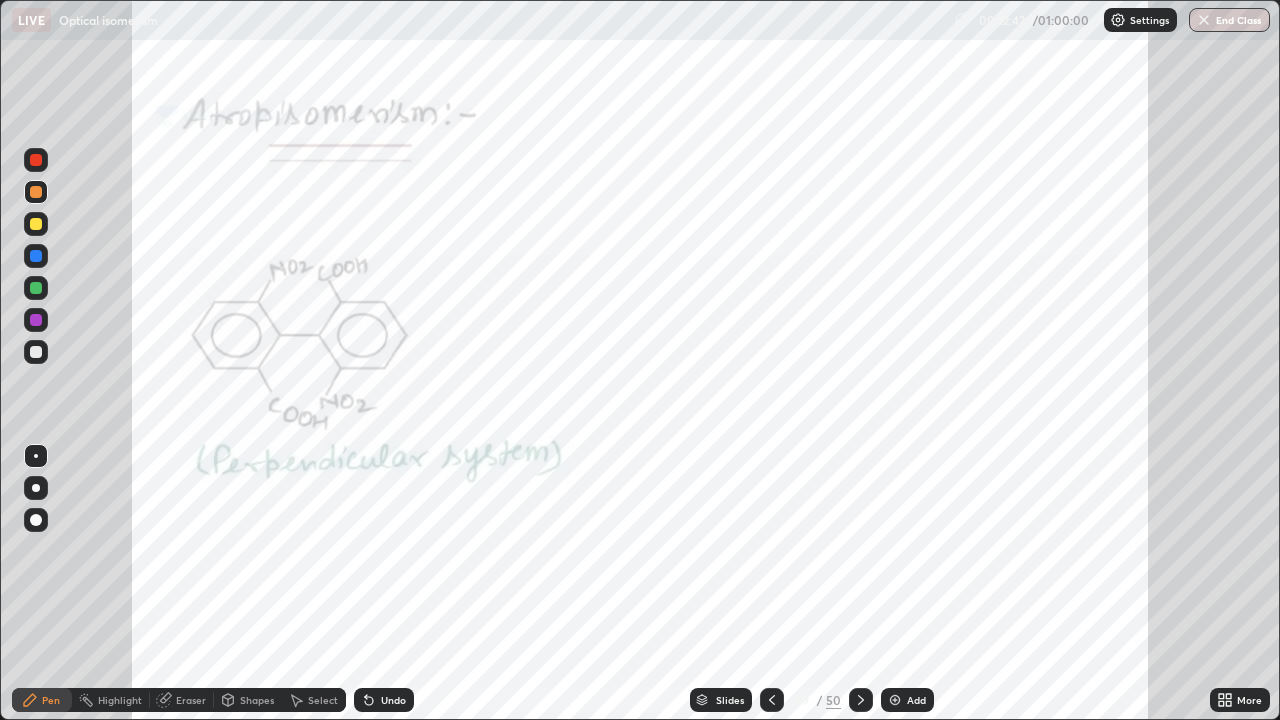 click on "Undo" at bounding box center (384, 700) 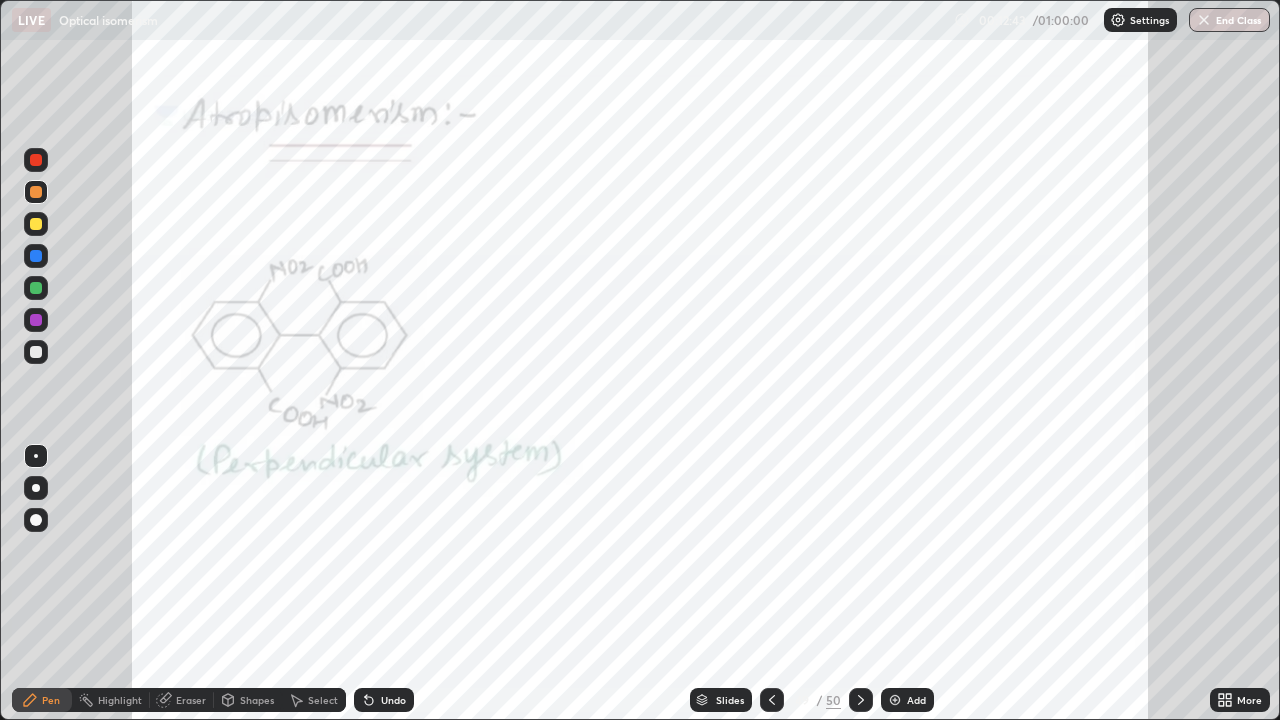 click on "Undo" at bounding box center [393, 700] 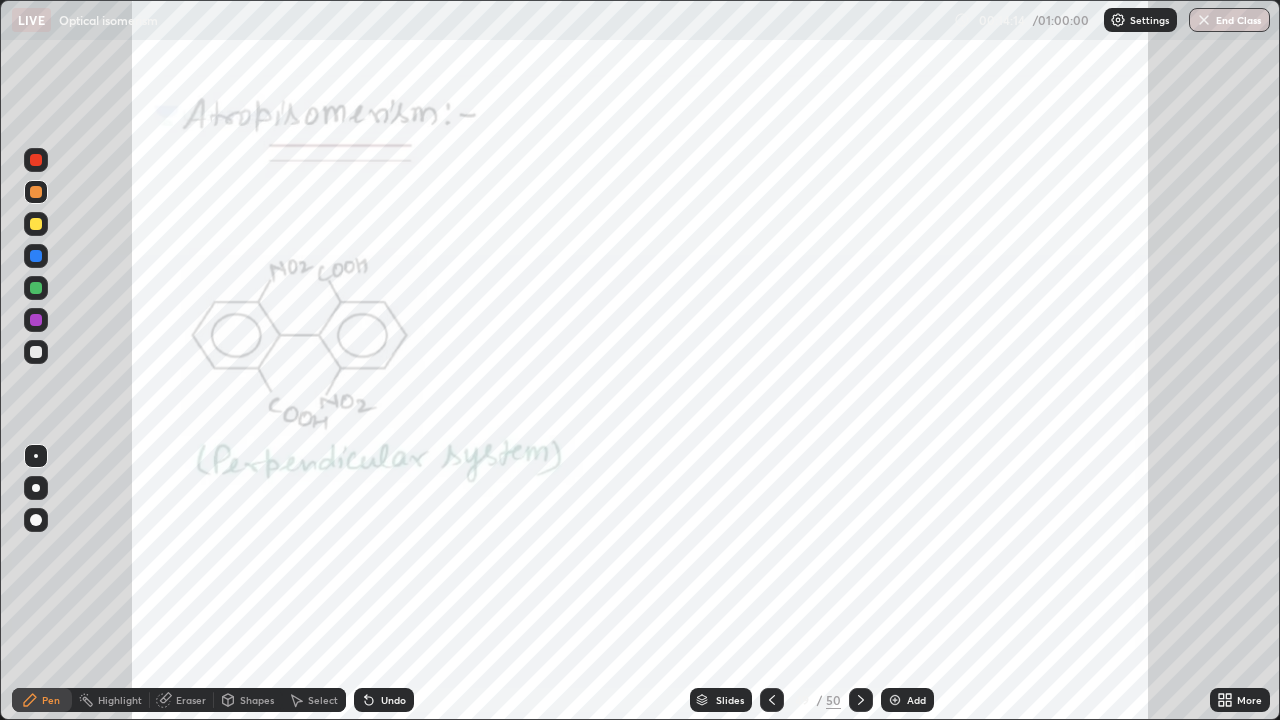 click 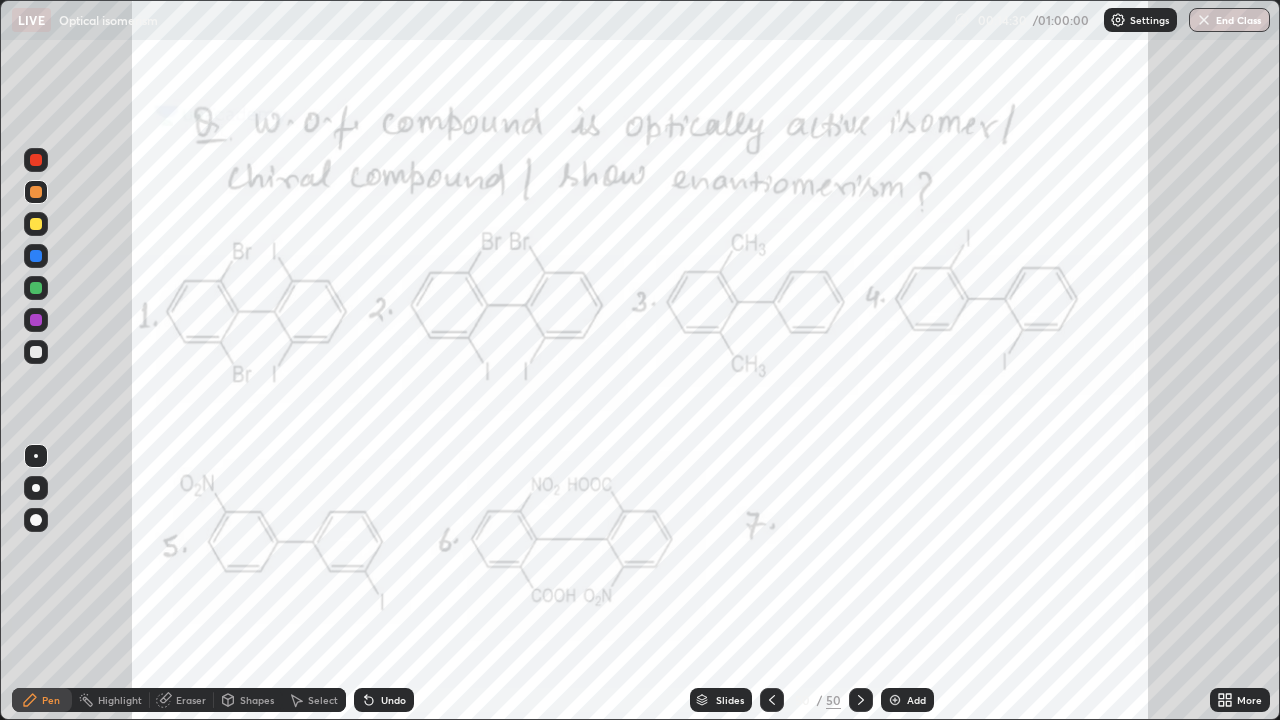 click at bounding box center [36, 288] 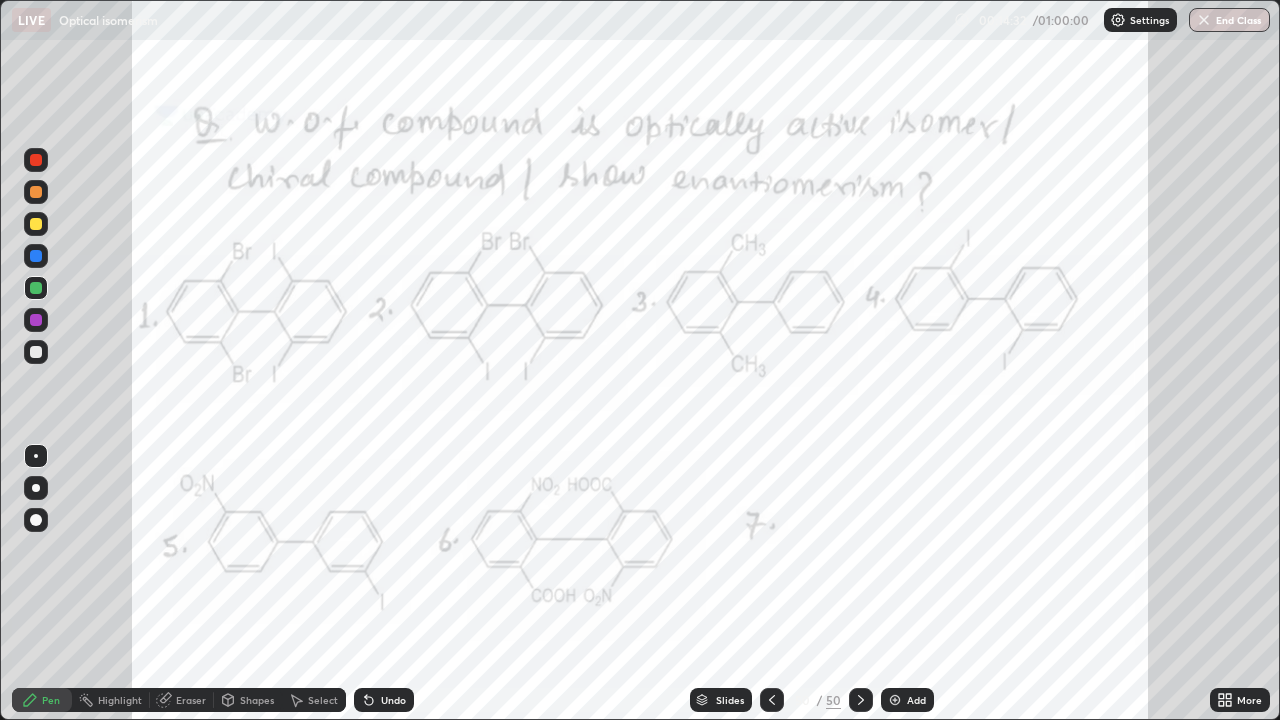 click at bounding box center [36, 224] 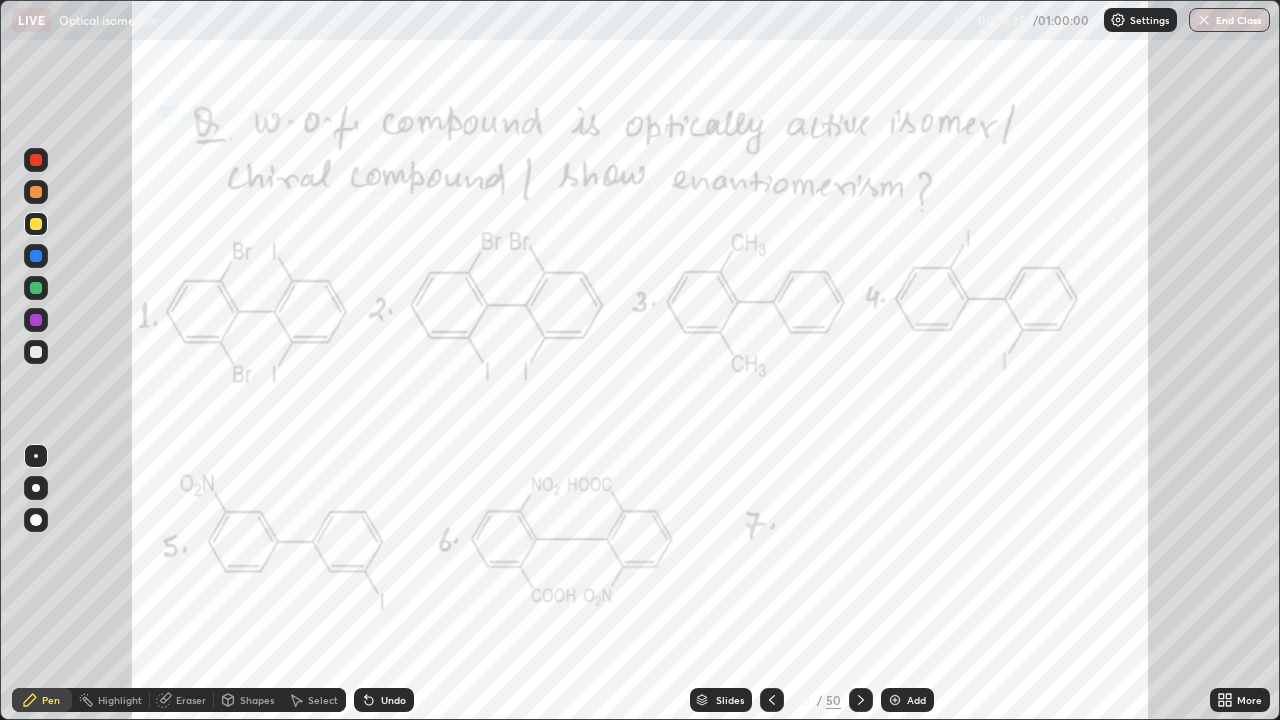 click at bounding box center [36, 160] 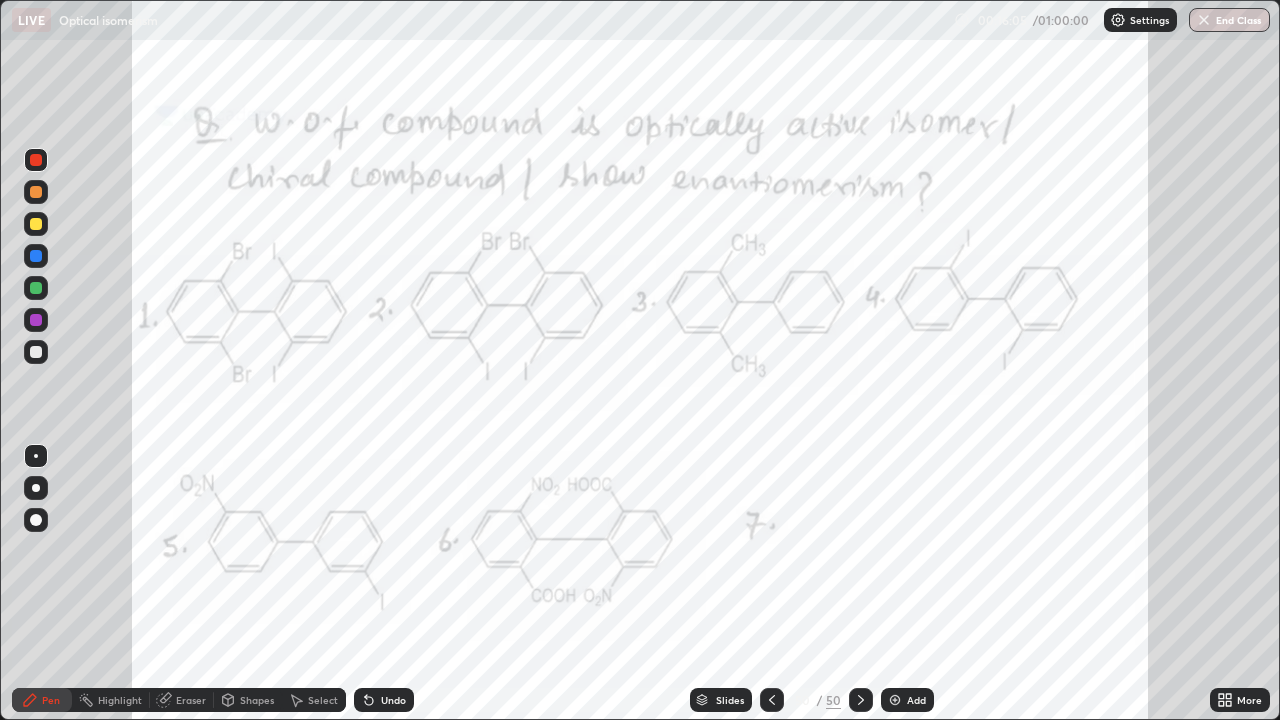 click at bounding box center [36, 488] 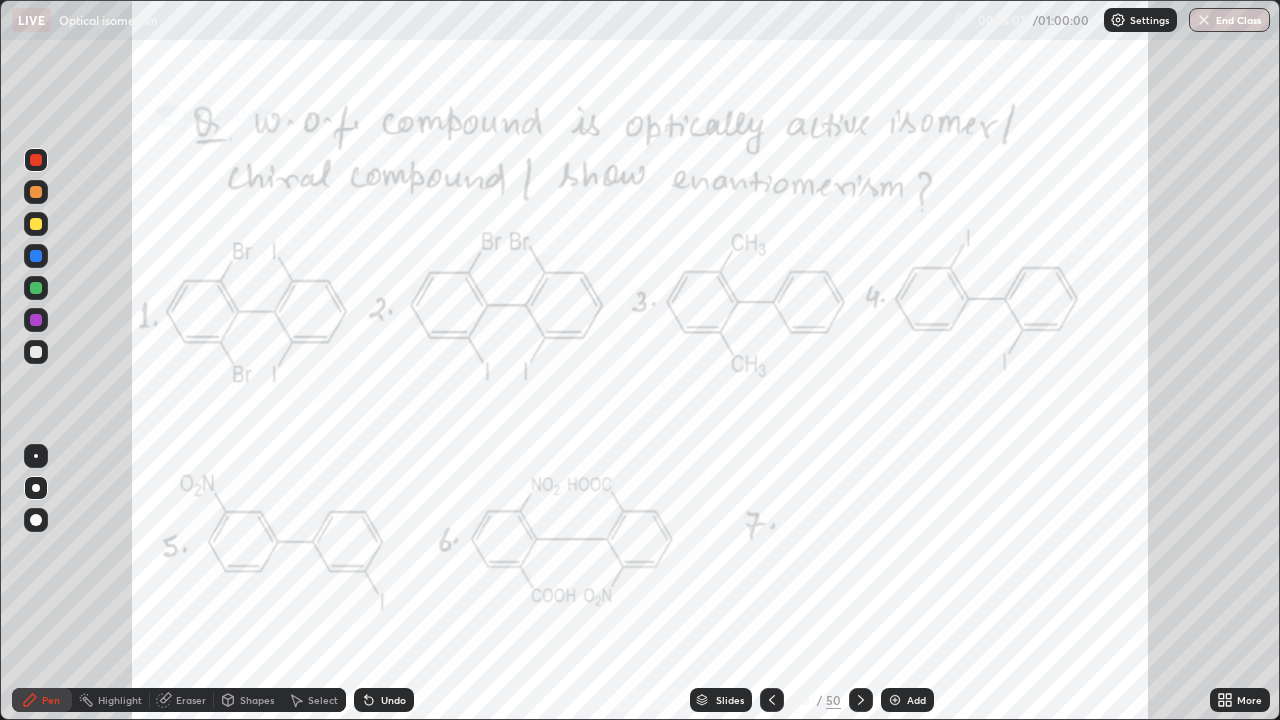 click at bounding box center [36, 256] 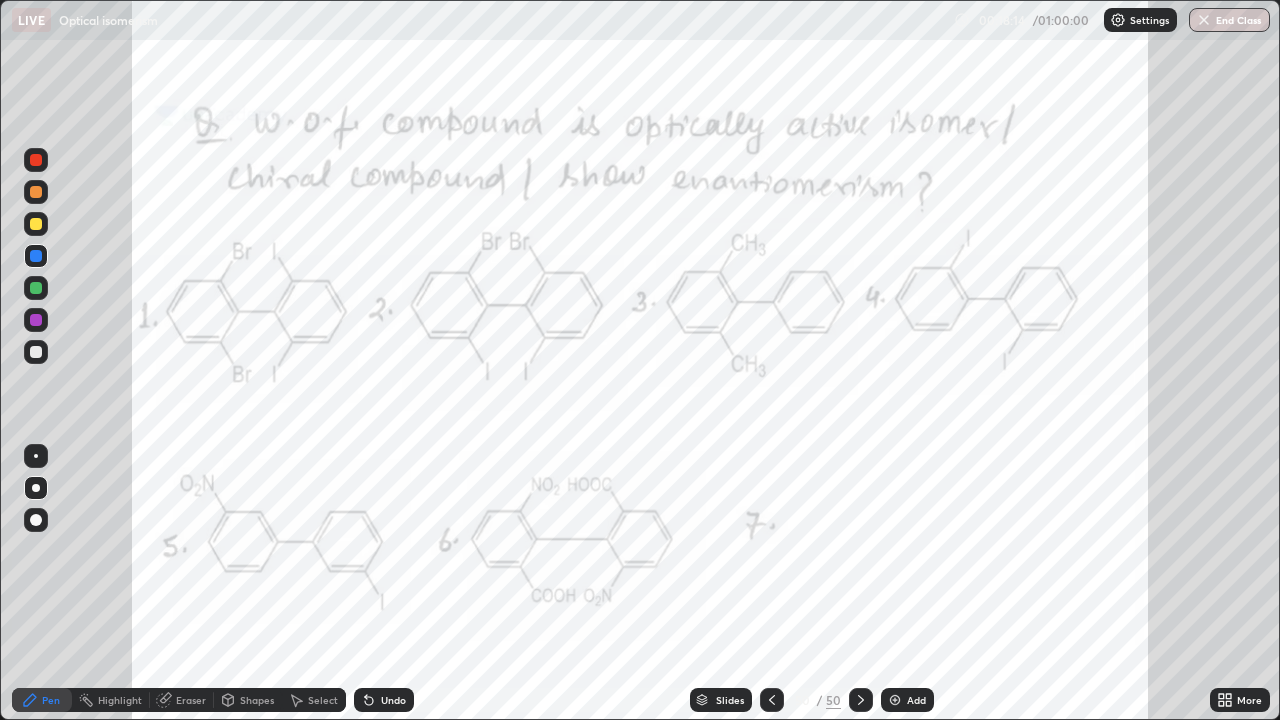 click at bounding box center [36, 488] 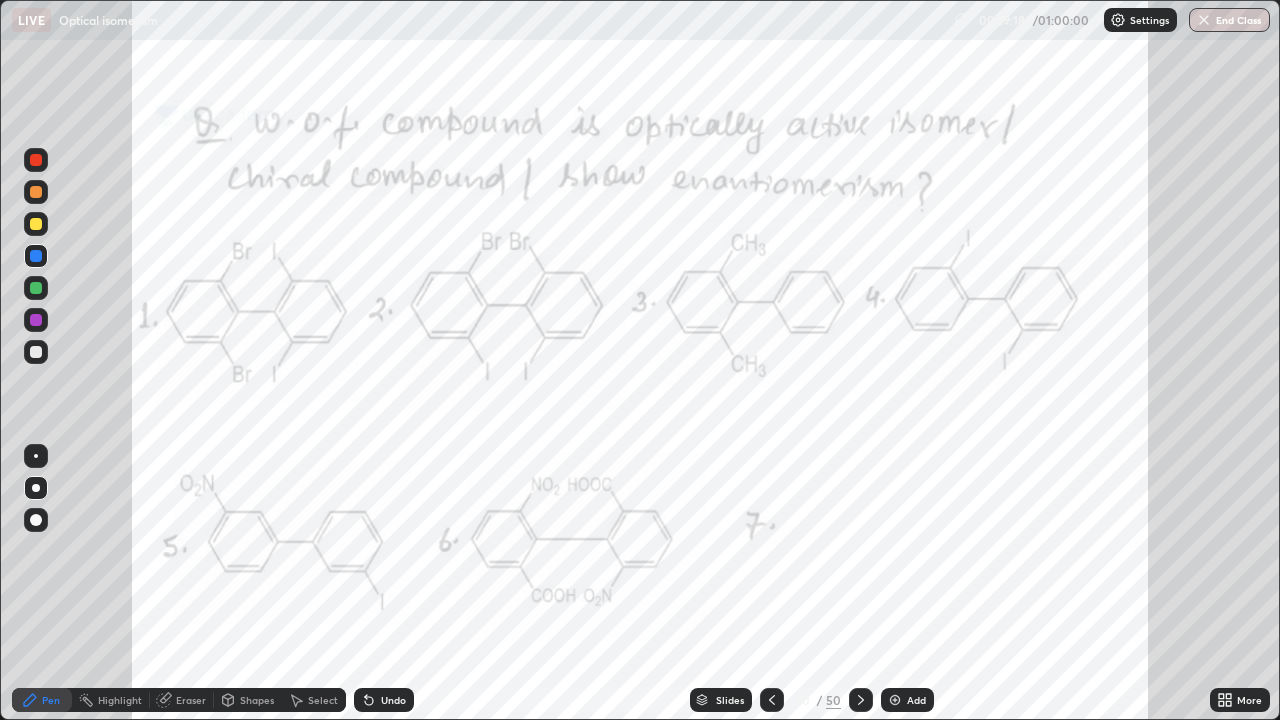 click at bounding box center [895, 700] 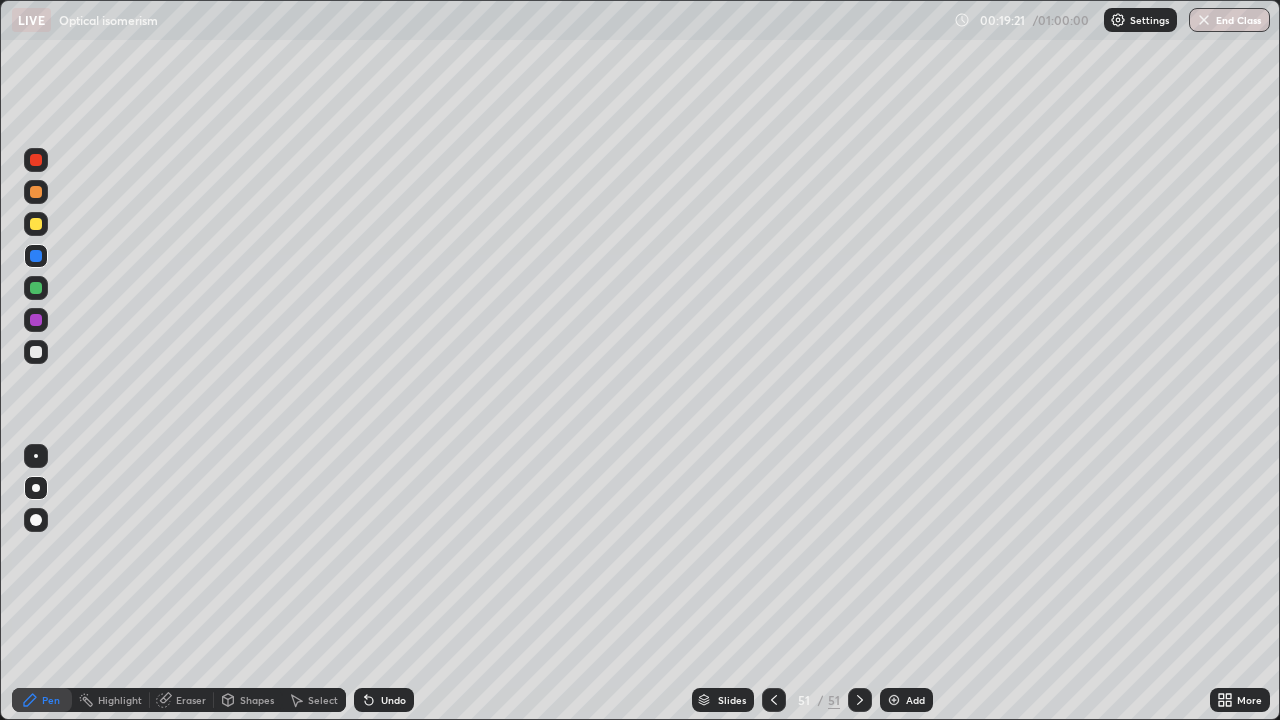 click at bounding box center (36, 352) 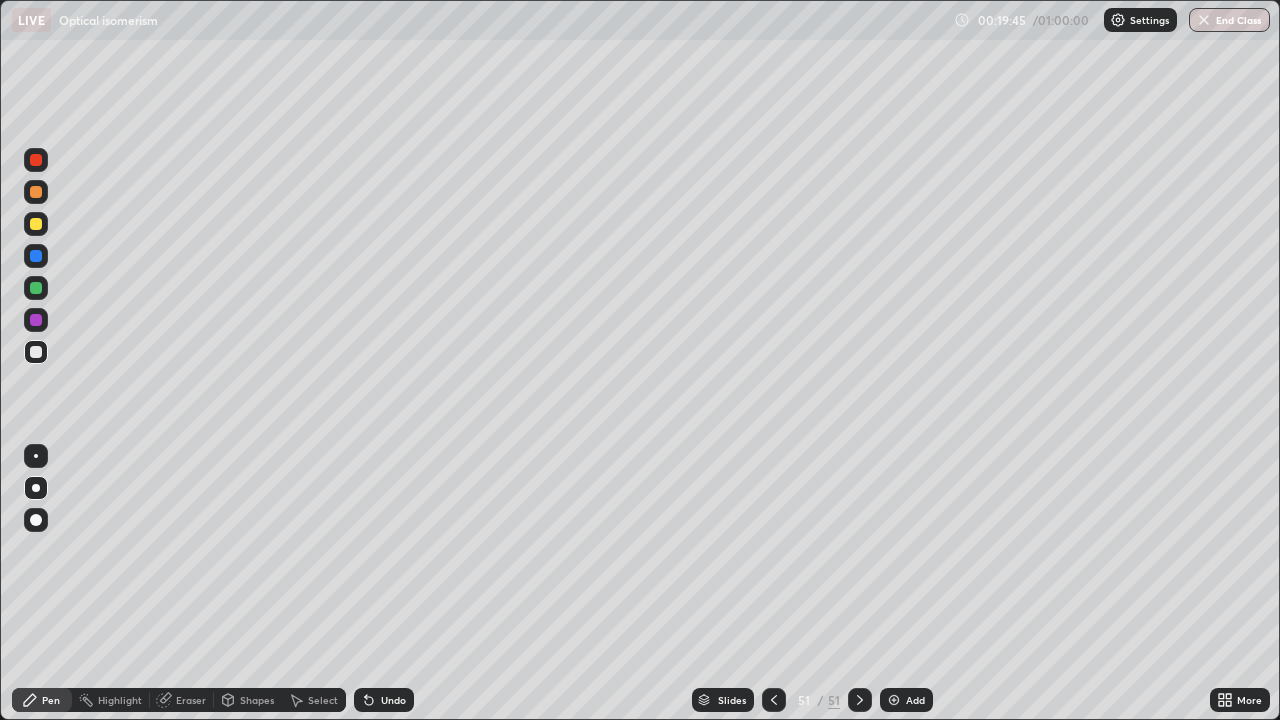 click on "Undo" at bounding box center [393, 700] 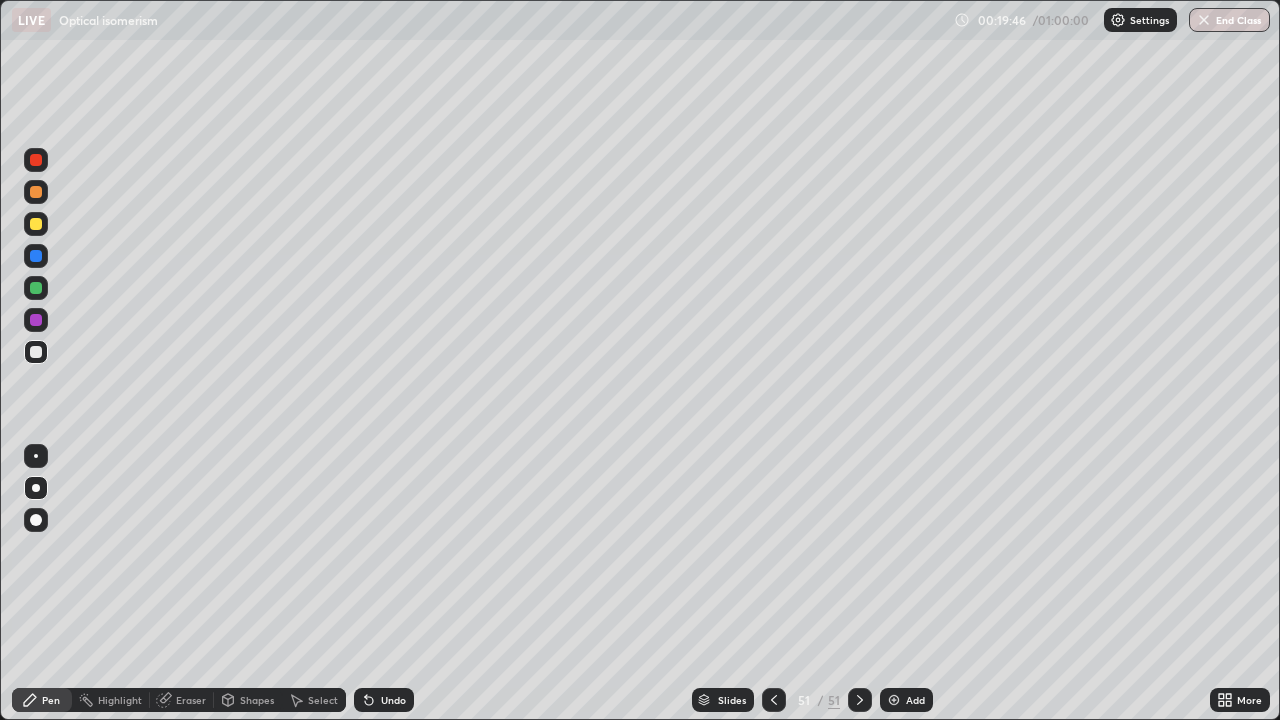 click on "Undo" at bounding box center (380, 700) 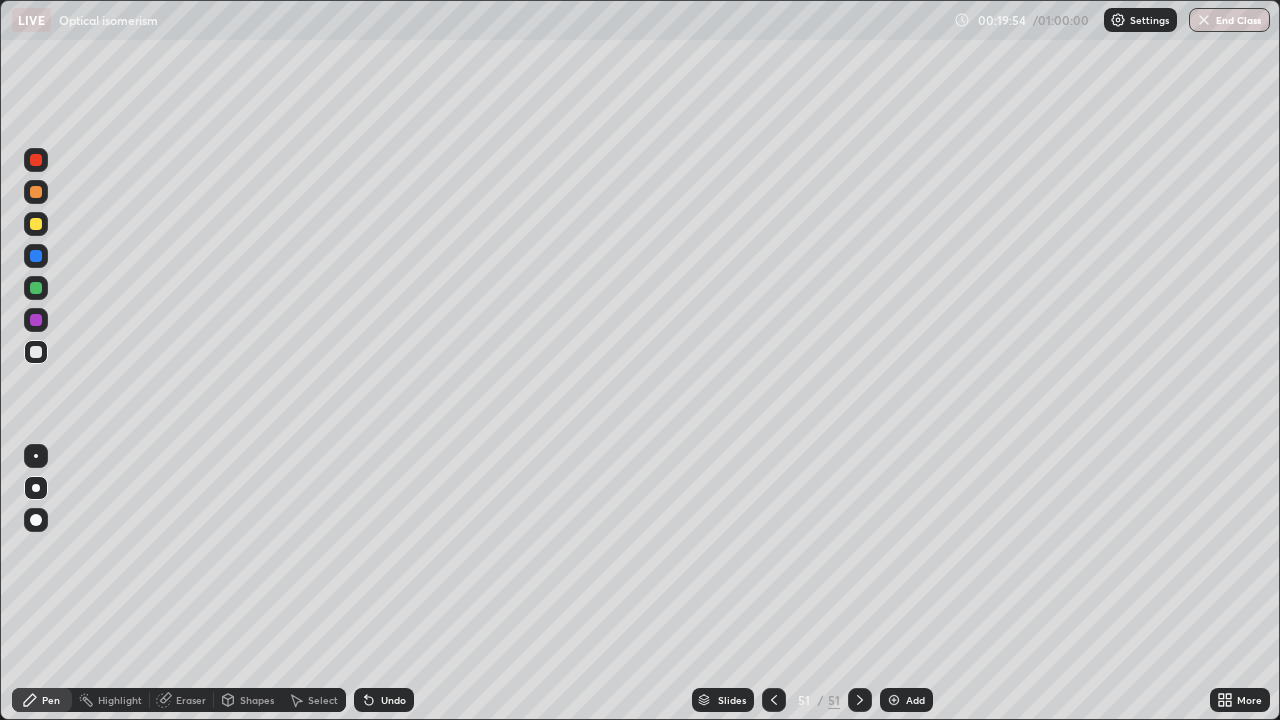 click at bounding box center [36, 288] 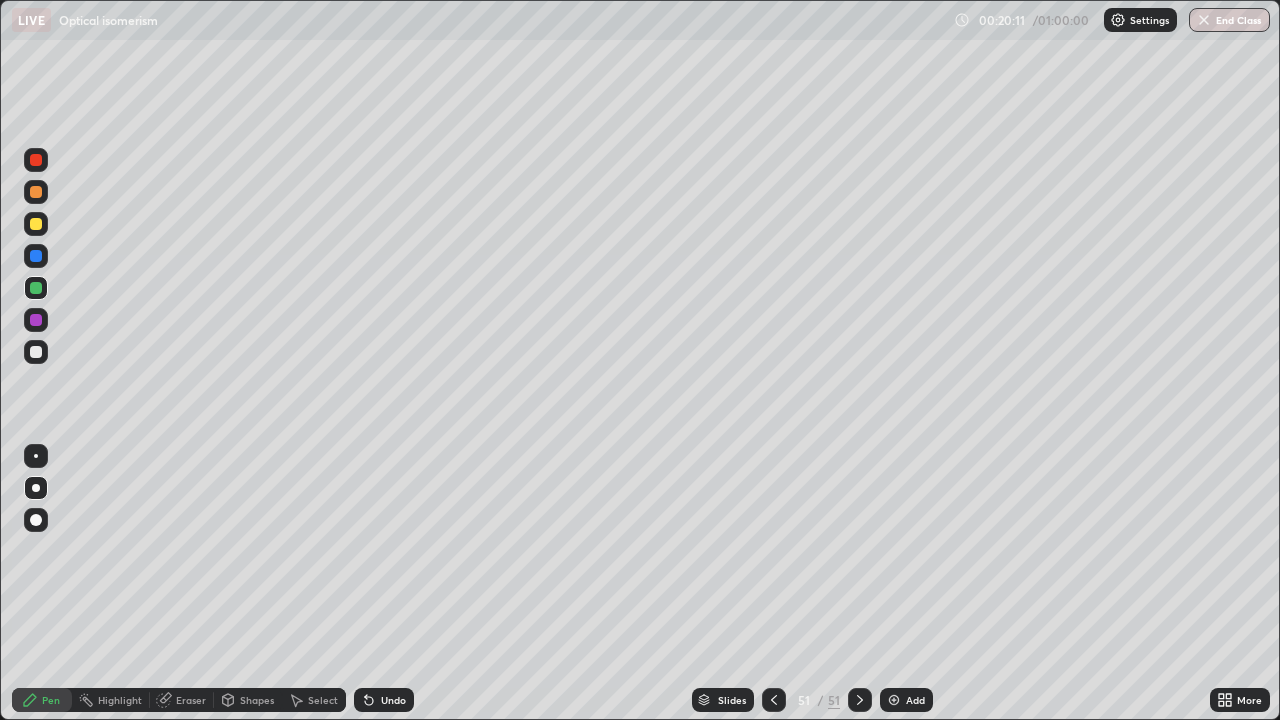 click at bounding box center (36, 352) 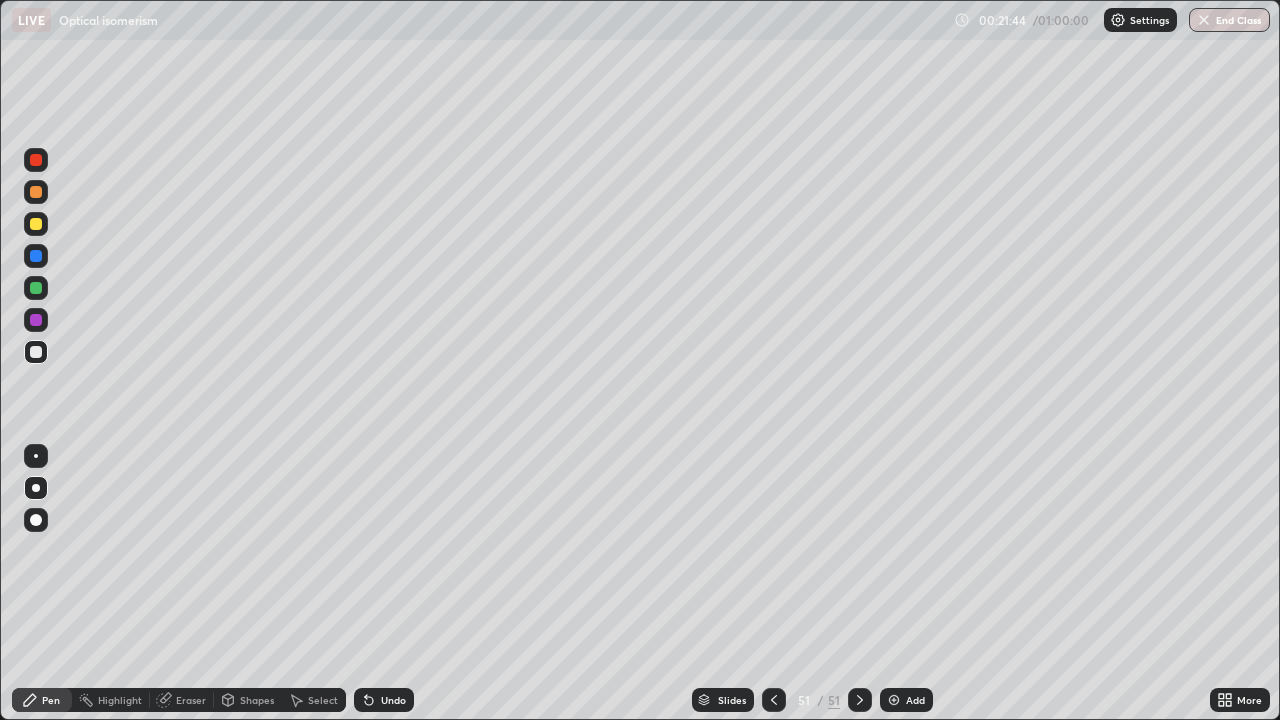 click at bounding box center (36, 288) 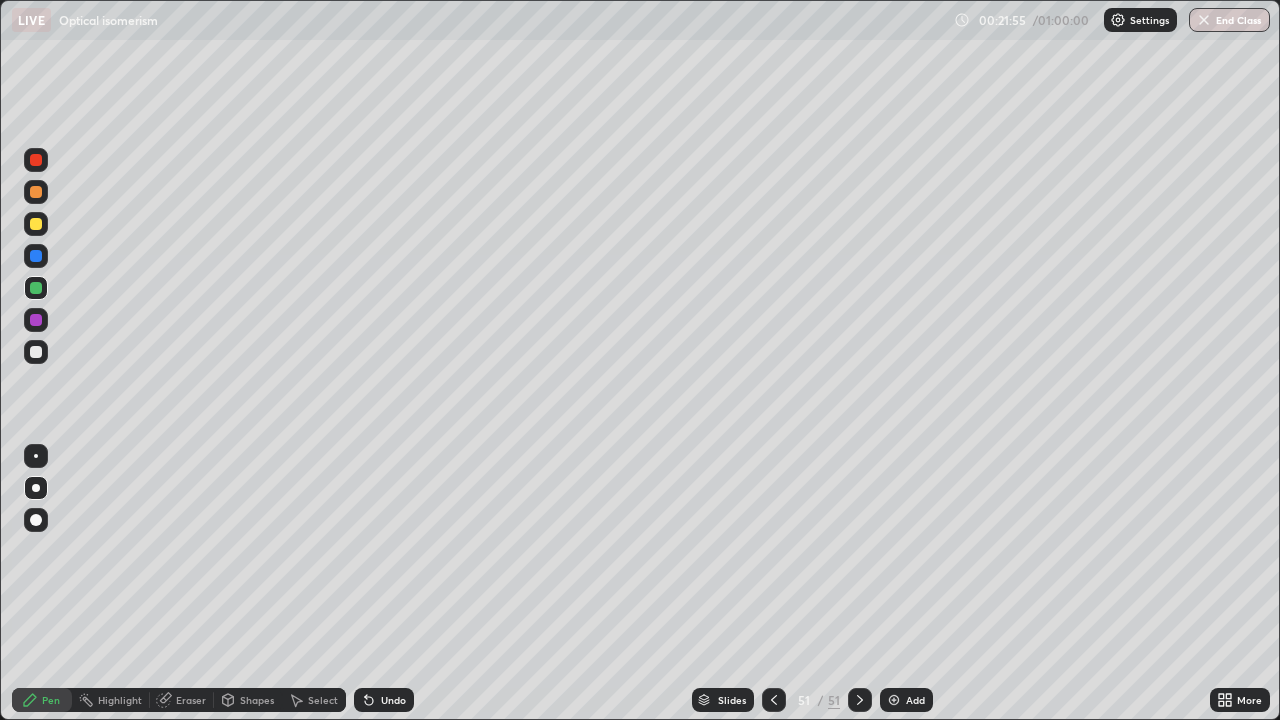 click at bounding box center [36, 352] 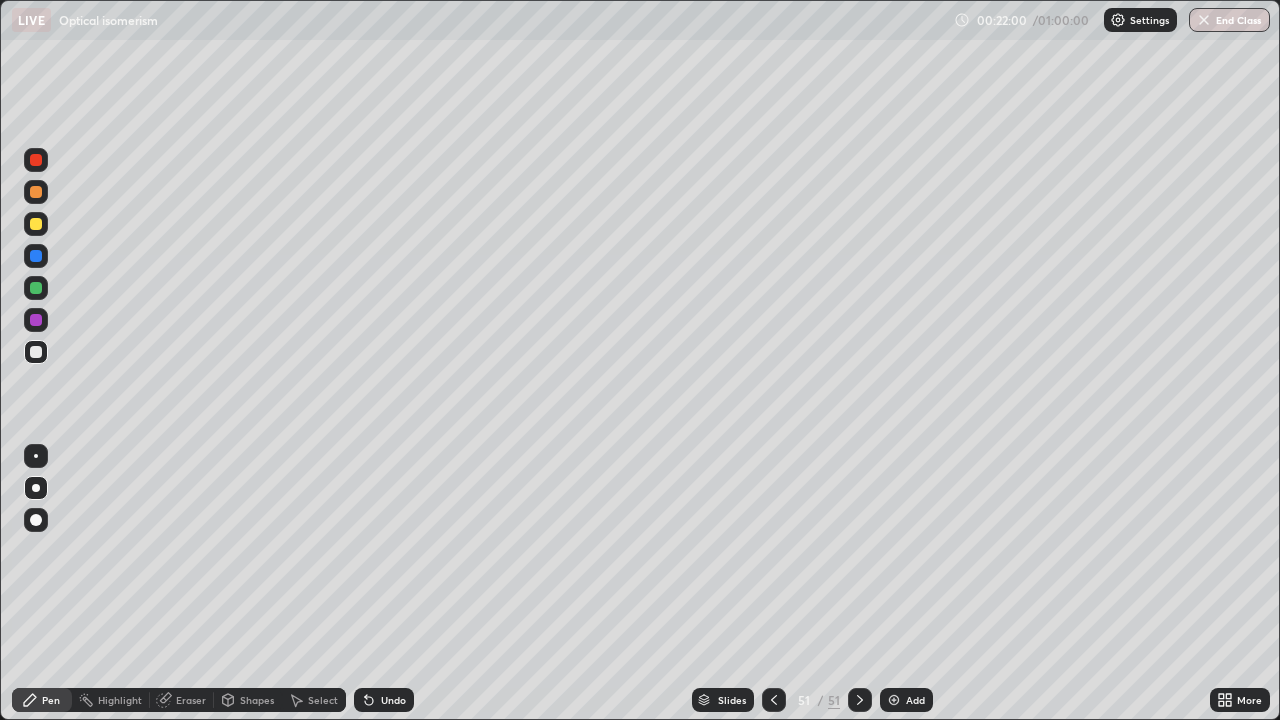 click at bounding box center [36, 320] 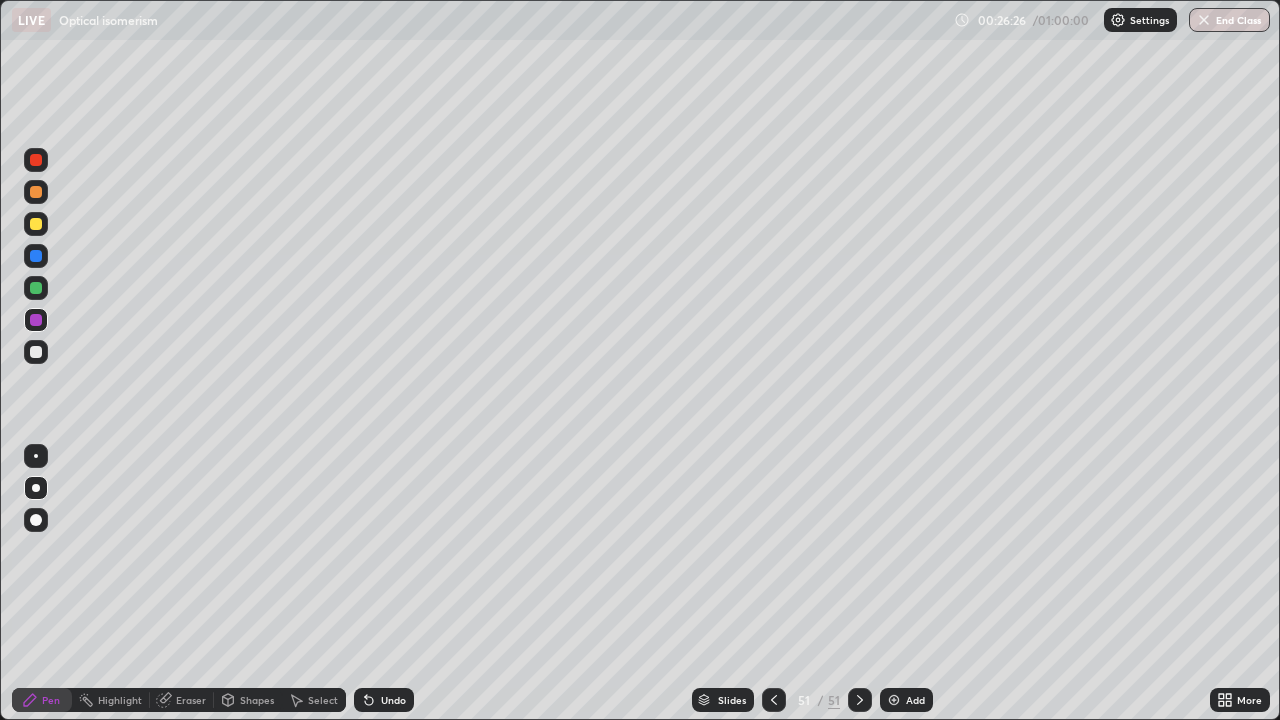 click at bounding box center [894, 700] 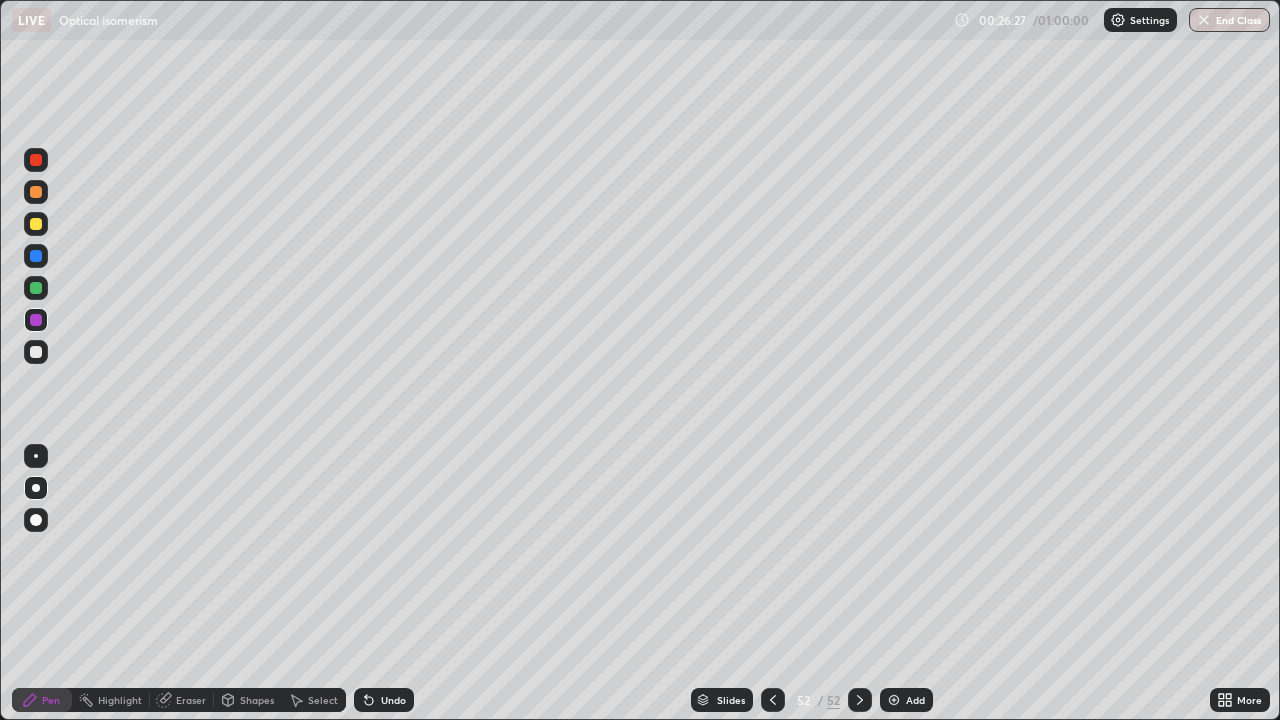 click at bounding box center [36, 352] 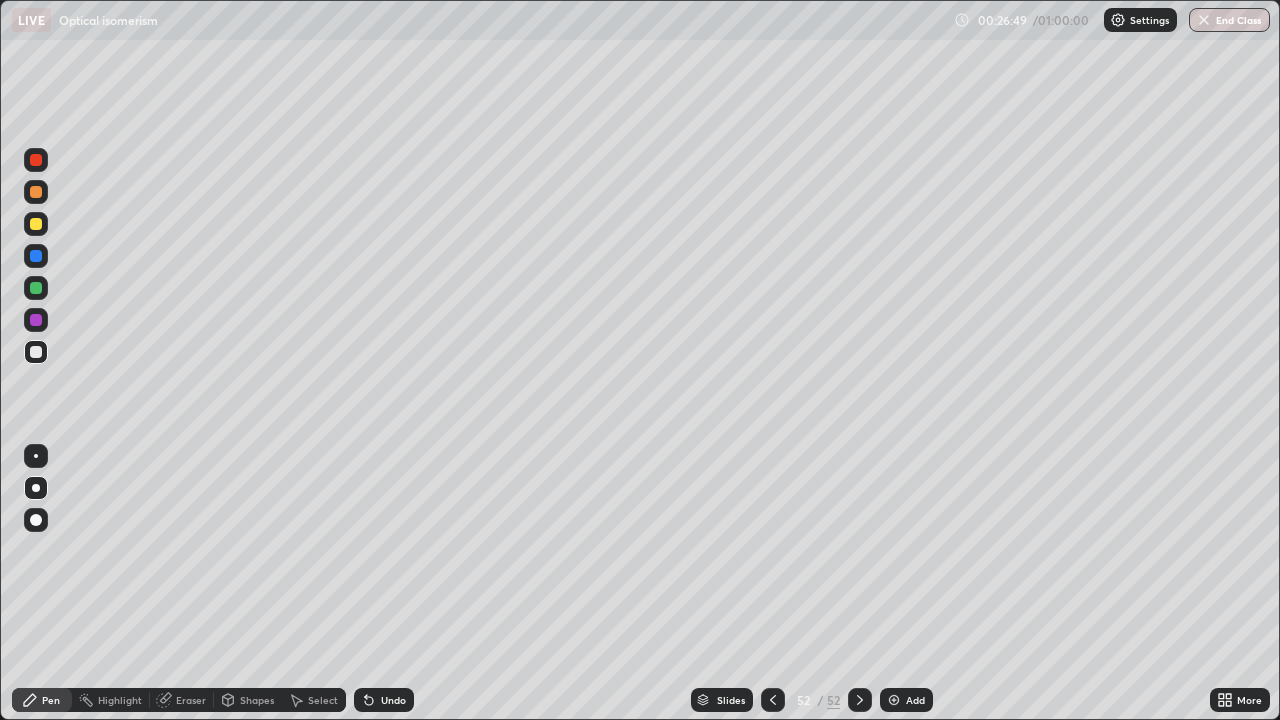 click on "Select" at bounding box center [323, 700] 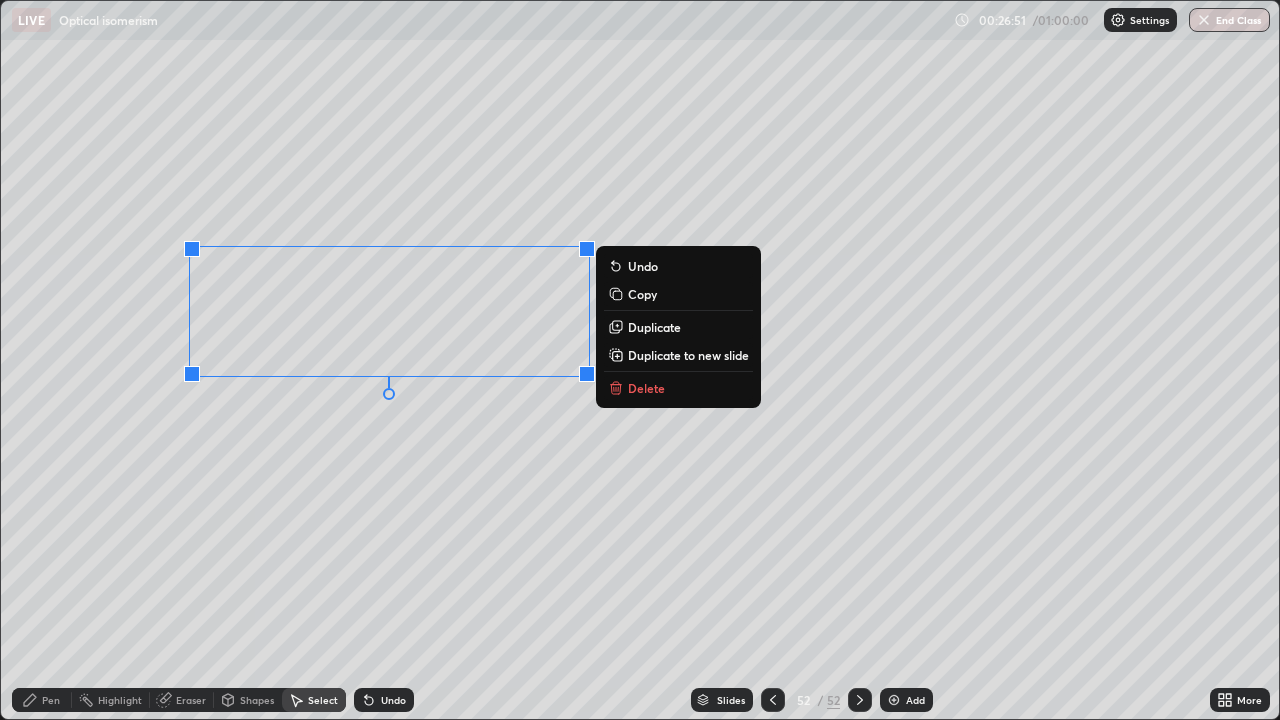 click on "0 ° Undo Copy Duplicate Duplicate to new slide Delete" at bounding box center [640, 360] 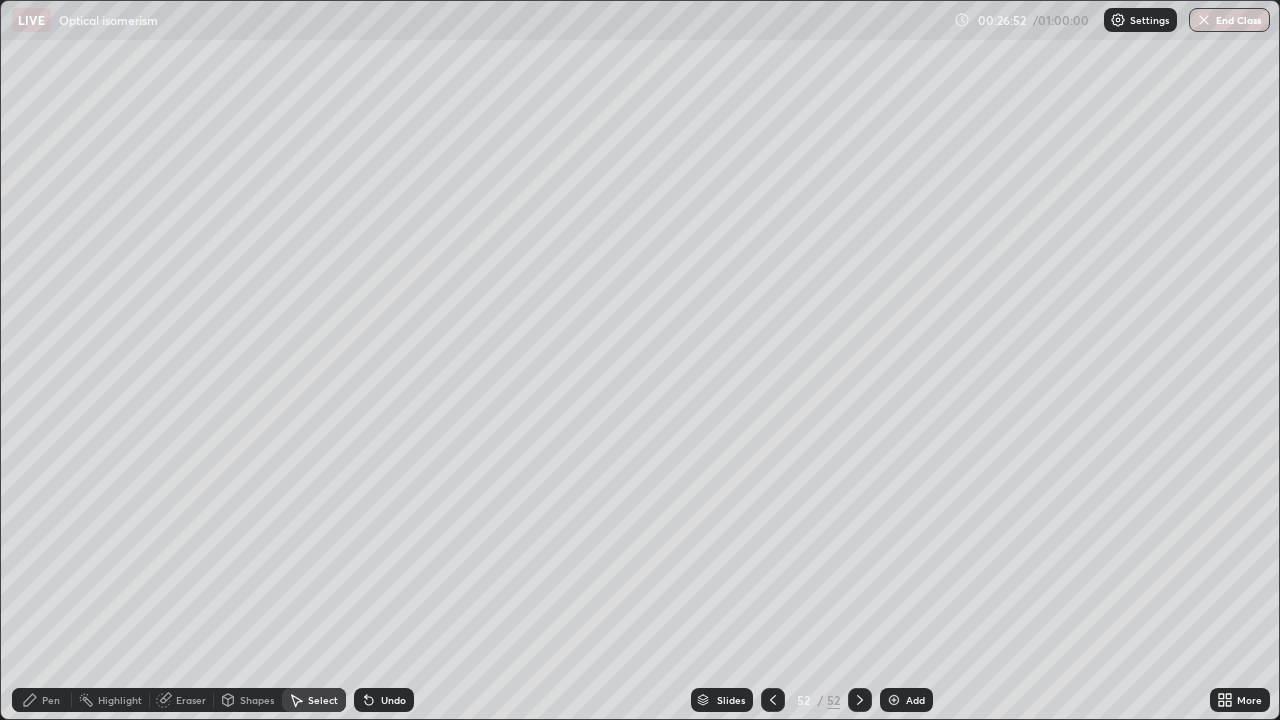 click on "Pen" at bounding box center [42, 700] 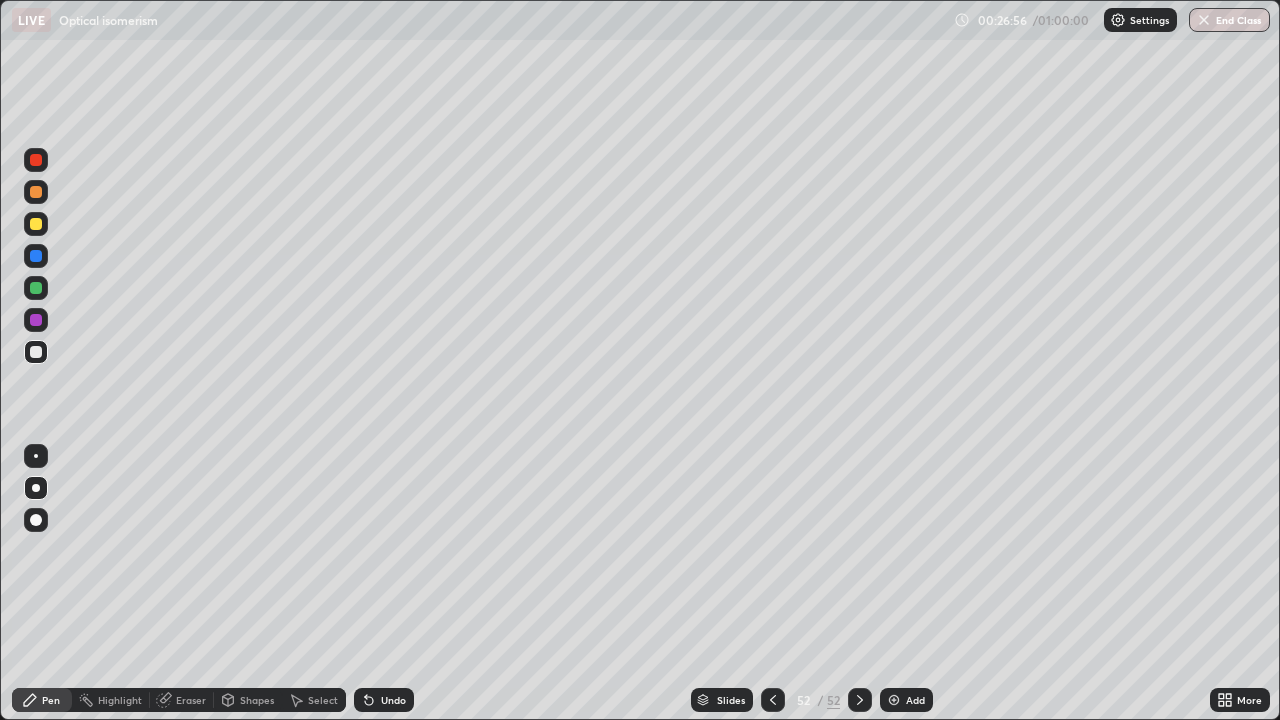 click at bounding box center [36, 288] 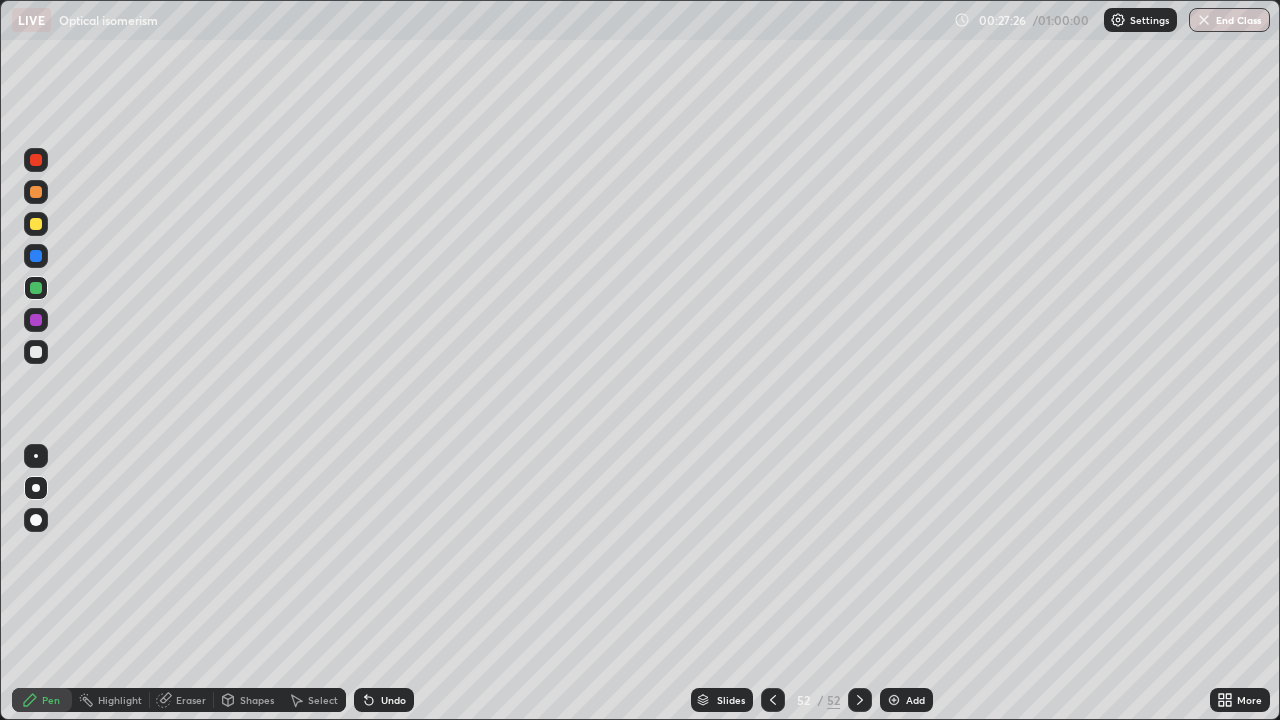click on "Undo" at bounding box center (384, 700) 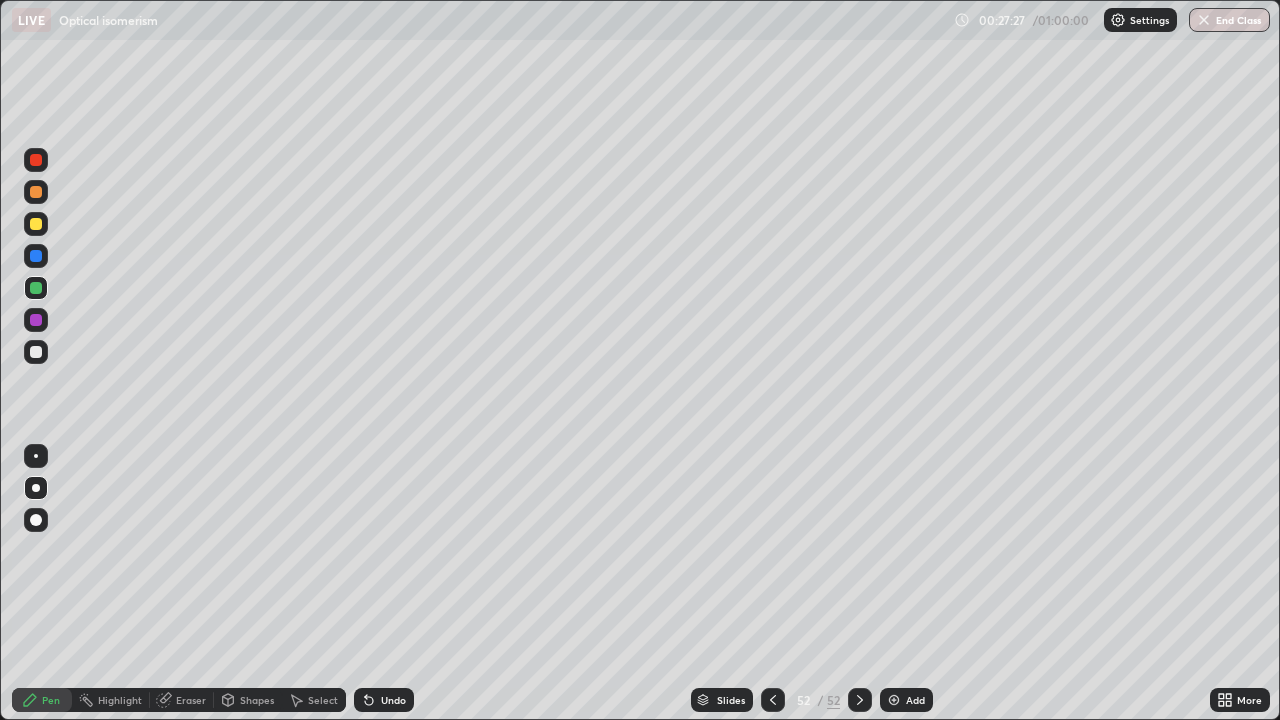click 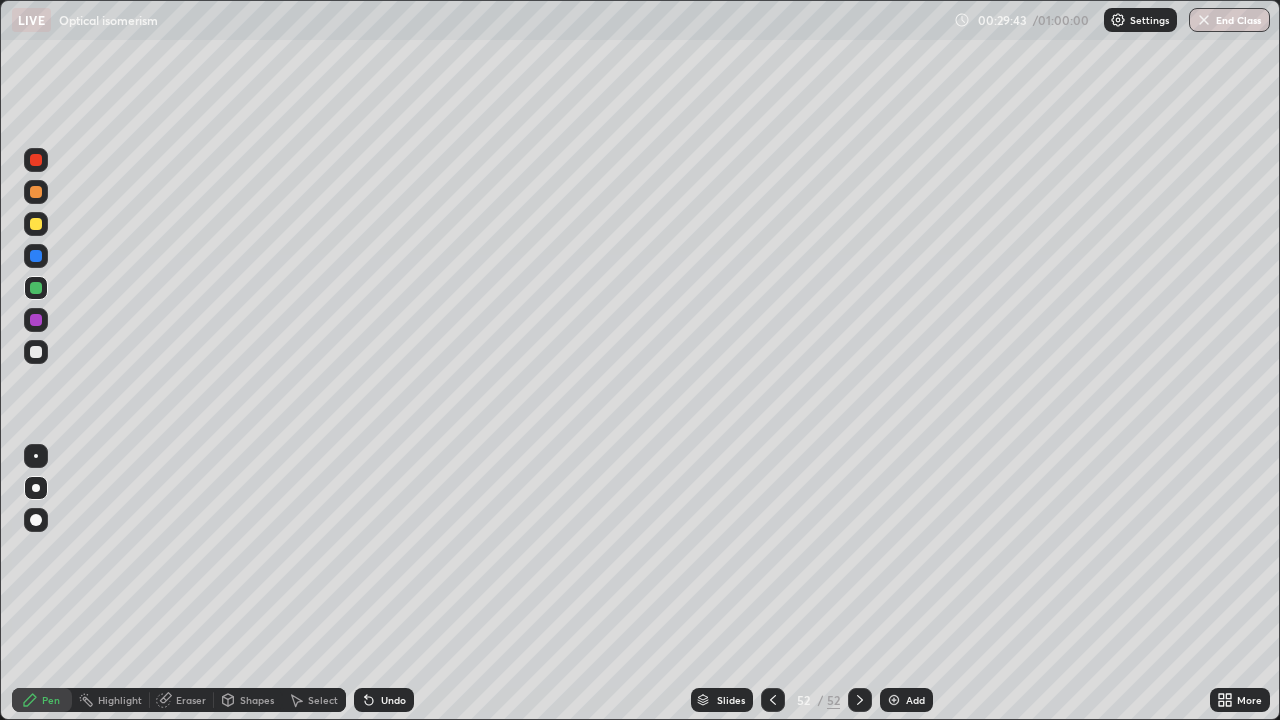 click at bounding box center (36, 352) 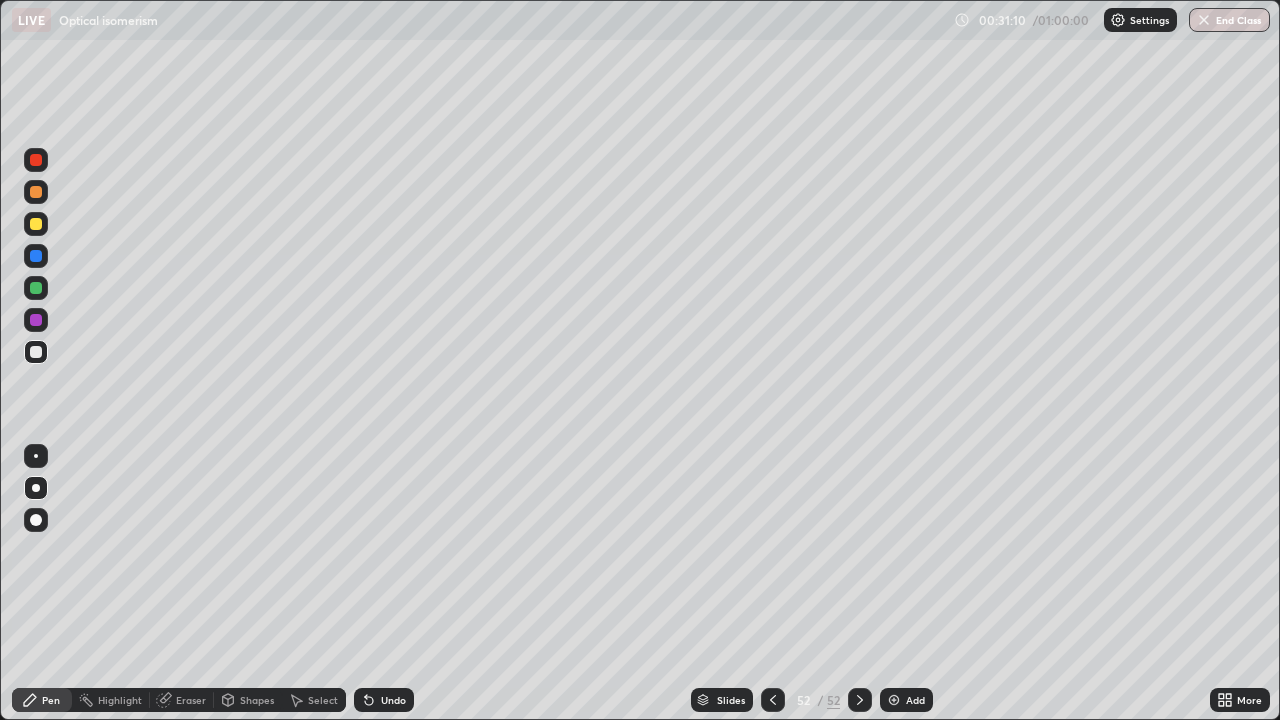 click on "Add" at bounding box center [906, 700] 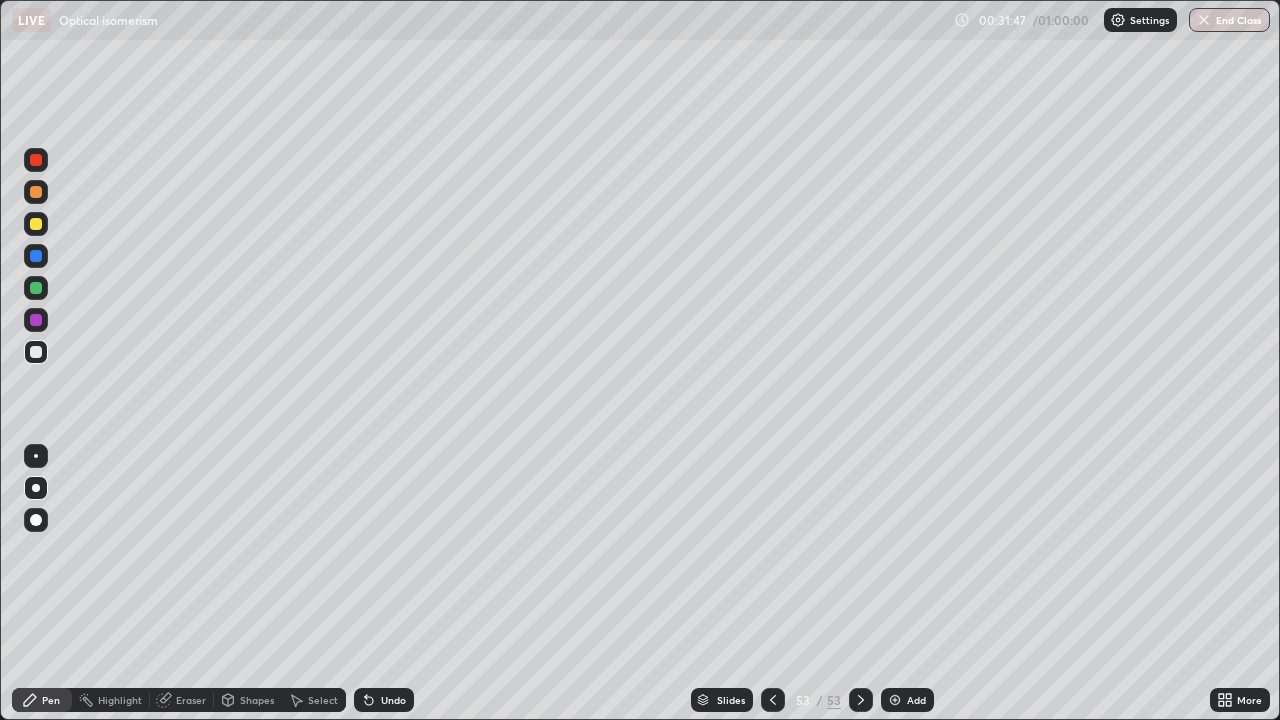 click at bounding box center [36, 320] 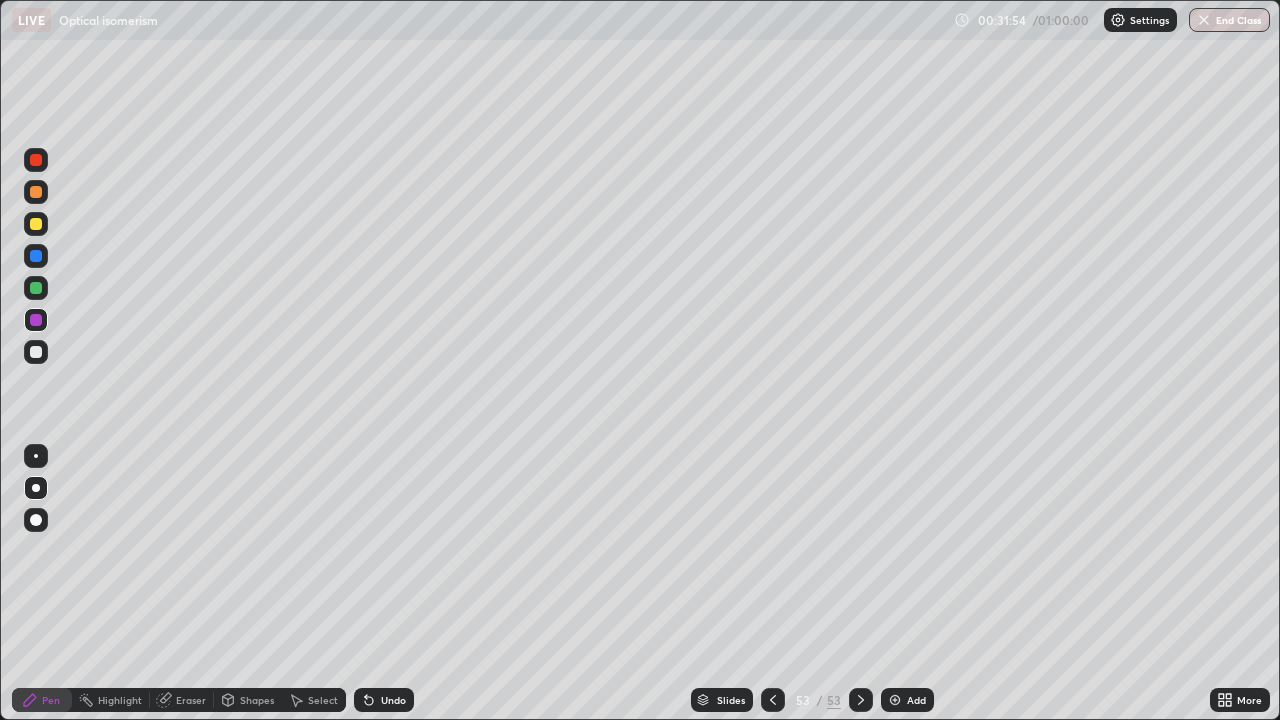 click at bounding box center [36, 352] 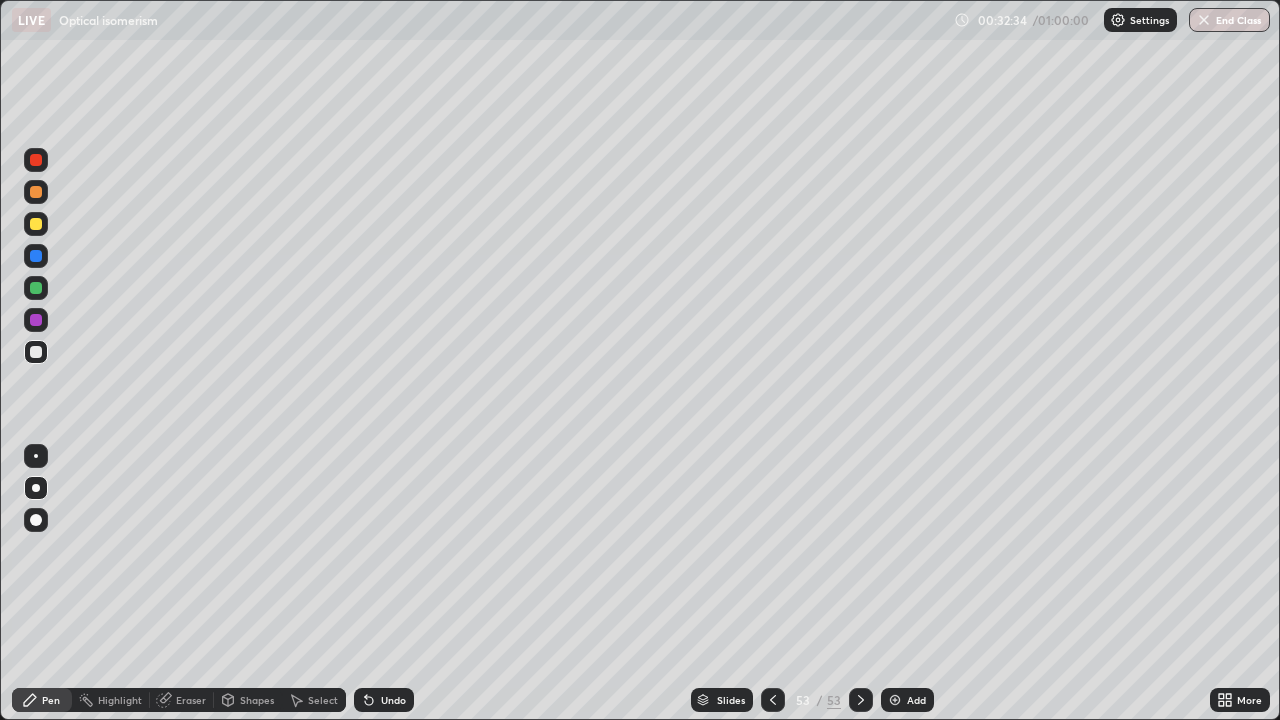 click at bounding box center [36, 288] 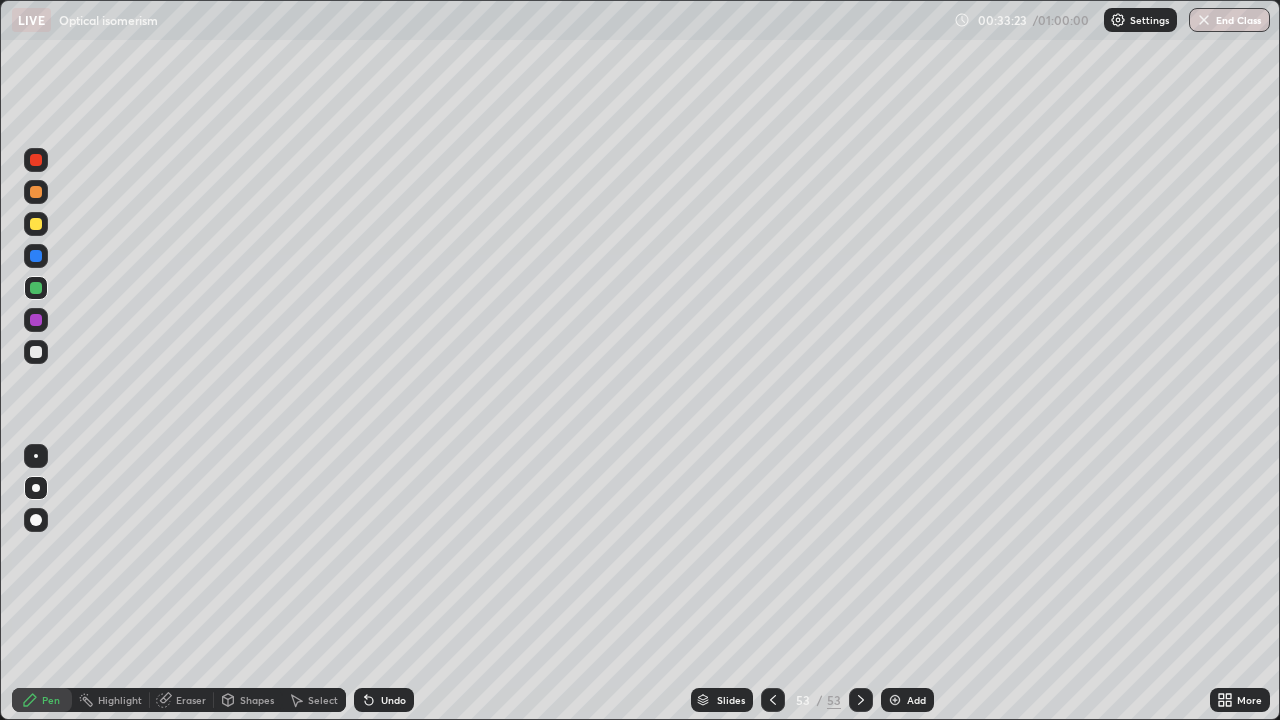 click on "Undo" at bounding box center (384, 700) 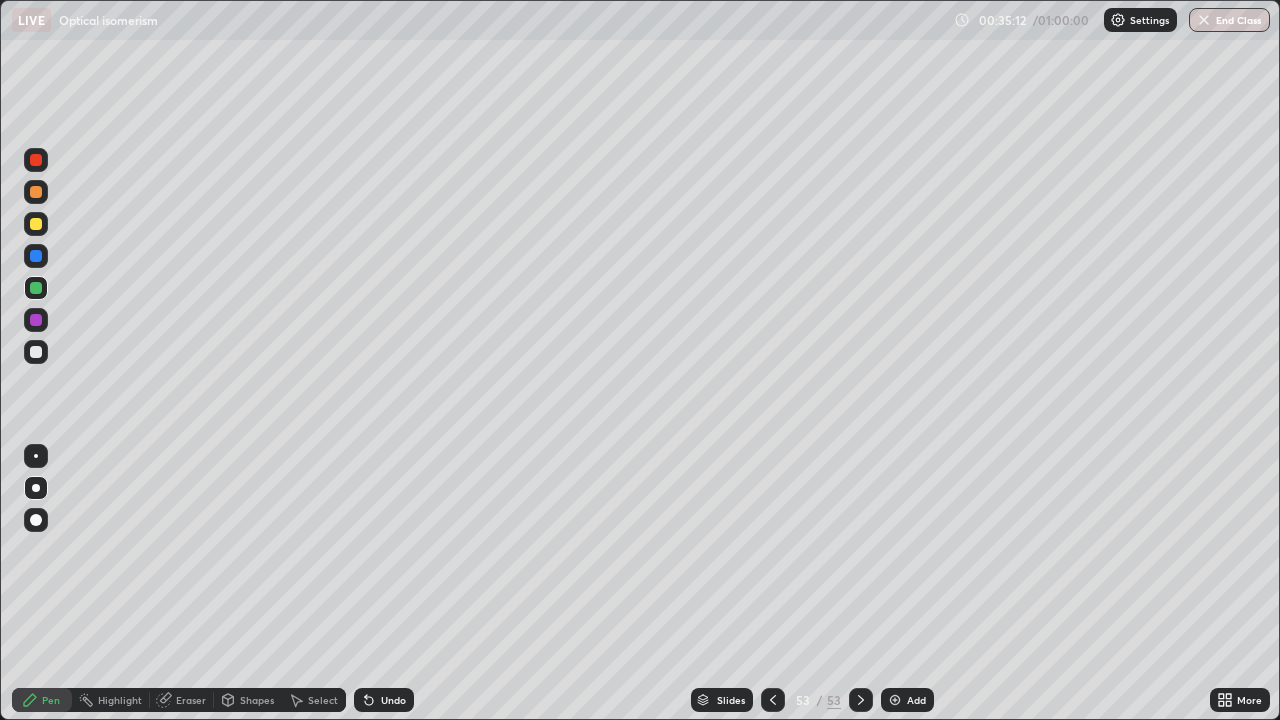 click at bounding box center [895, 700] 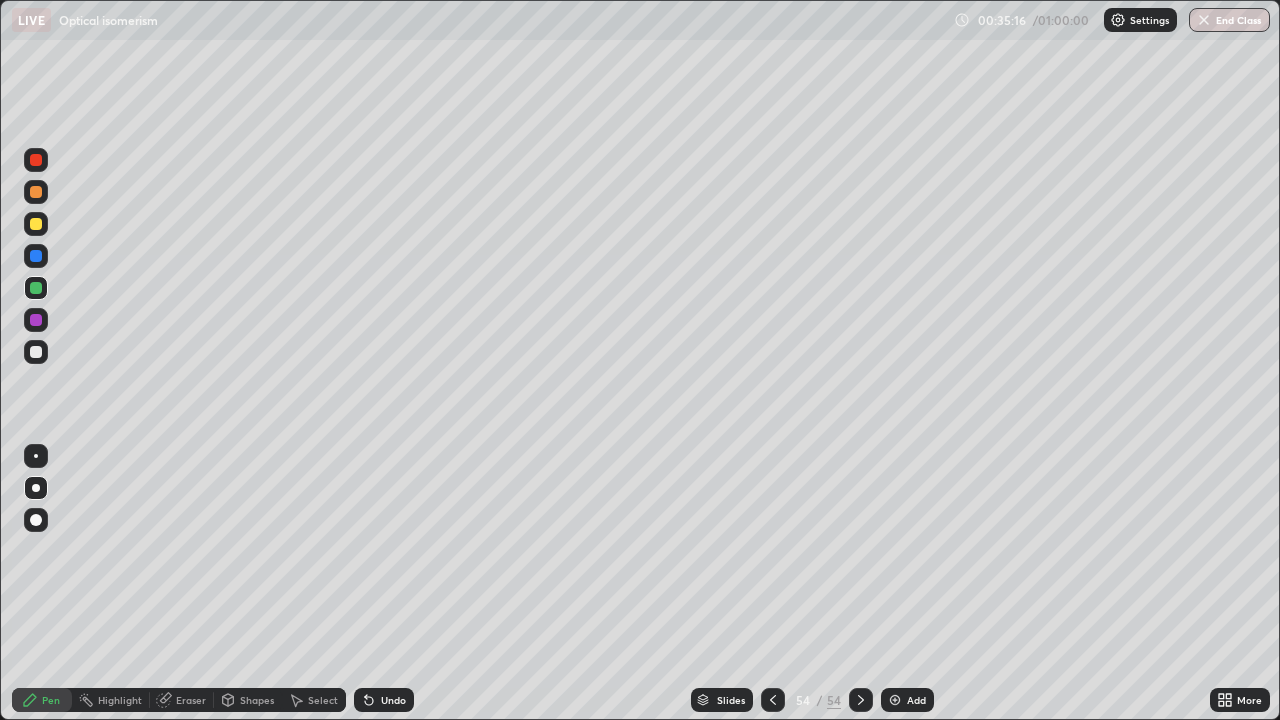 click at bounding box center [36, 352] 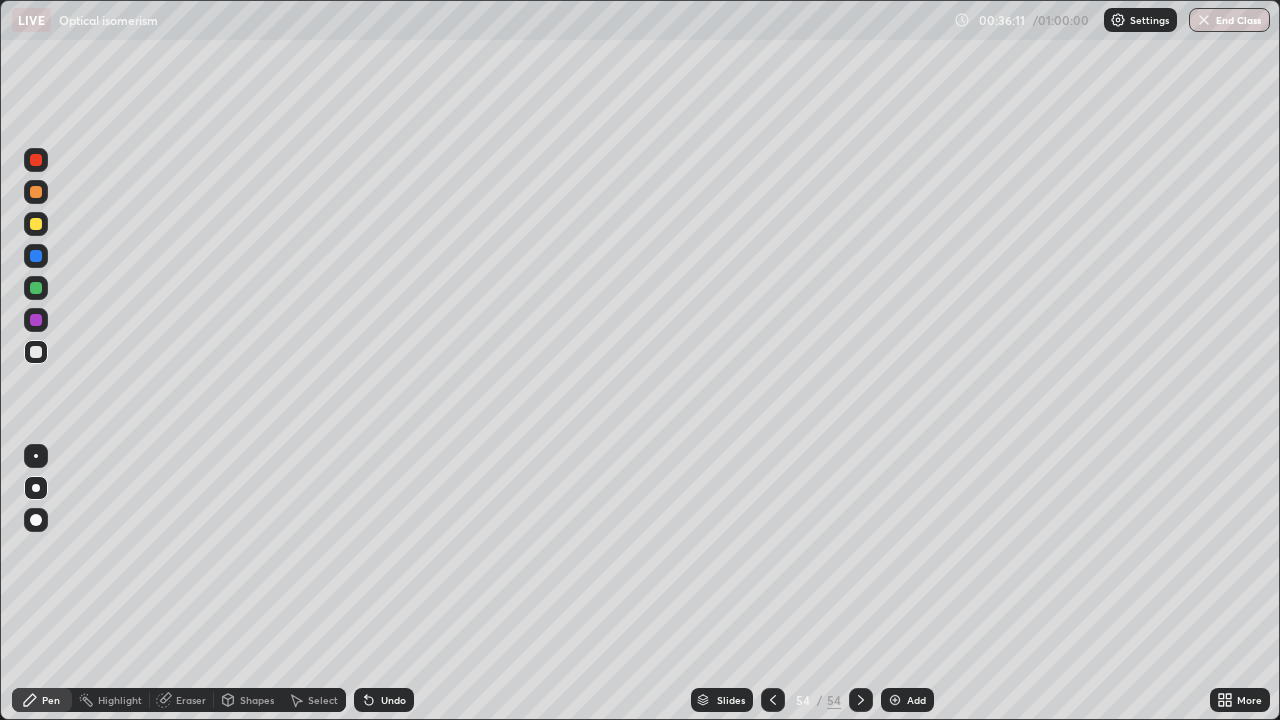 click at bounding box center (36, 352) 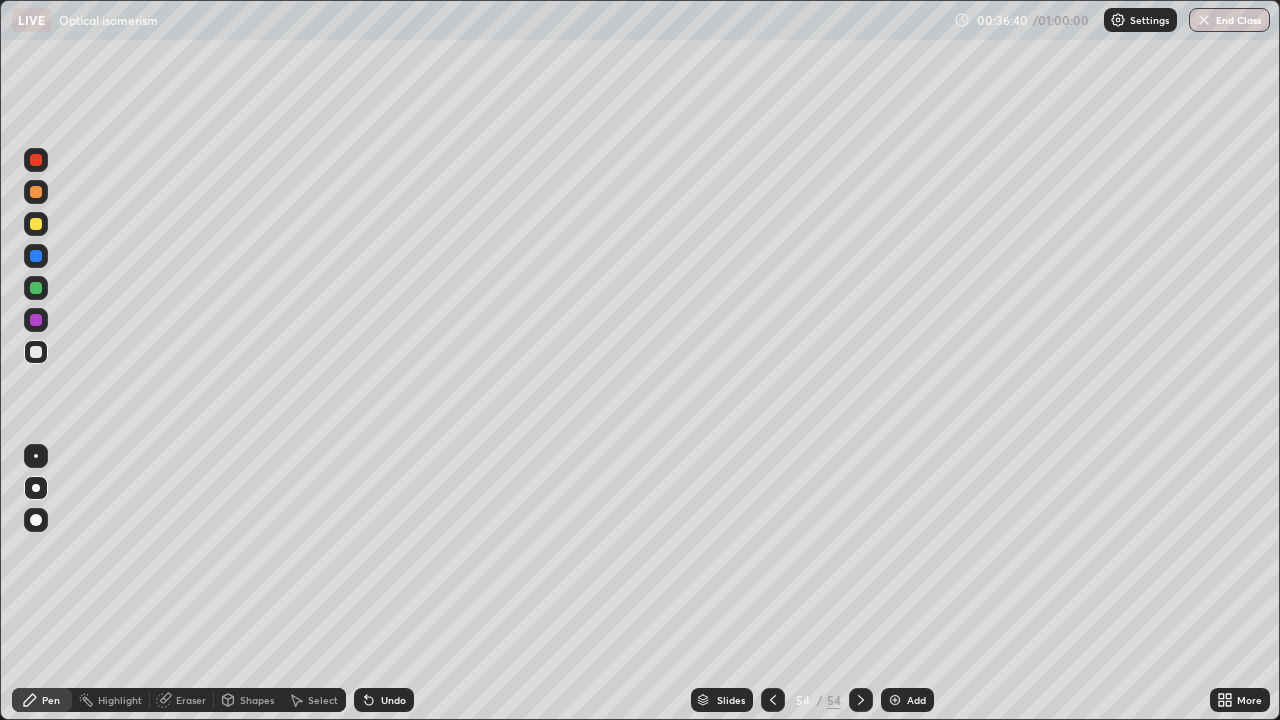 click at bounding box center [36, 288] 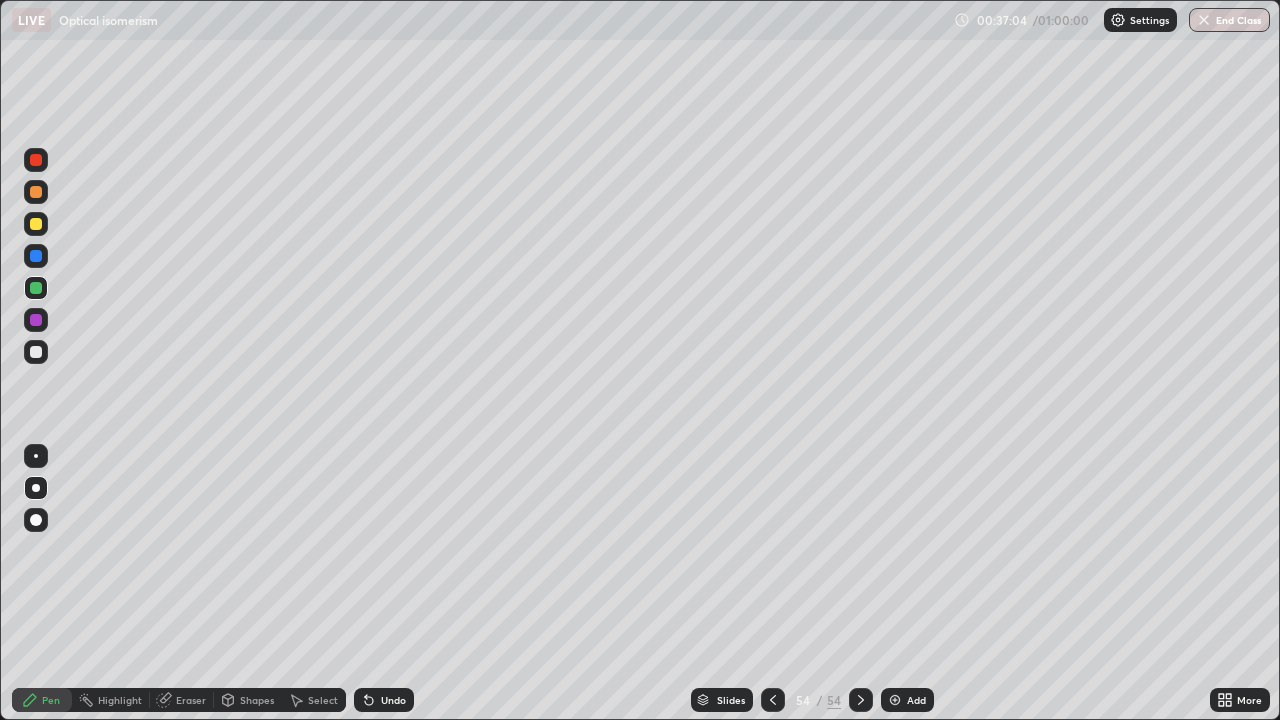 click on "Undo" at bounding box center [393, 700] 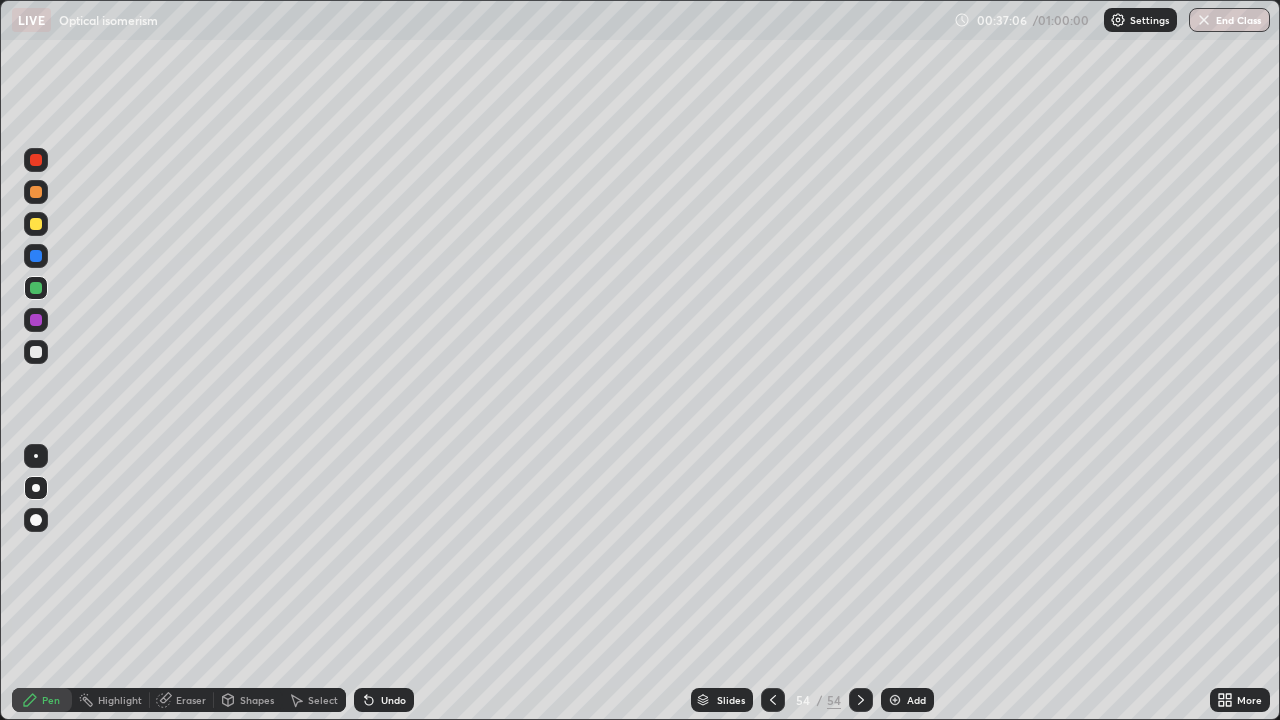 click on "Undo" at bounding box center (393, 700) 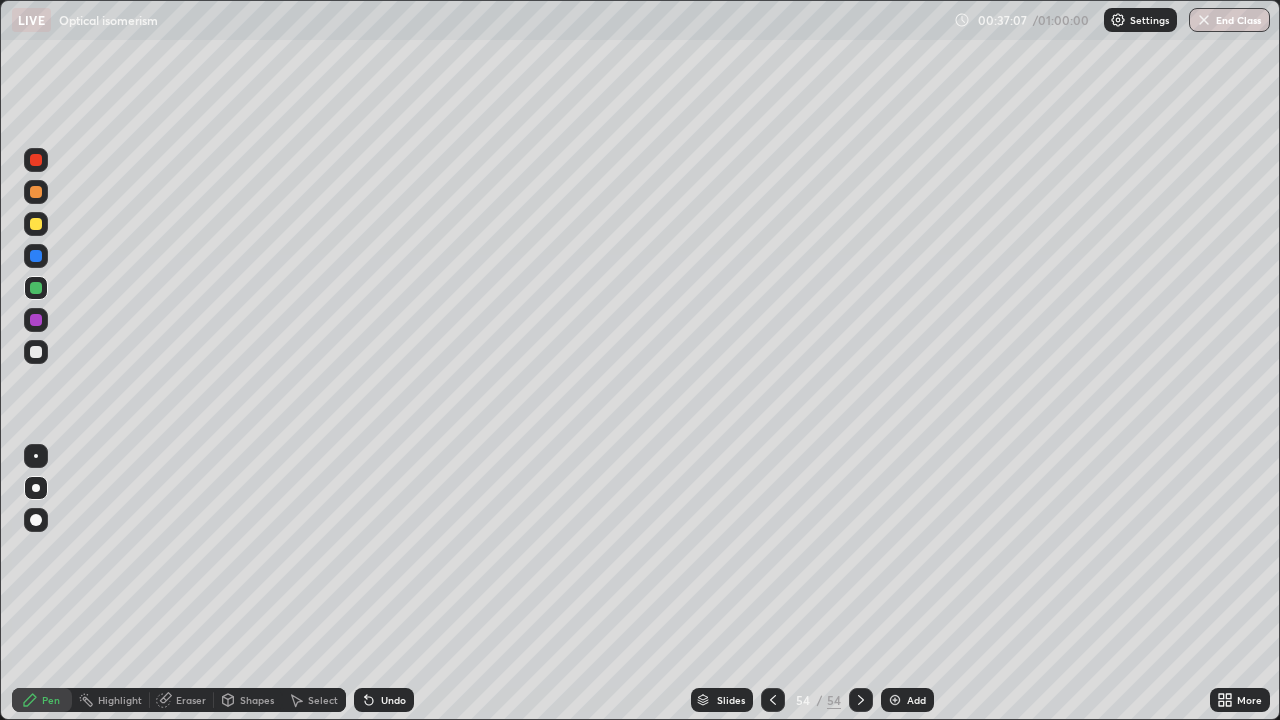 click on "Undo" at bounding box center [393, 700] 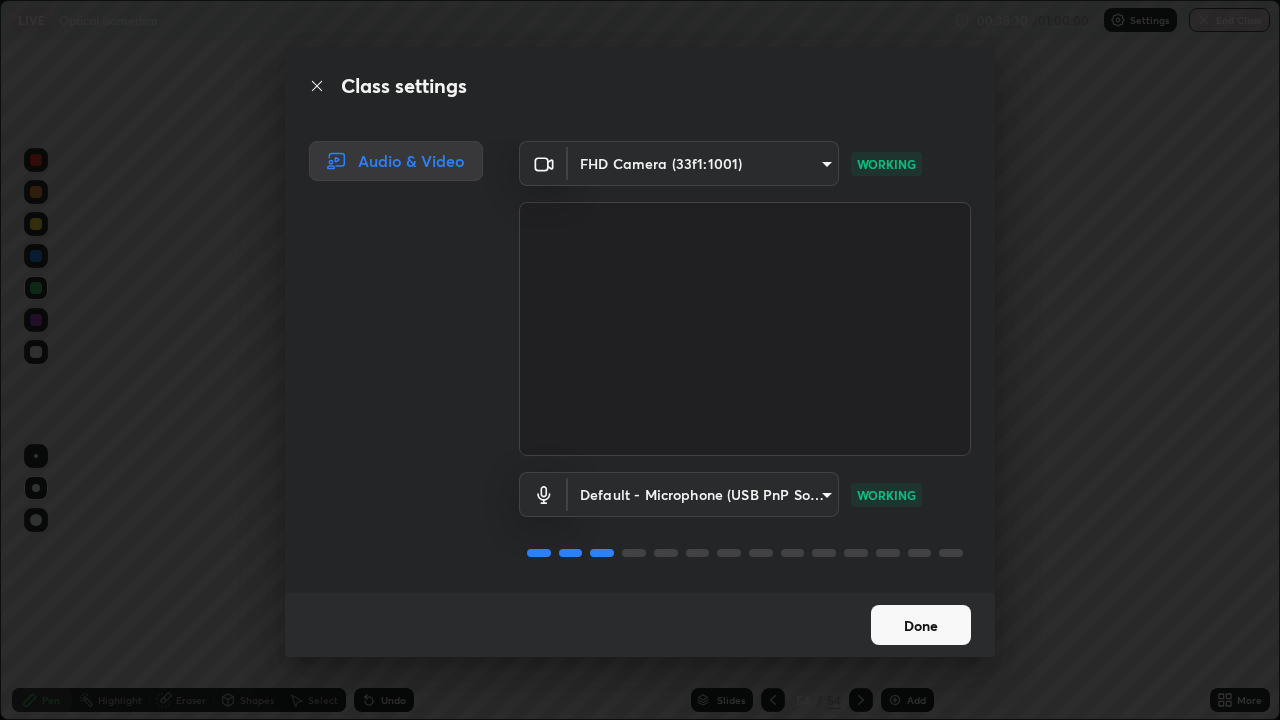 click on "Done" at bounding box center (921, 625) 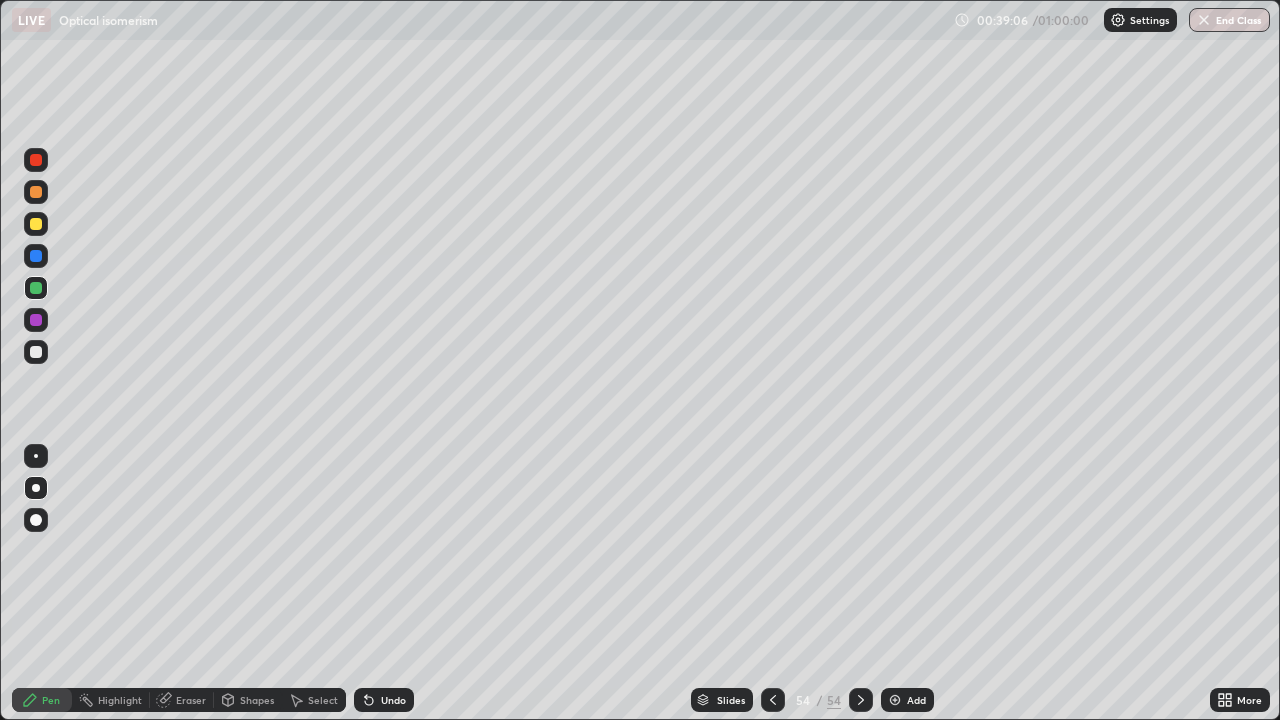 click at bounding box center (895, 700) 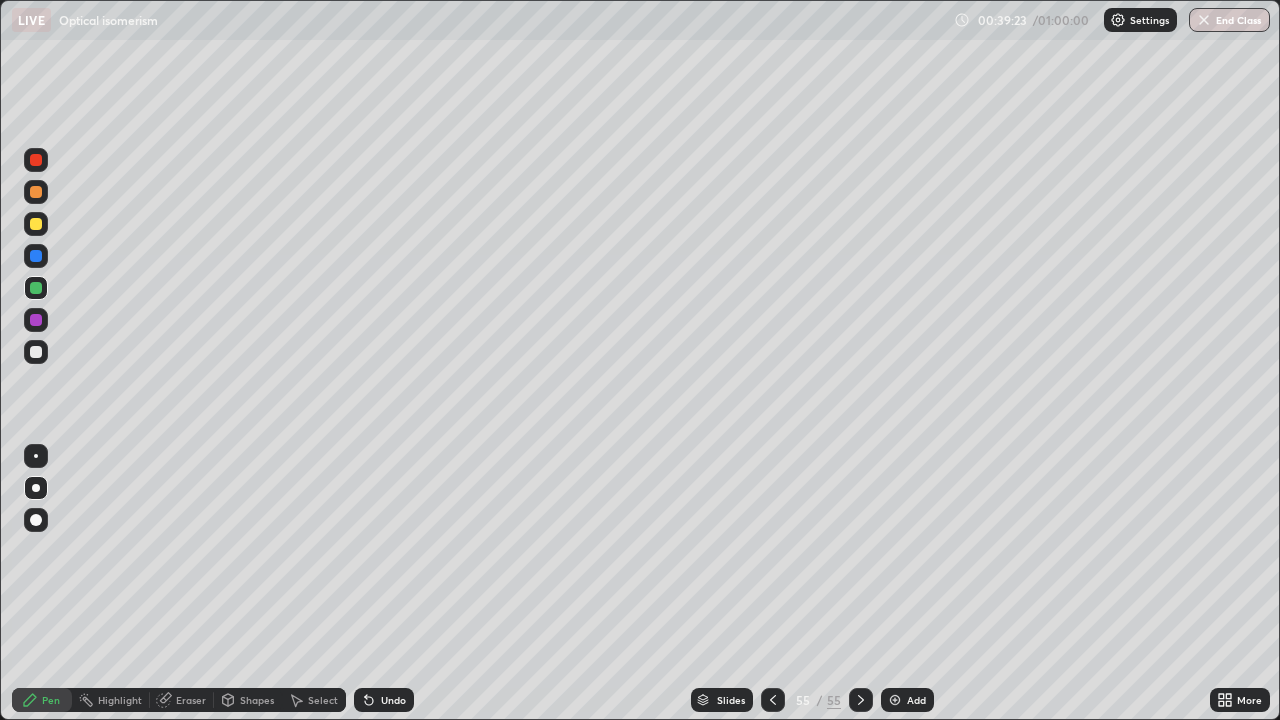 click at bounding box center (36, 352) 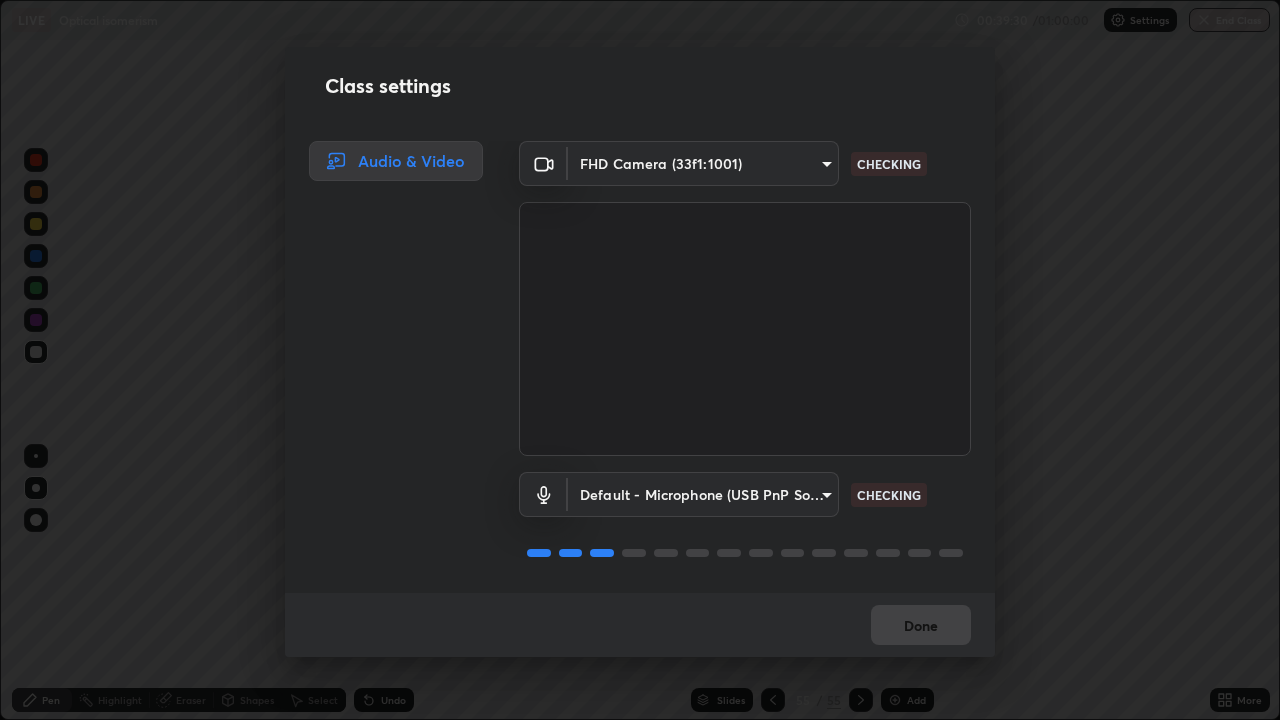 click on "Done" at bounding box center (640, 625) 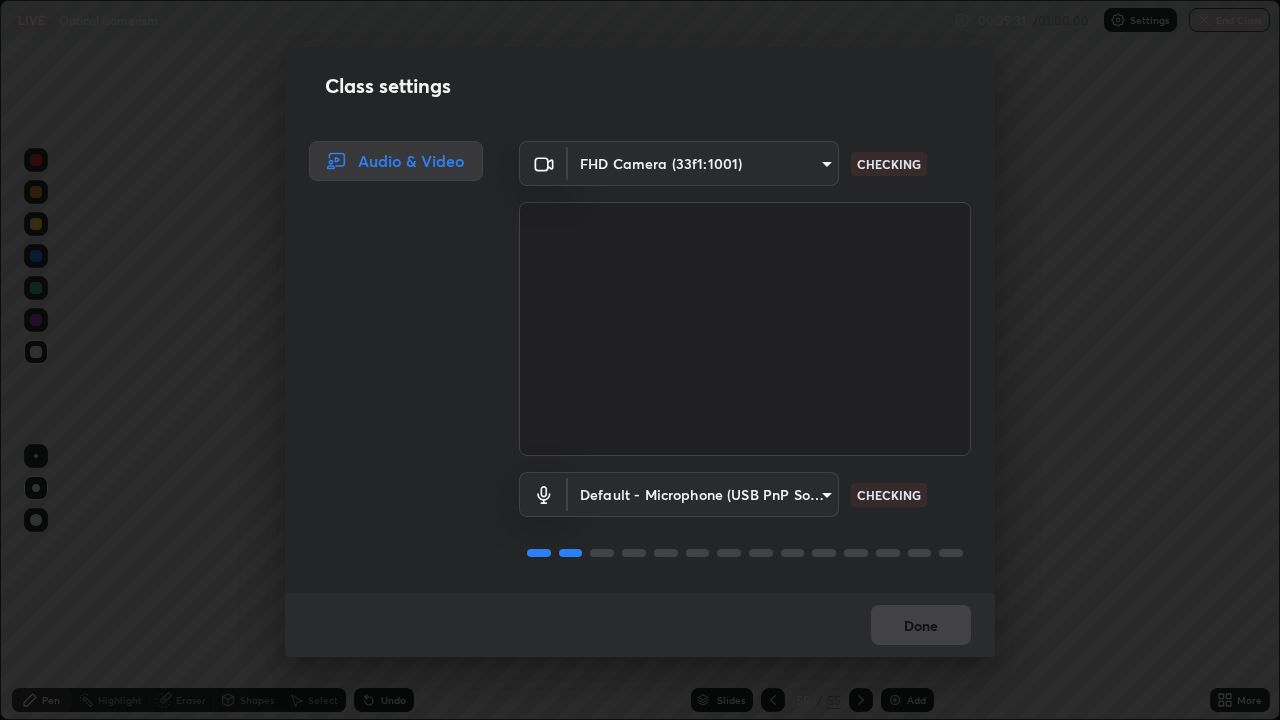click on "Done" at bounding box center [640, 625] 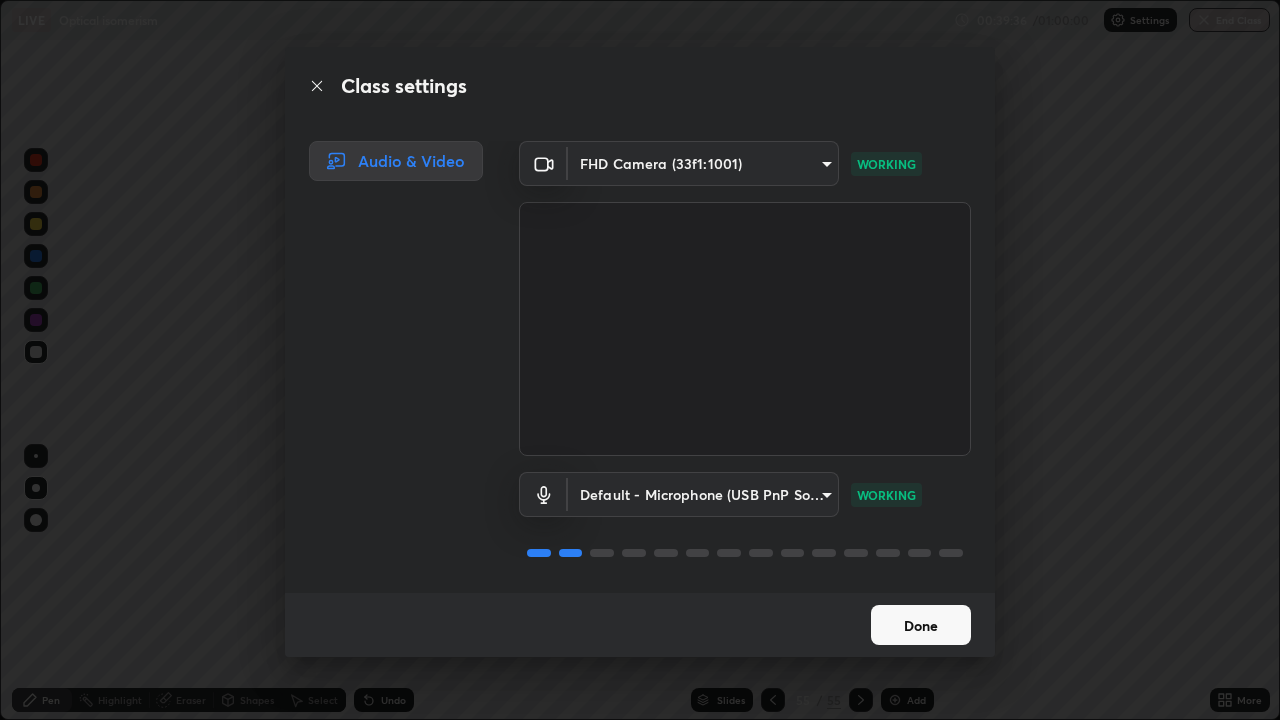 click on "Done" at bounding box center (921, 625) 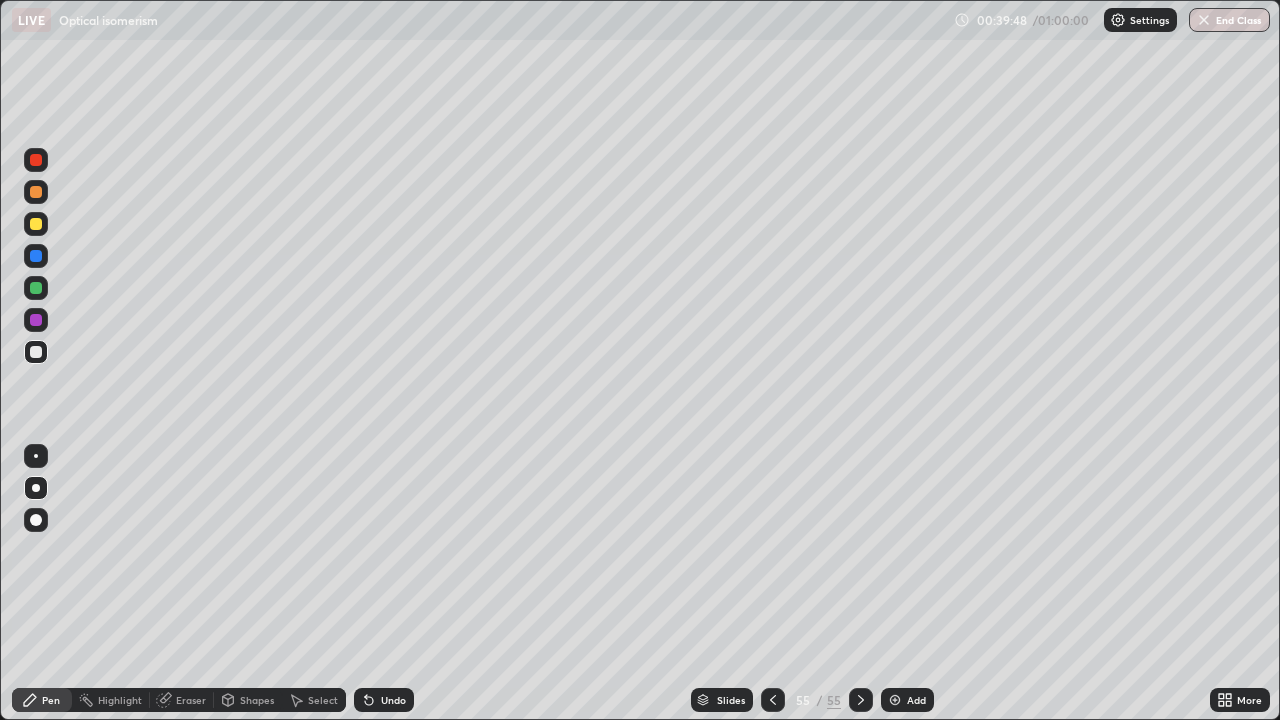 click at bounding box center (36, 224) 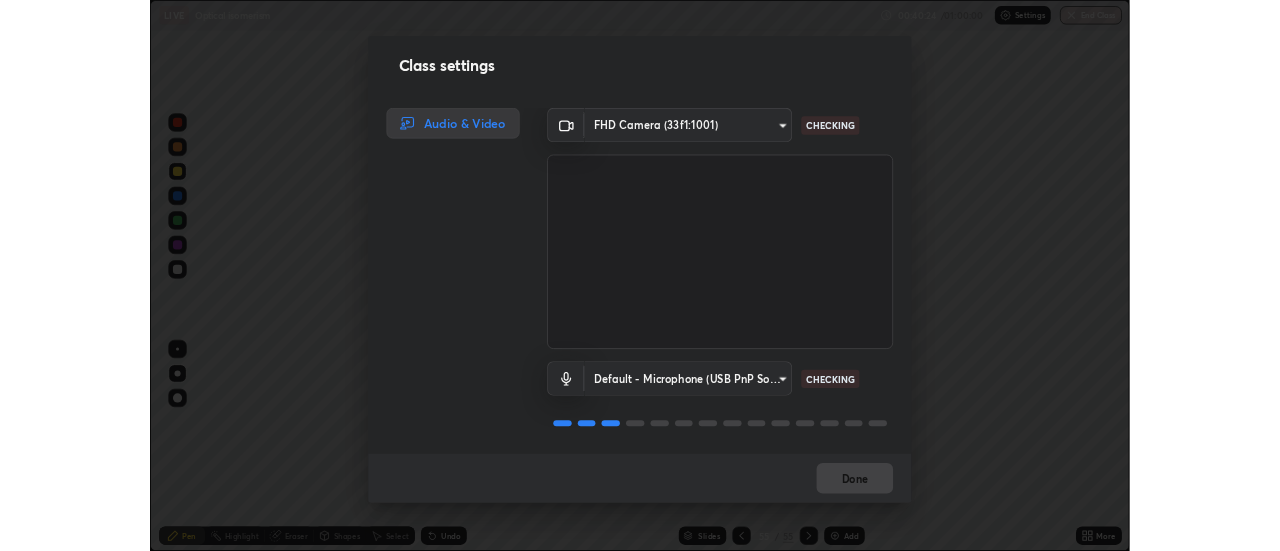 scroll, scrollTop: 2, scrollLeft: 0, axis: vertical 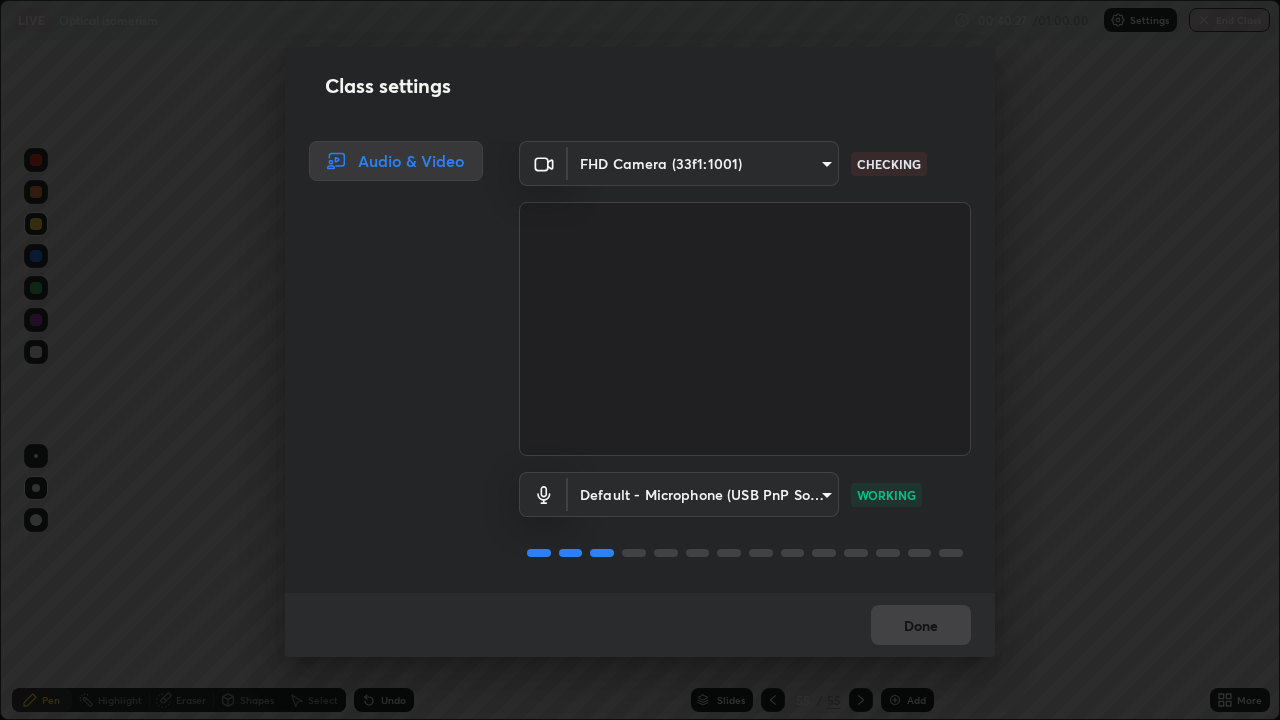 click on "Class settings Audio & Video FHD Camera (33f1:1001) 73459acb2d0caf939e8b49785ba302fad6f130a2084cb4c590e3281ac1062e20 CHECKING Default - Microphone (USB PnP Sound Device) default WORKING Done" at bounding box center (640, 360) 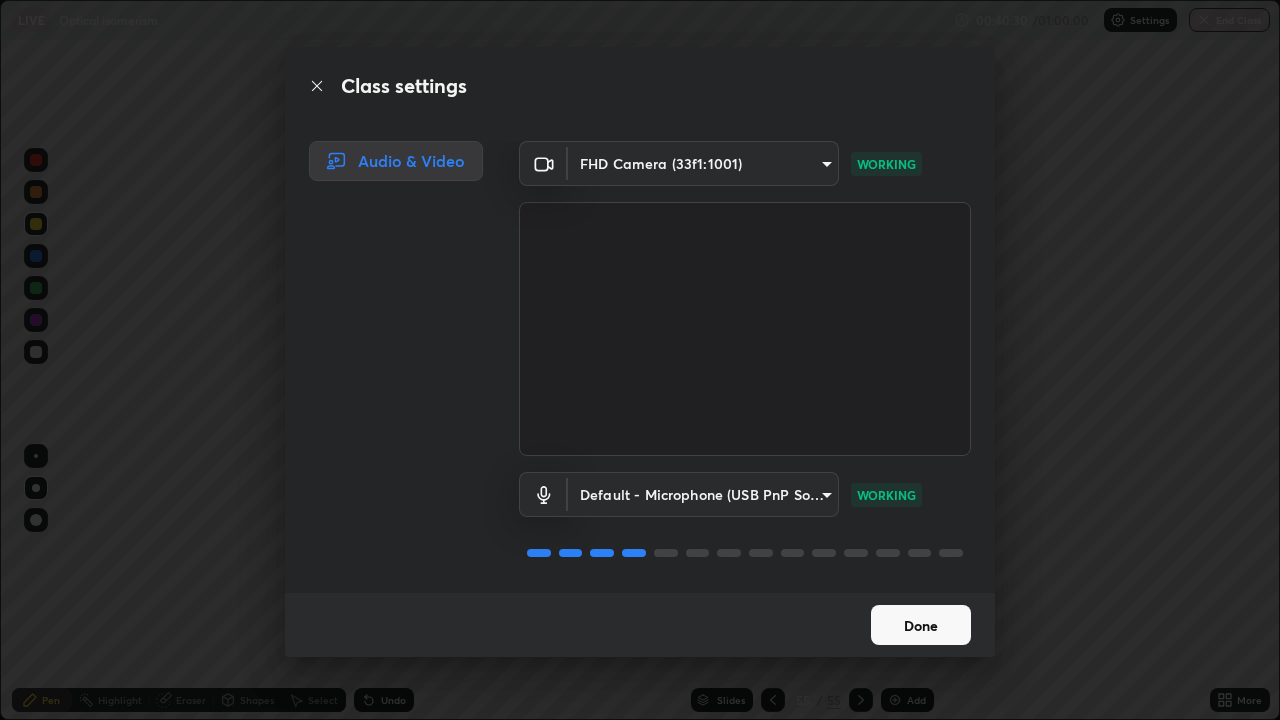 click on "Done" at bounding box center [921, 625] 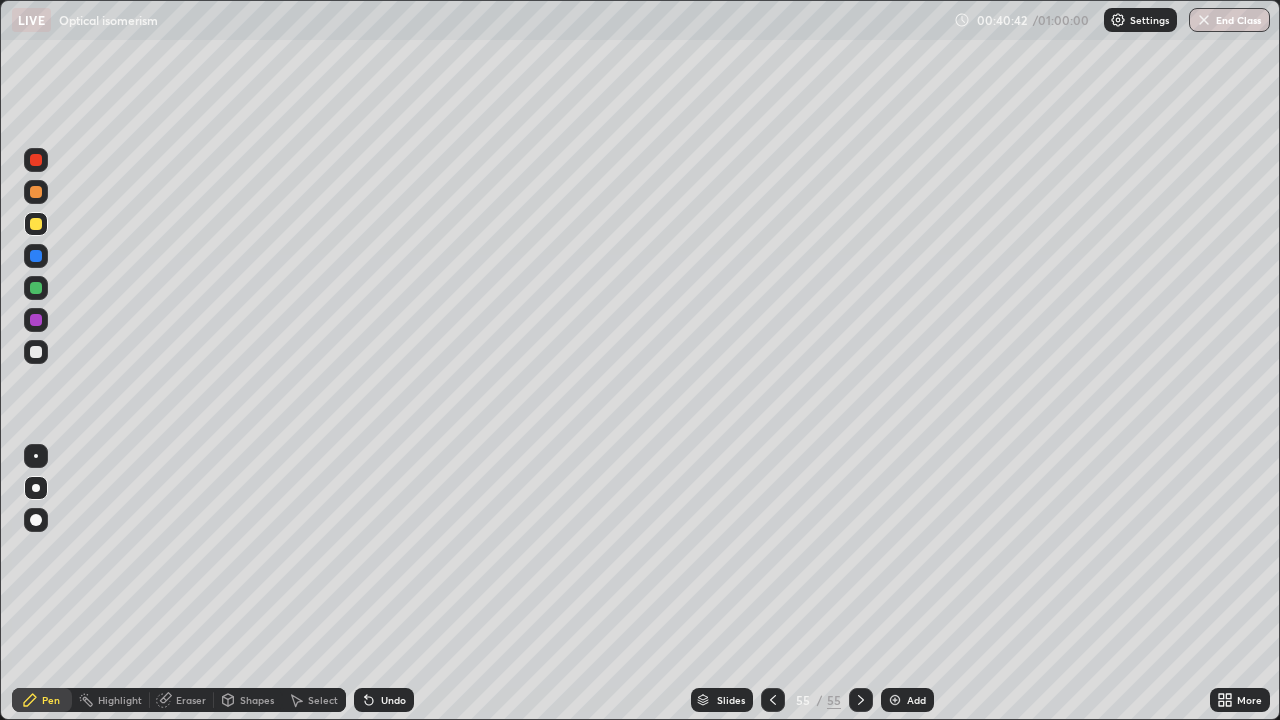 click at bounding box center [36, 352] 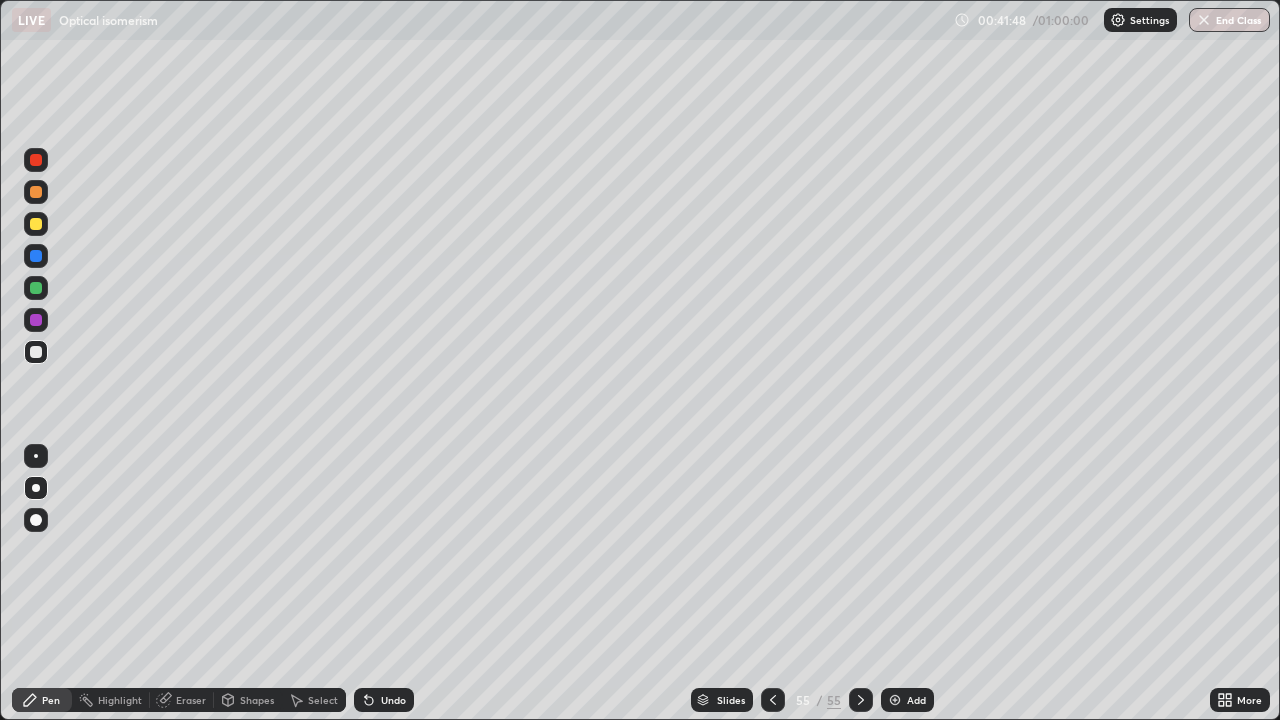 click at bounding box center [36, 288] 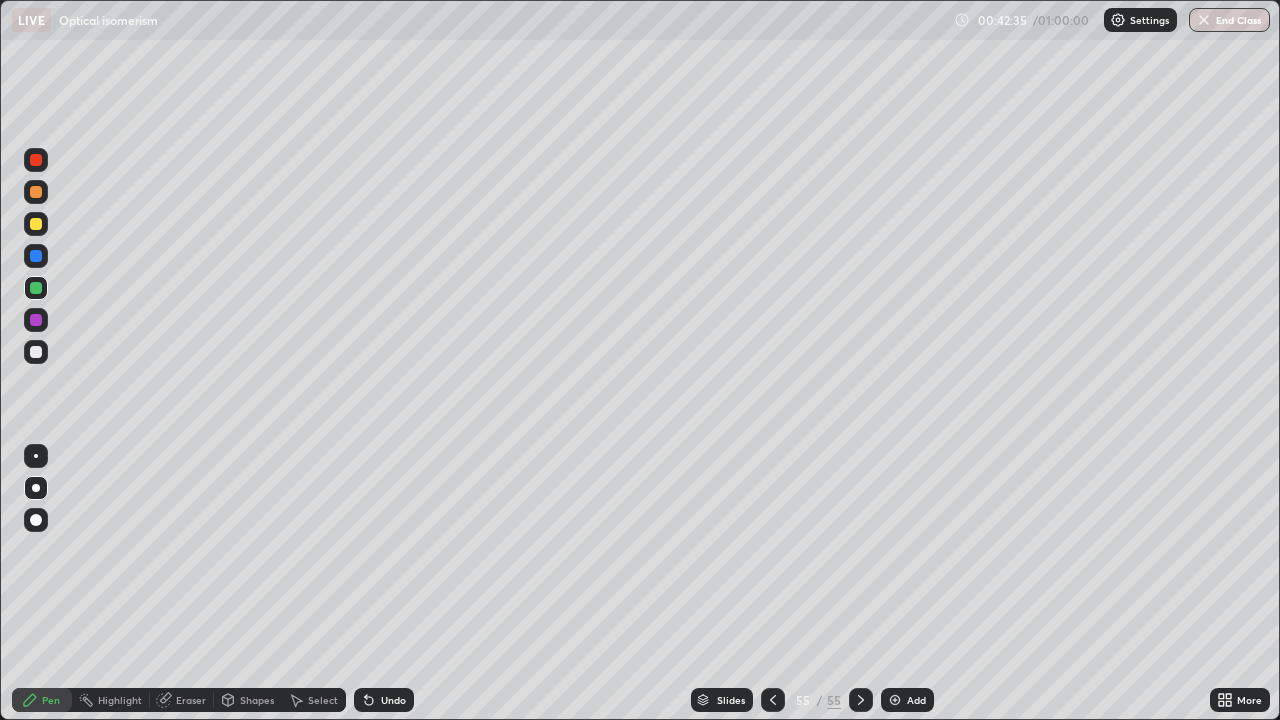 click at bounding box center (36, 352) 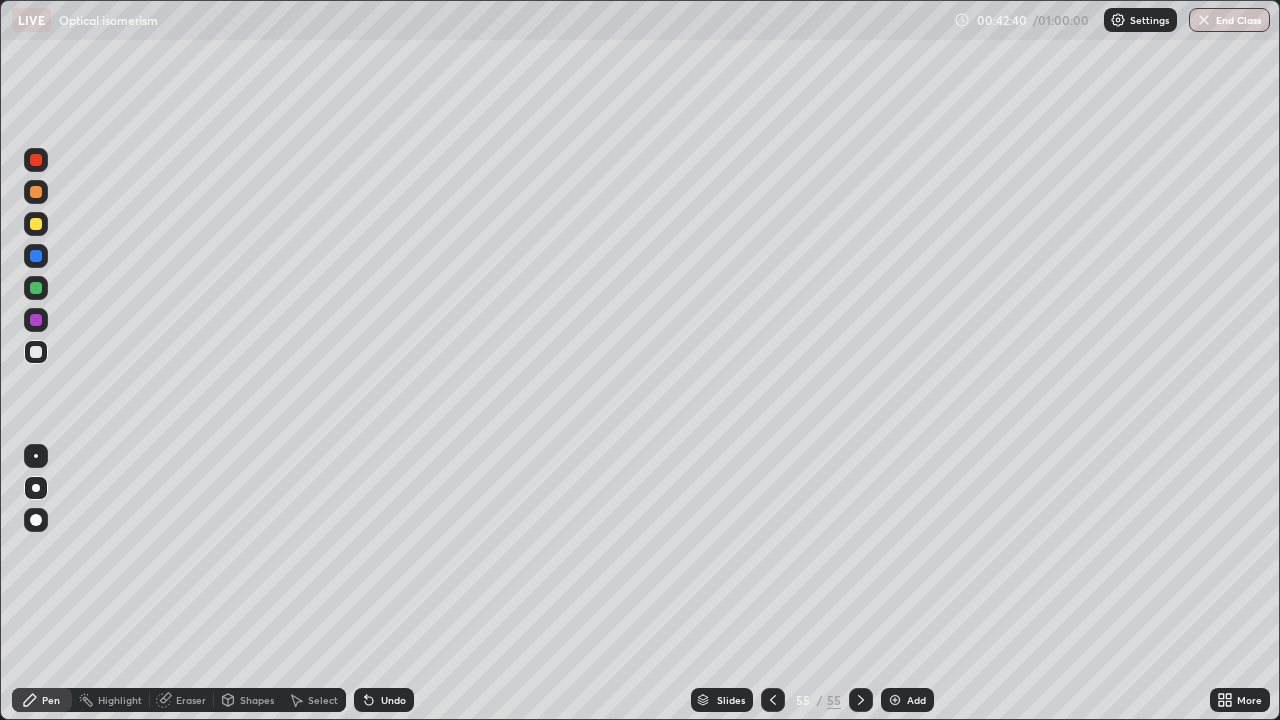click at bounding box center (36, 320) 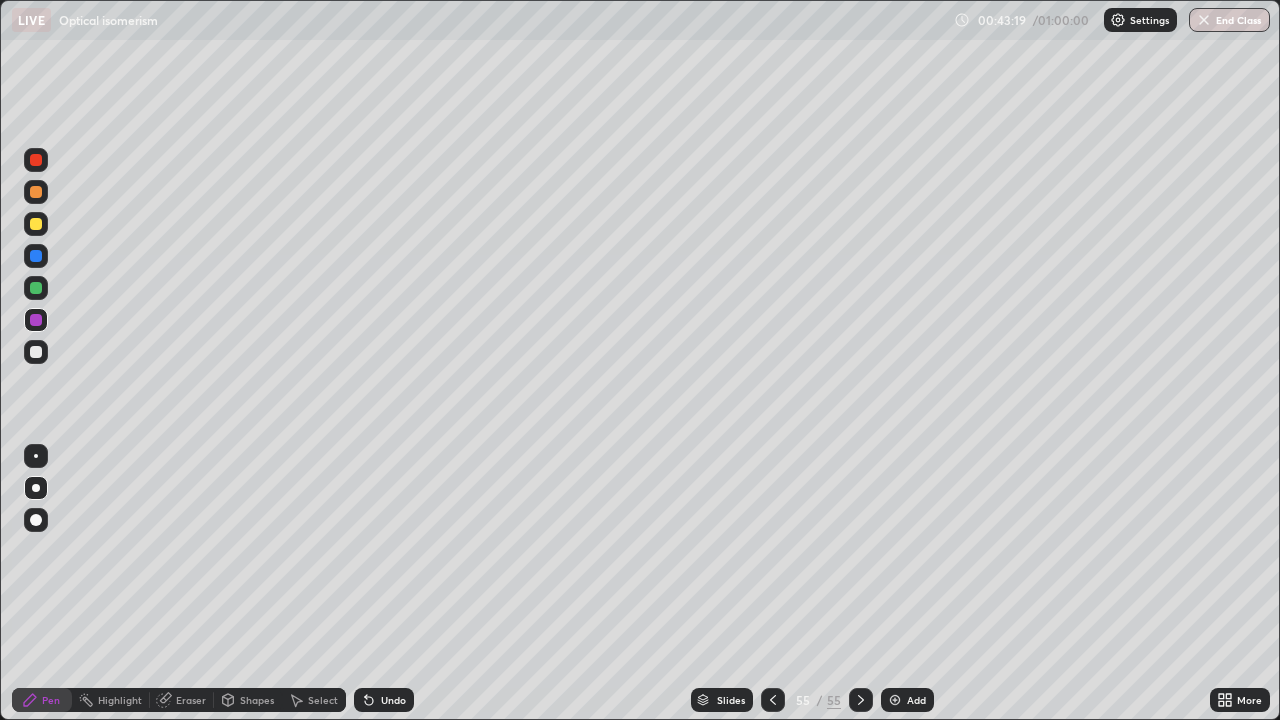 click on "Undo" at bounding box center [393, 700] 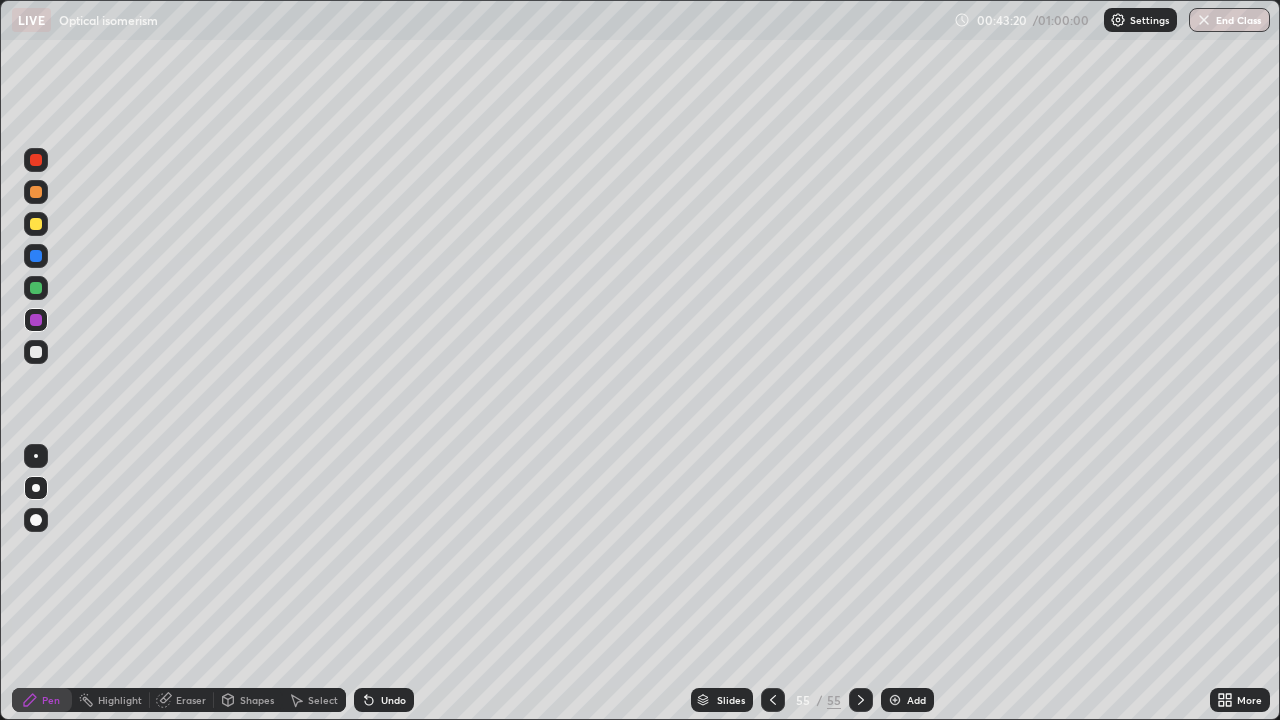 click on "Undo" at bounding box center [384, 700] 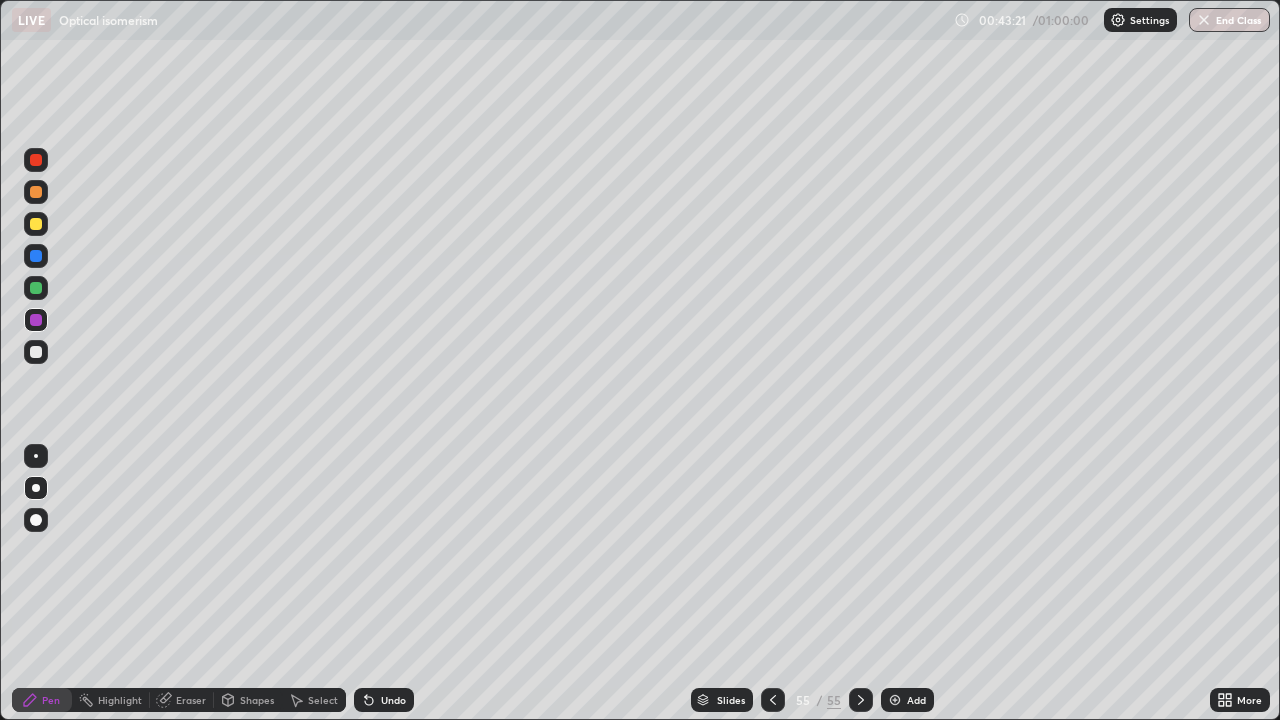 click on "Undo" at bounding box center [384, 700] 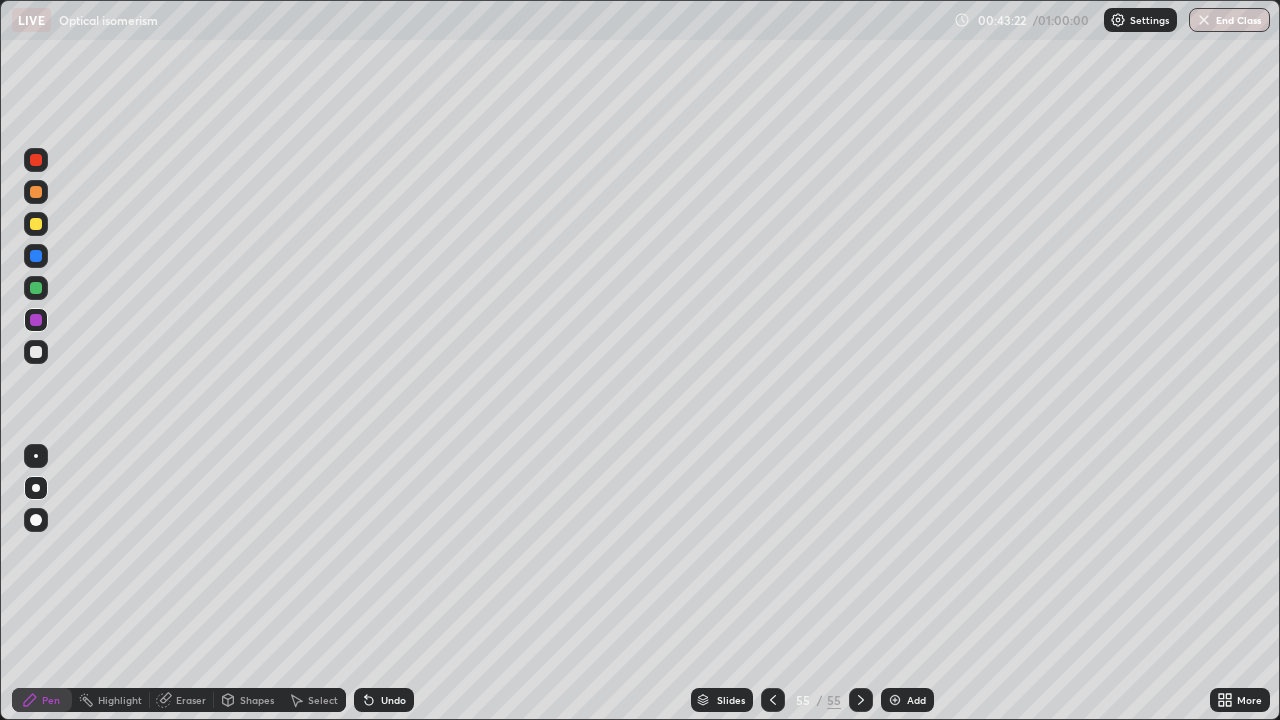 click on "Undo" at bounding box center (393, 700) 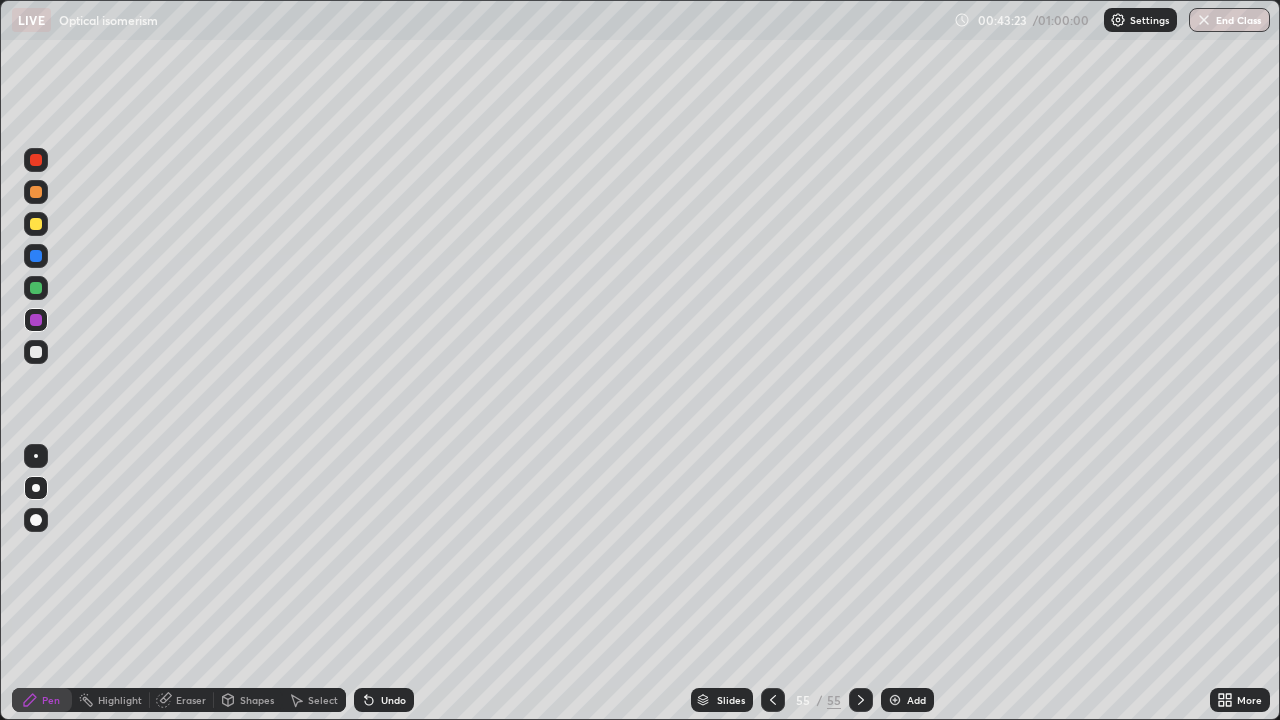 click on "Undo" at bounding box center (384, 700) 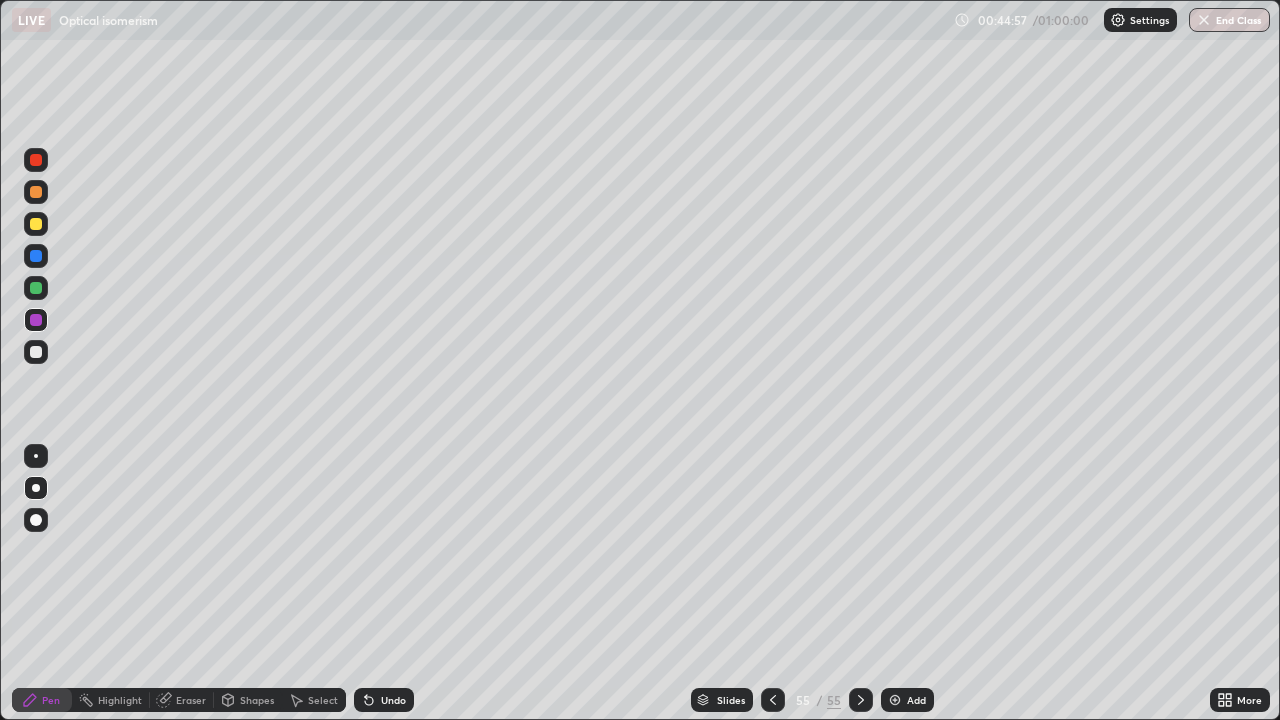 click at bounding box center [895, 700] 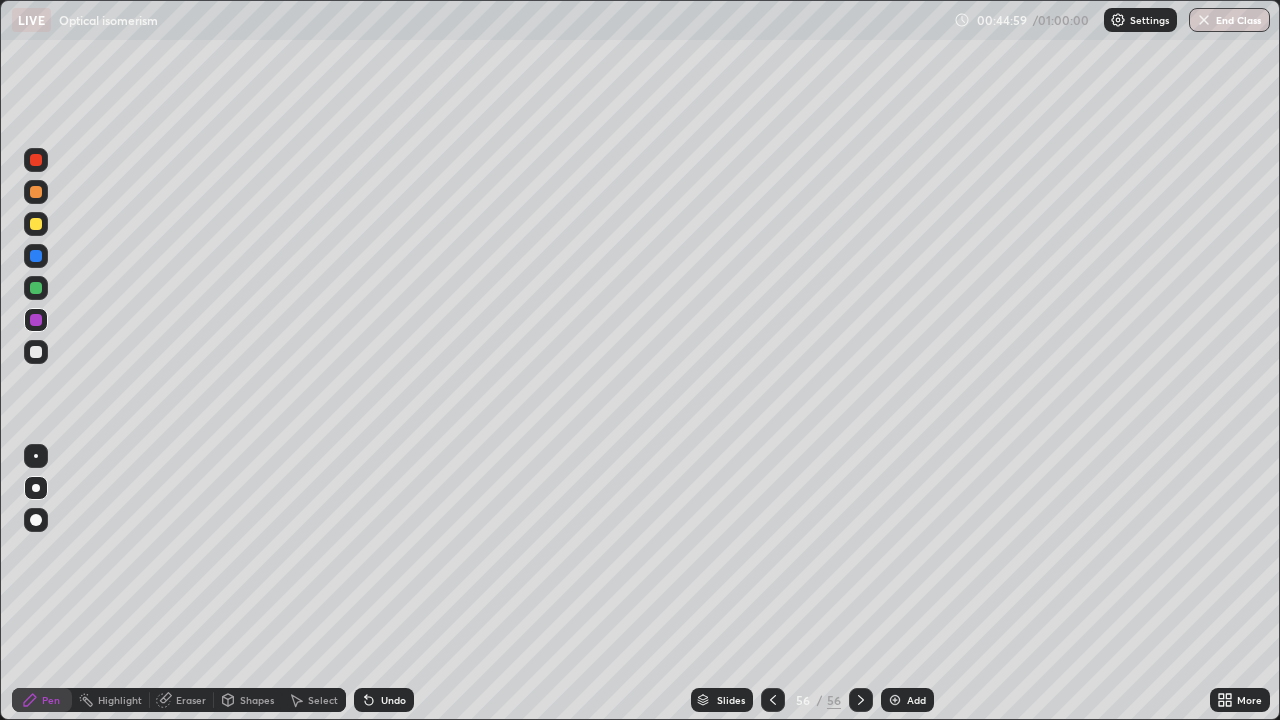 click at bounding box center [36, 352] 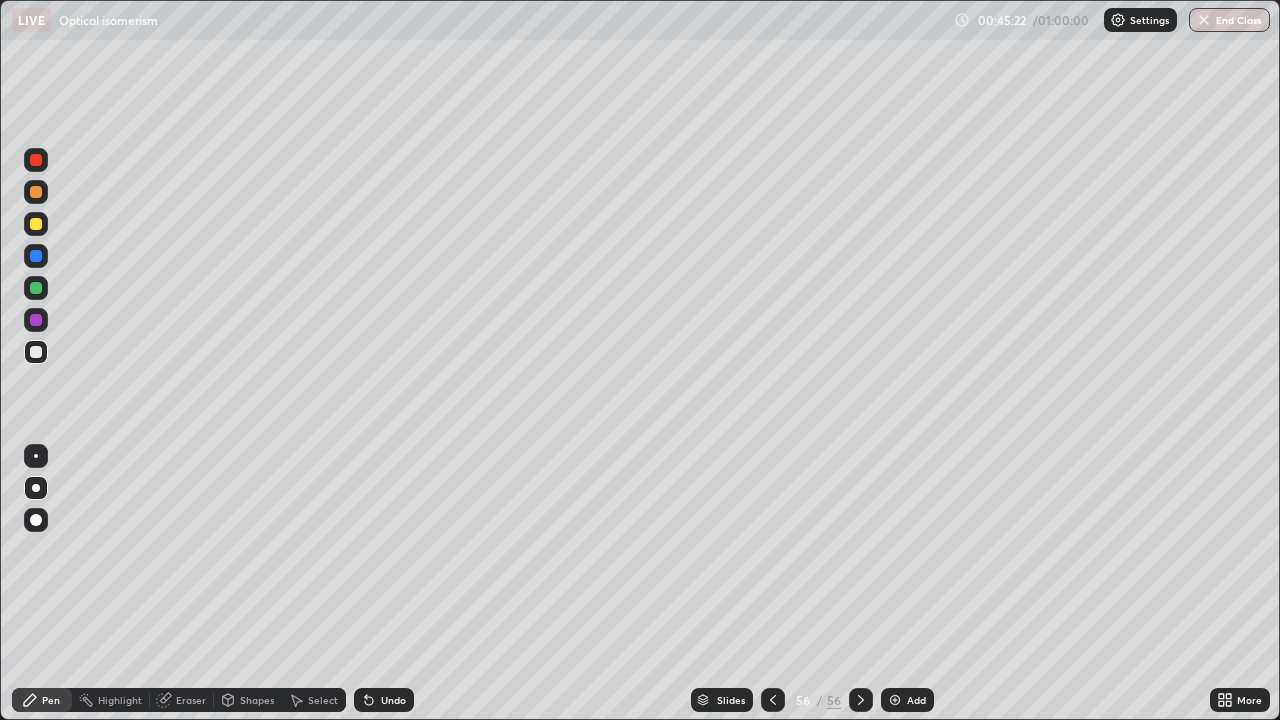 click at bounding box center [36, 256] 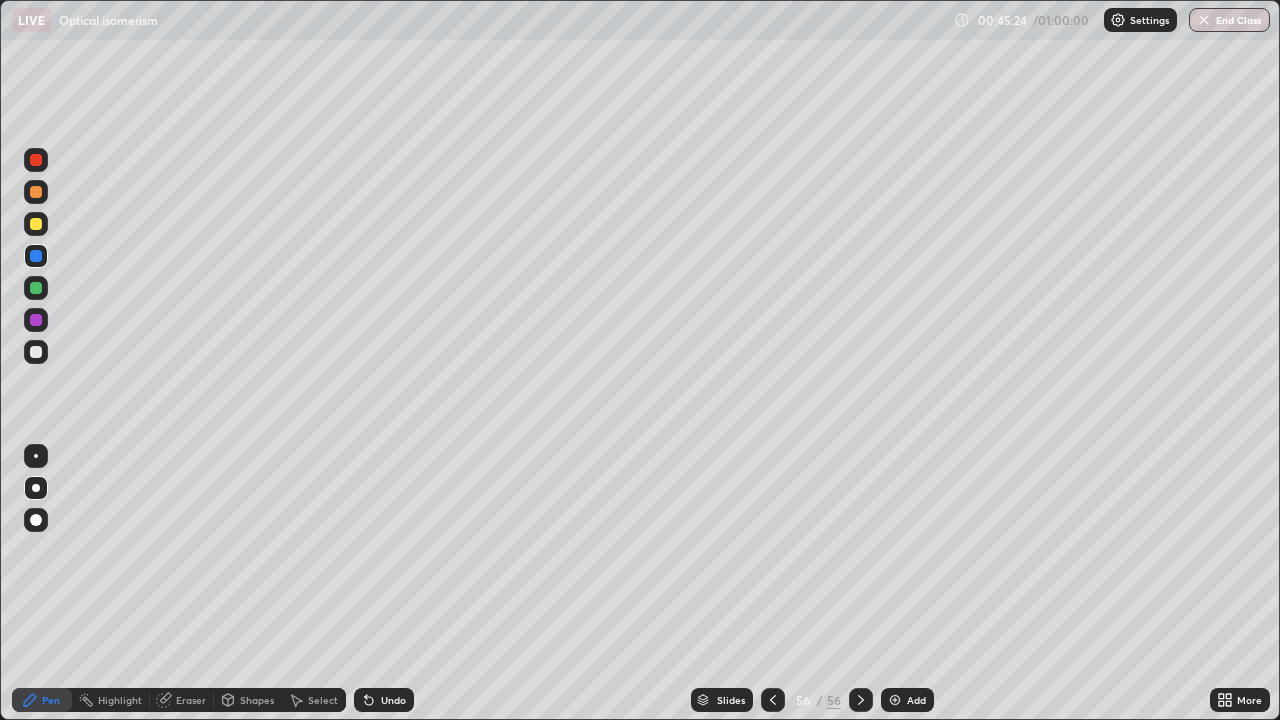 click at bounding box center [36, 256] 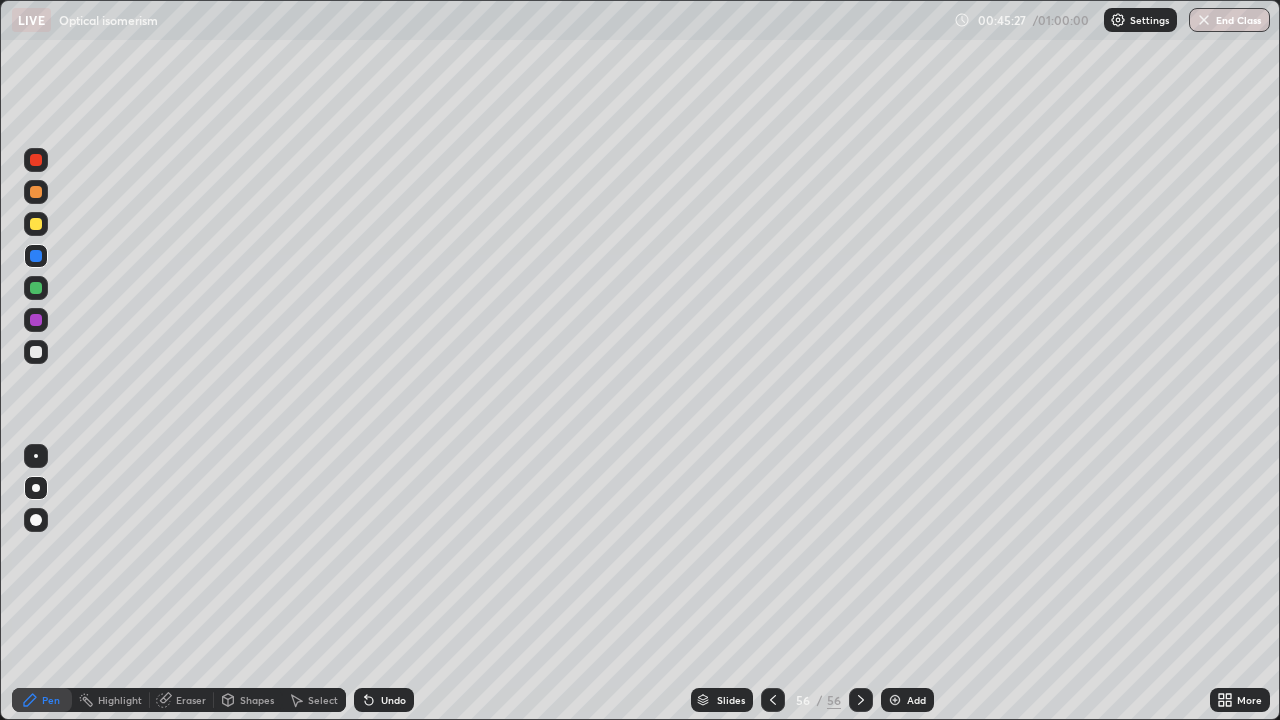 click at bounding box center [36, 352] 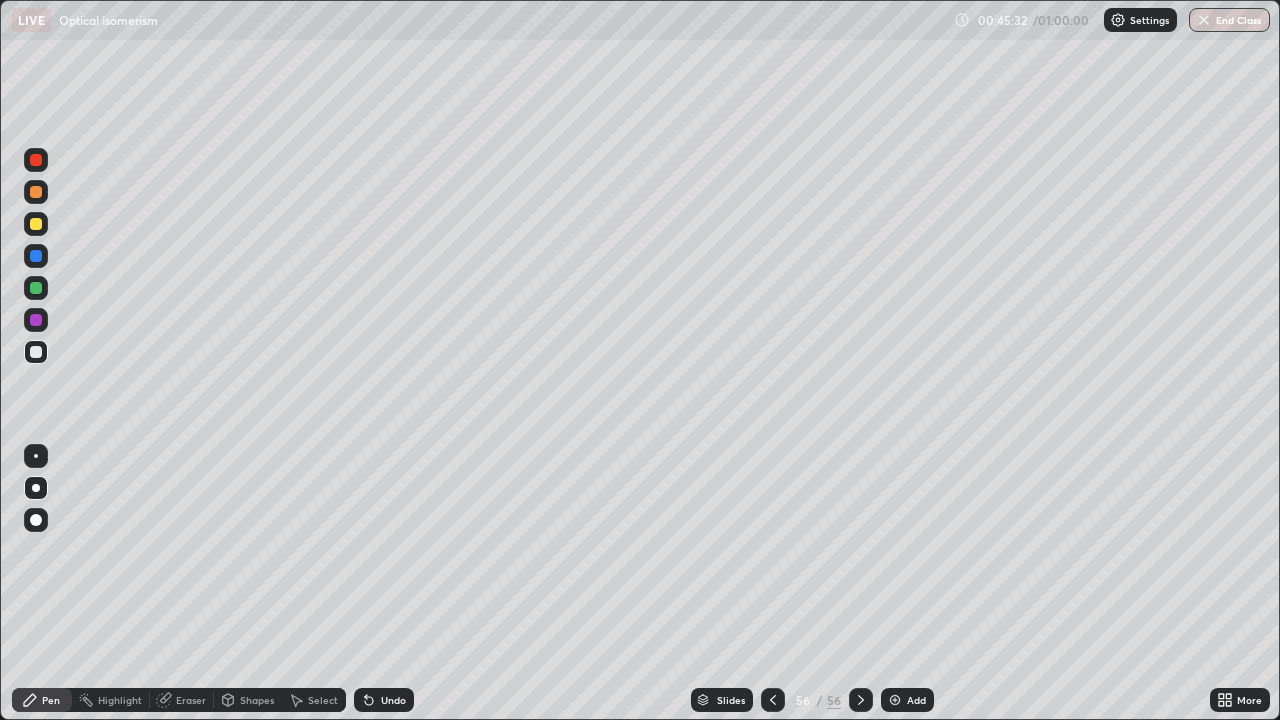 click at bounding box center [36, 224] 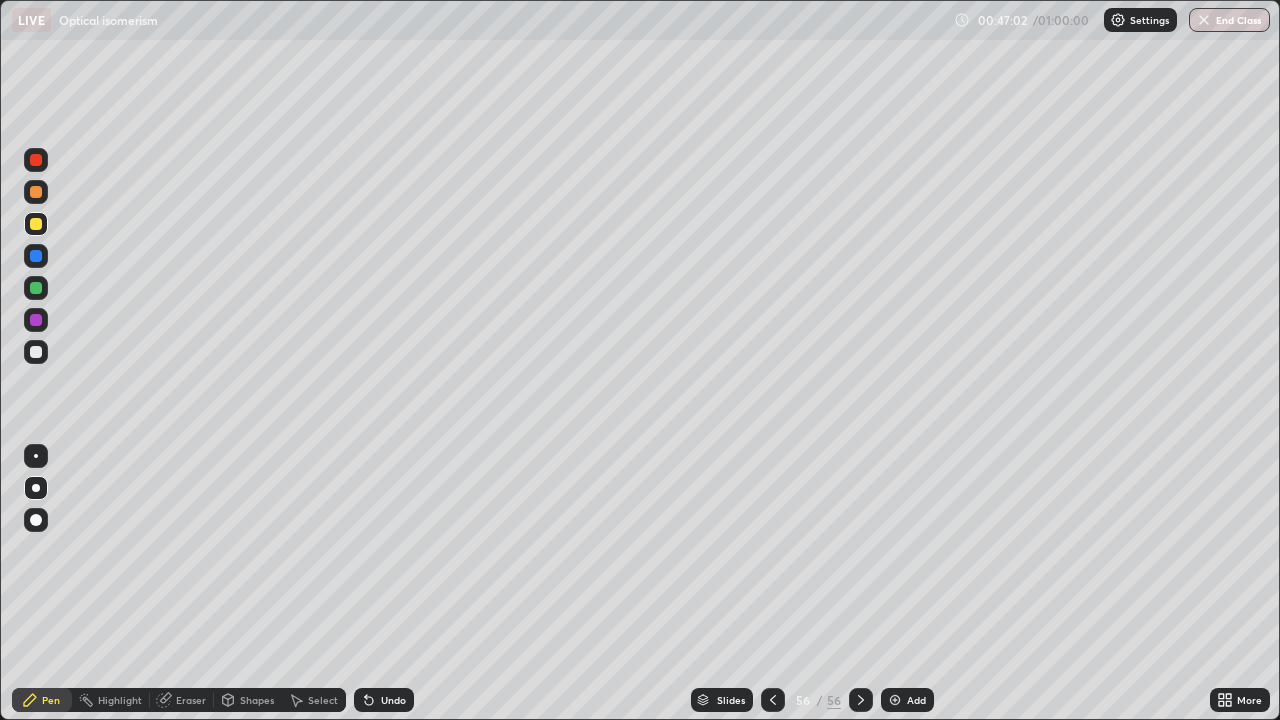 click at bounding box center (36, 352) 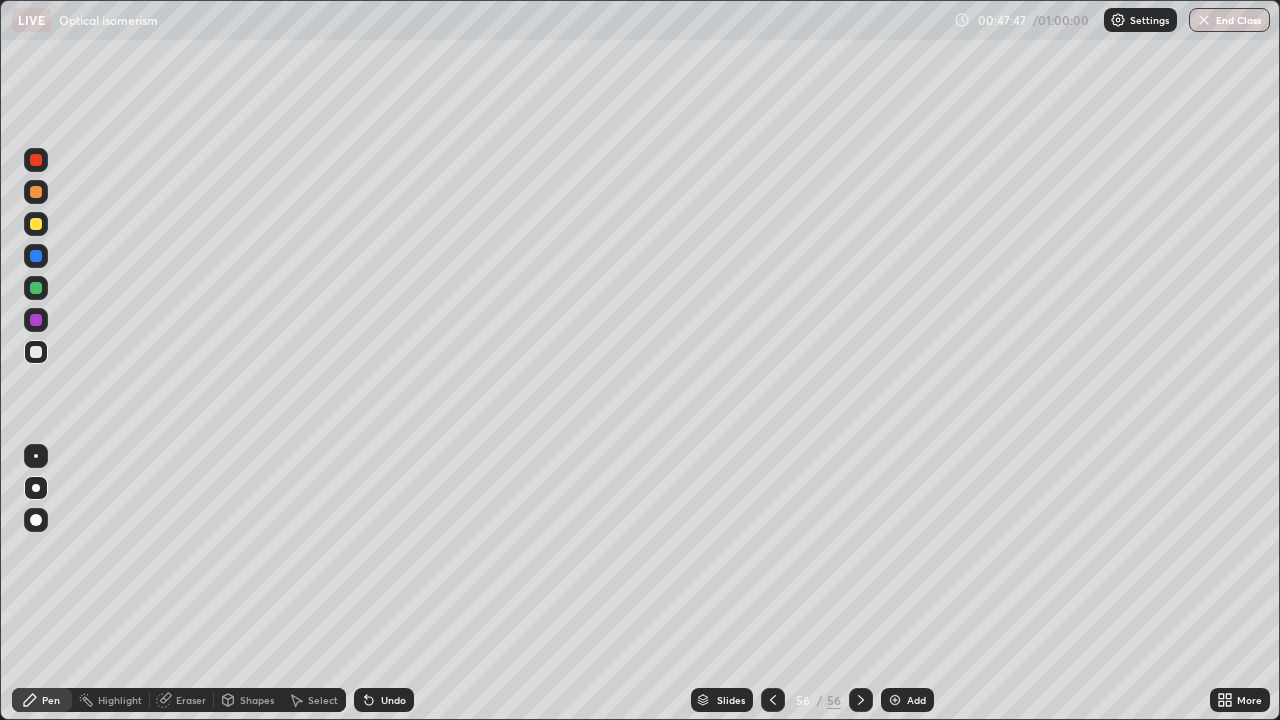 click on "Undo" at bounding box center (384, 700) 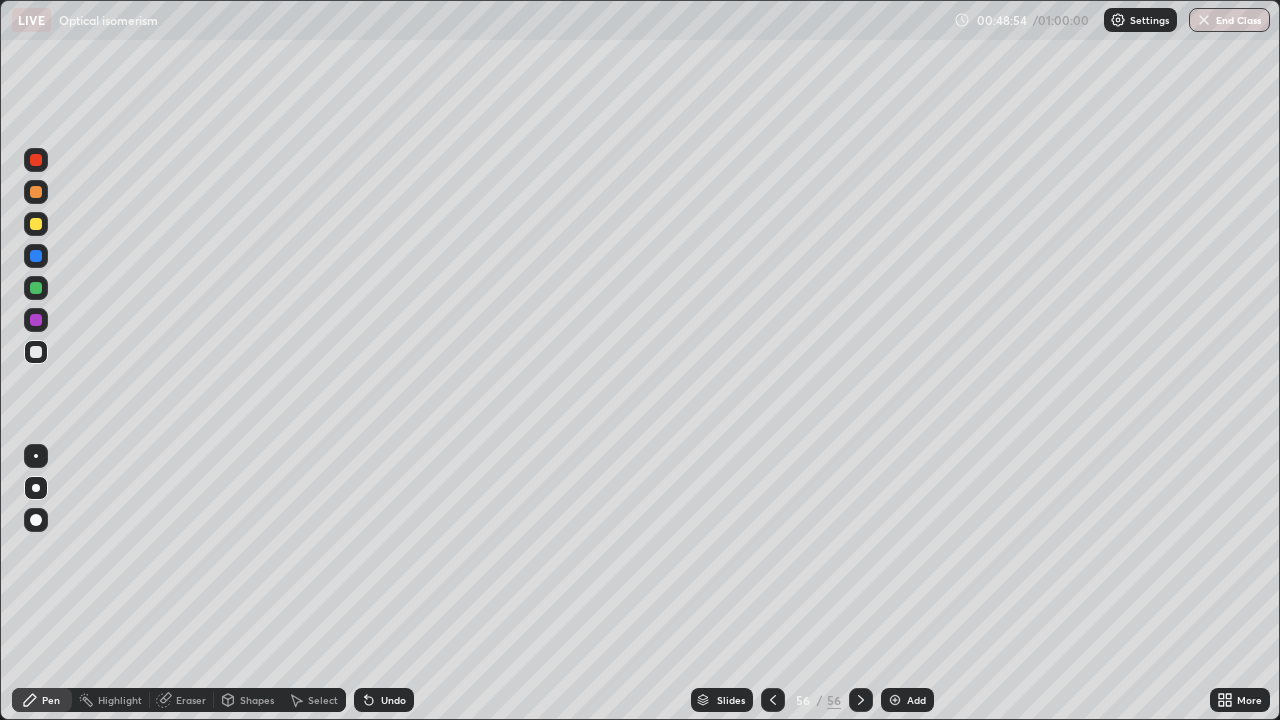 click on "Undo" at bounding box center (393, 700) 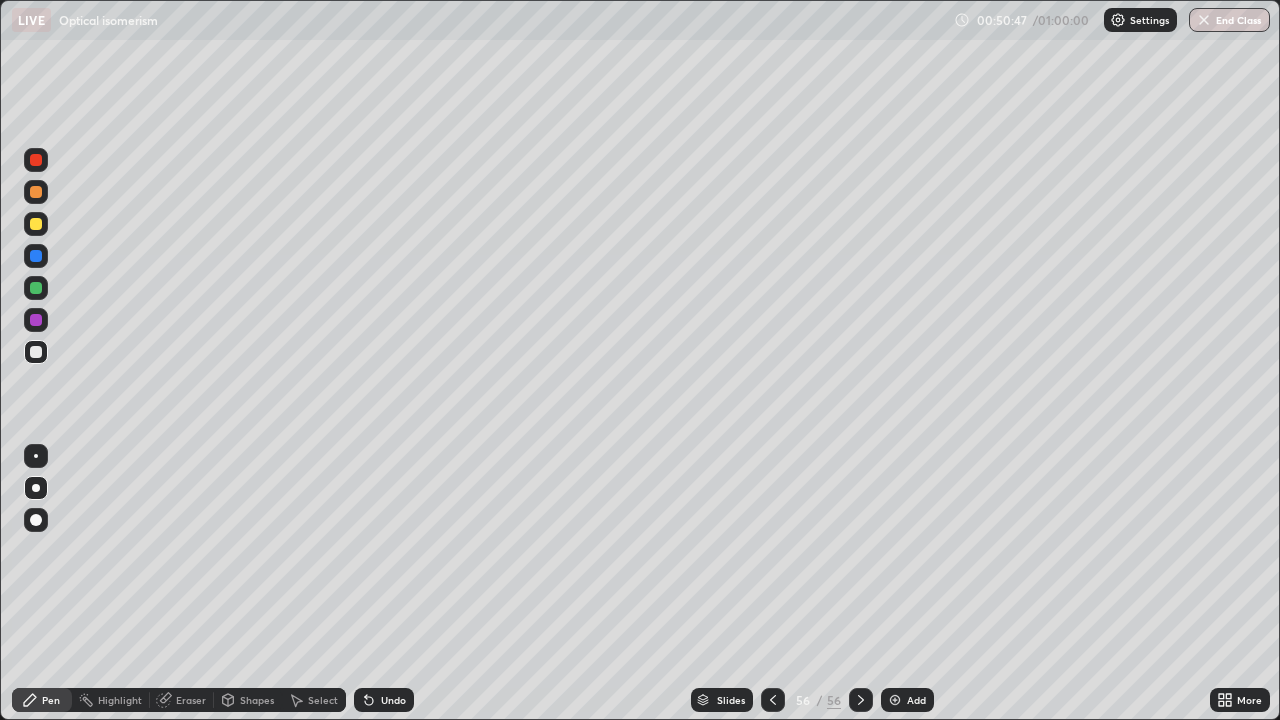 click on "Add" at bounding box center [907, 700] 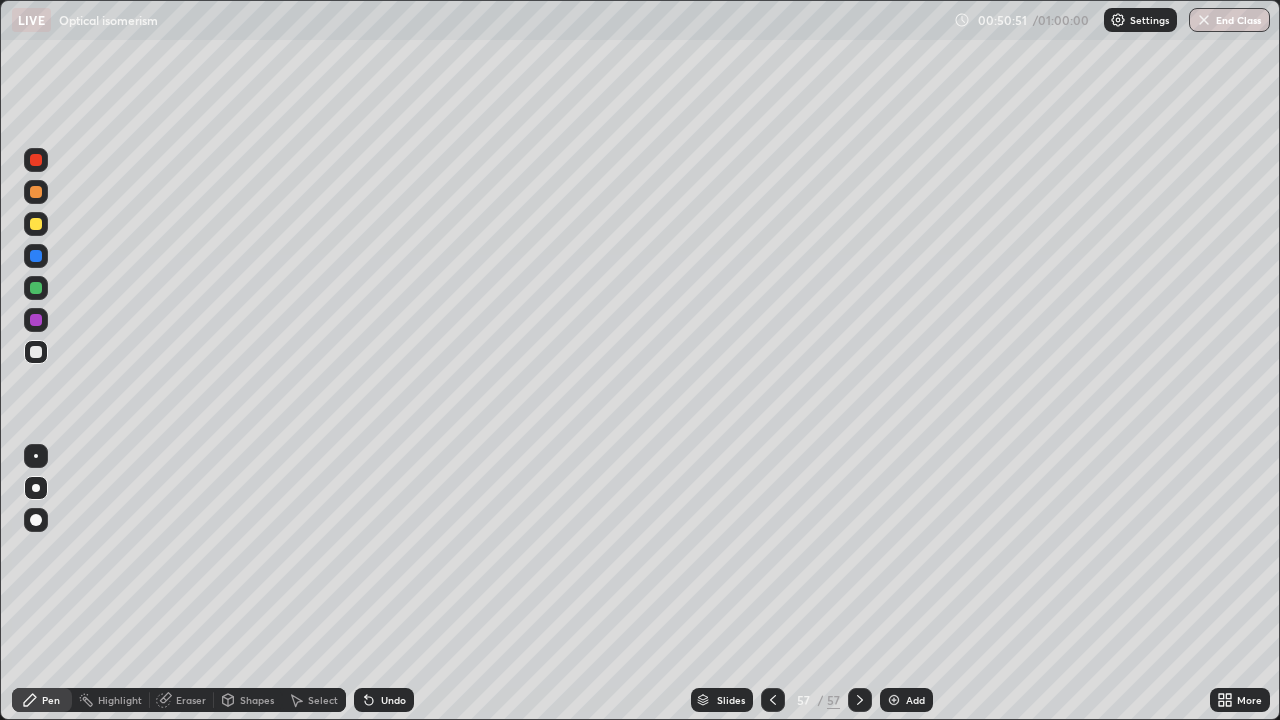 click on "Undo" at bounding box center [384, 700] 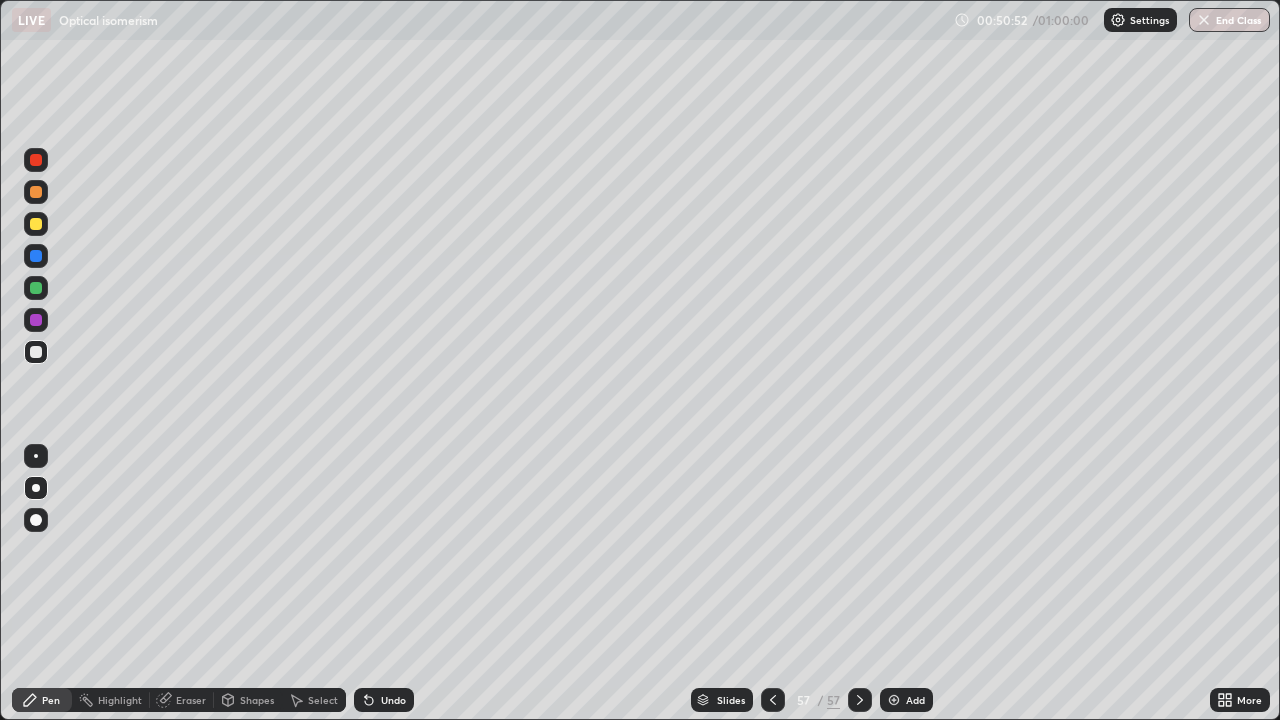 click on "Shapes" at bounding box center (257, 700) 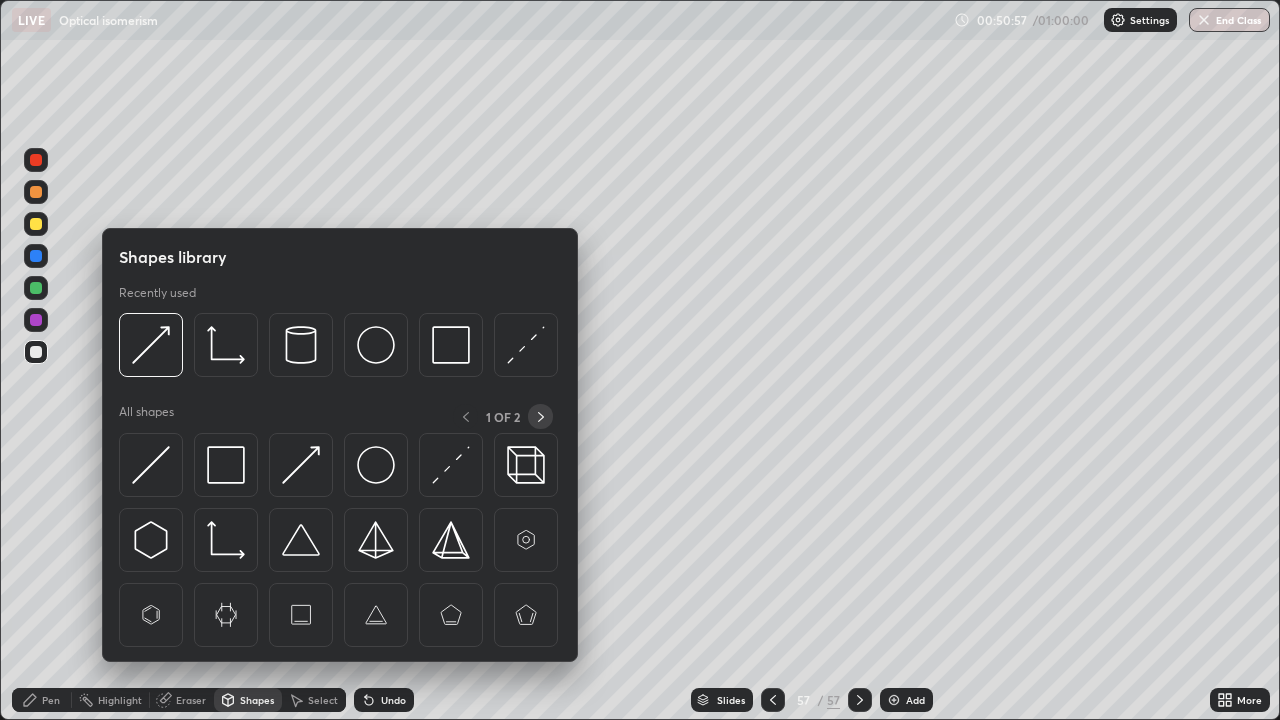 click 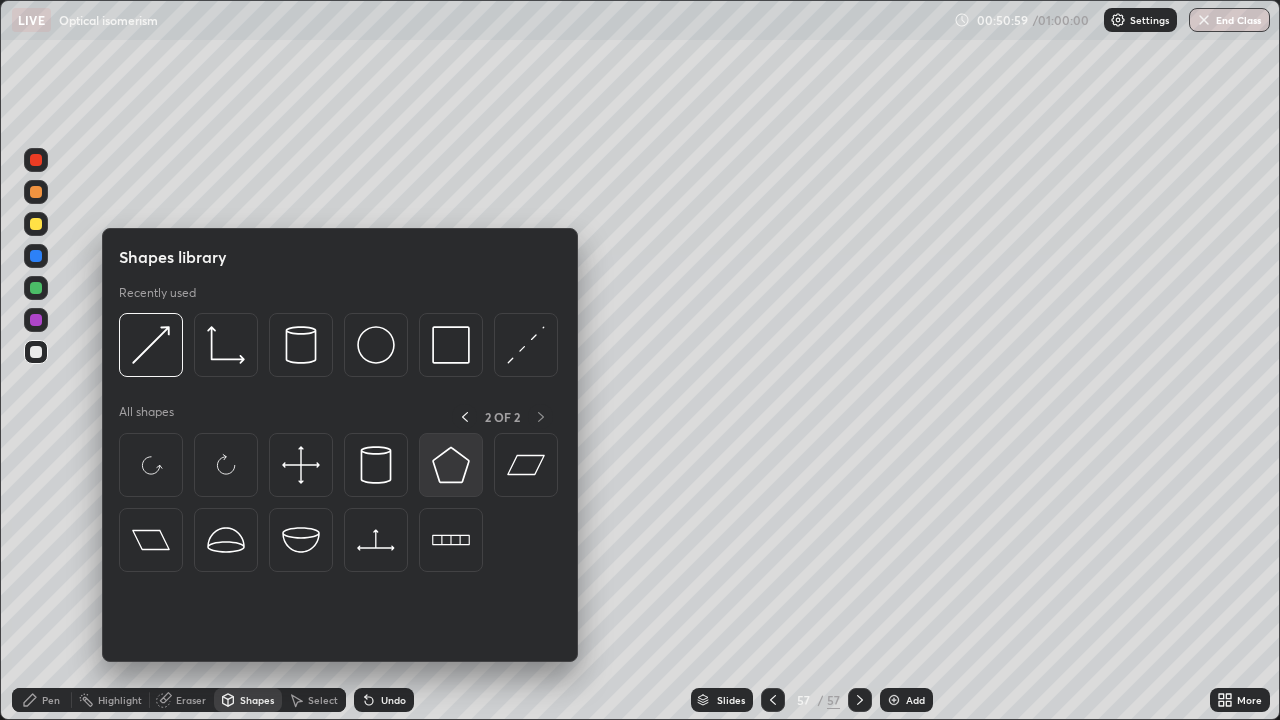 click at bounding box center (451, 465) 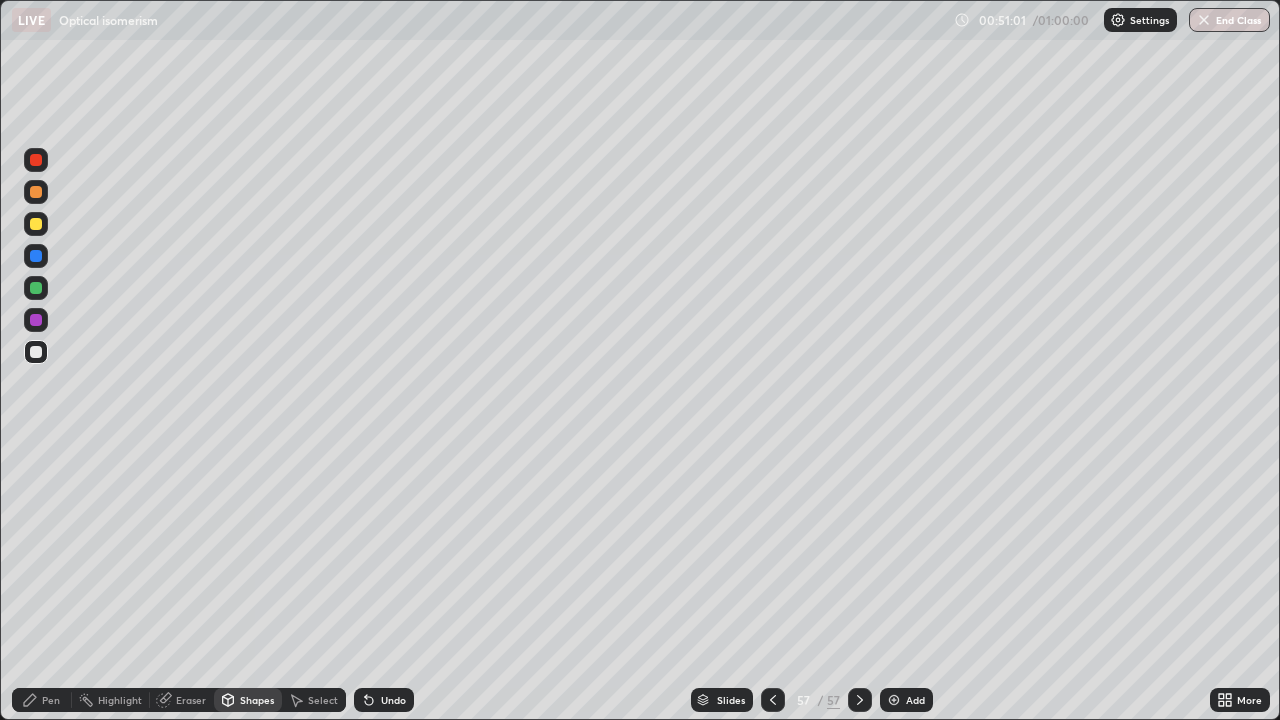click at bounding box center [36, 352] 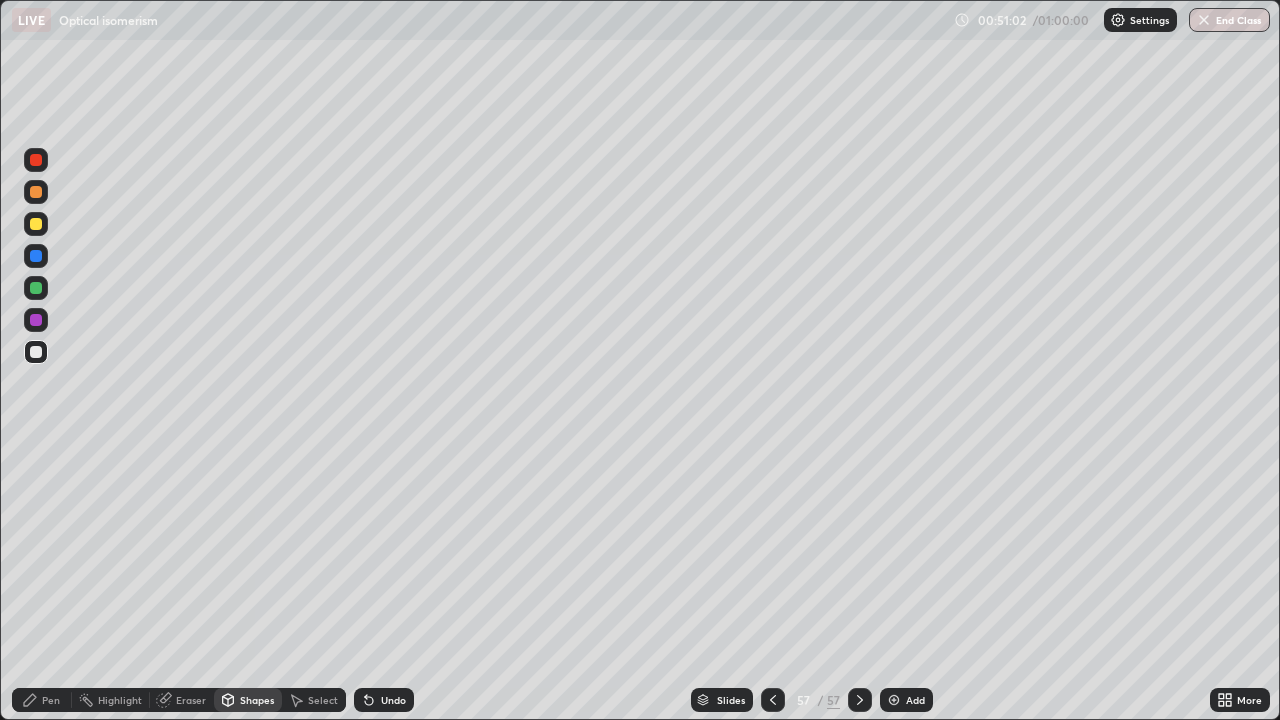 click on "Pen" at bounding box center [42, 700] 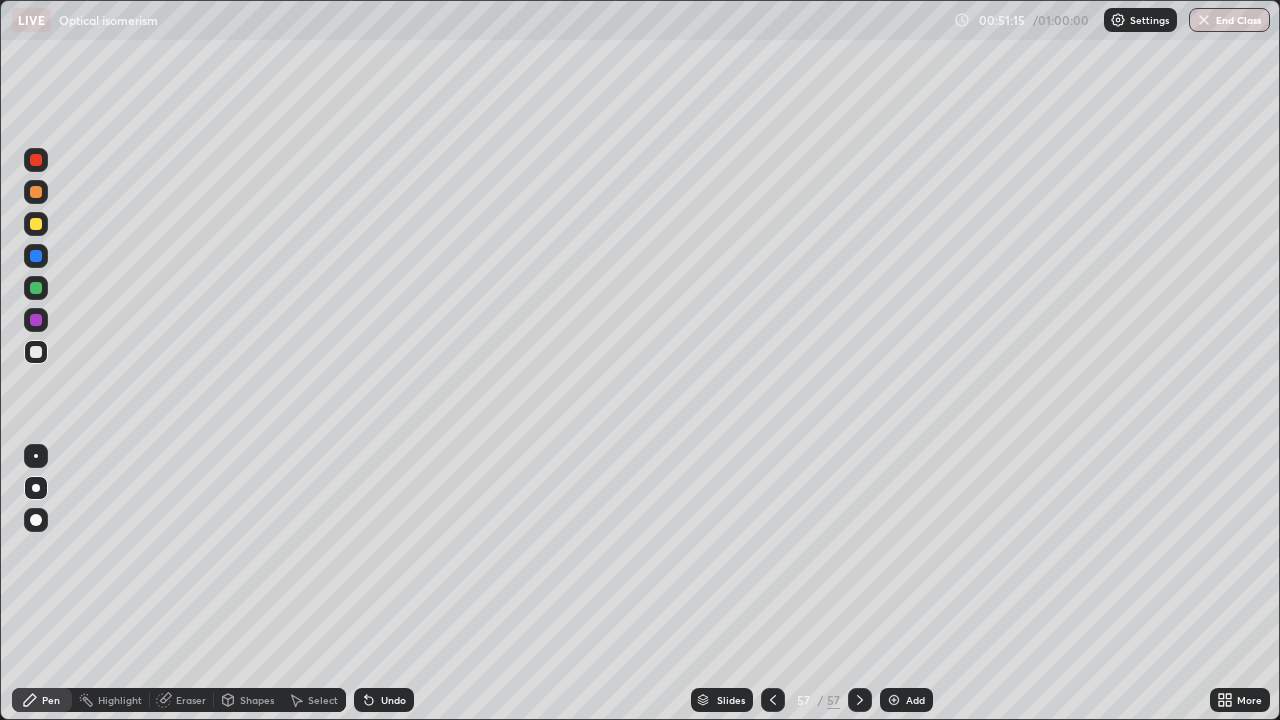 click at bounding box center [36, 224] 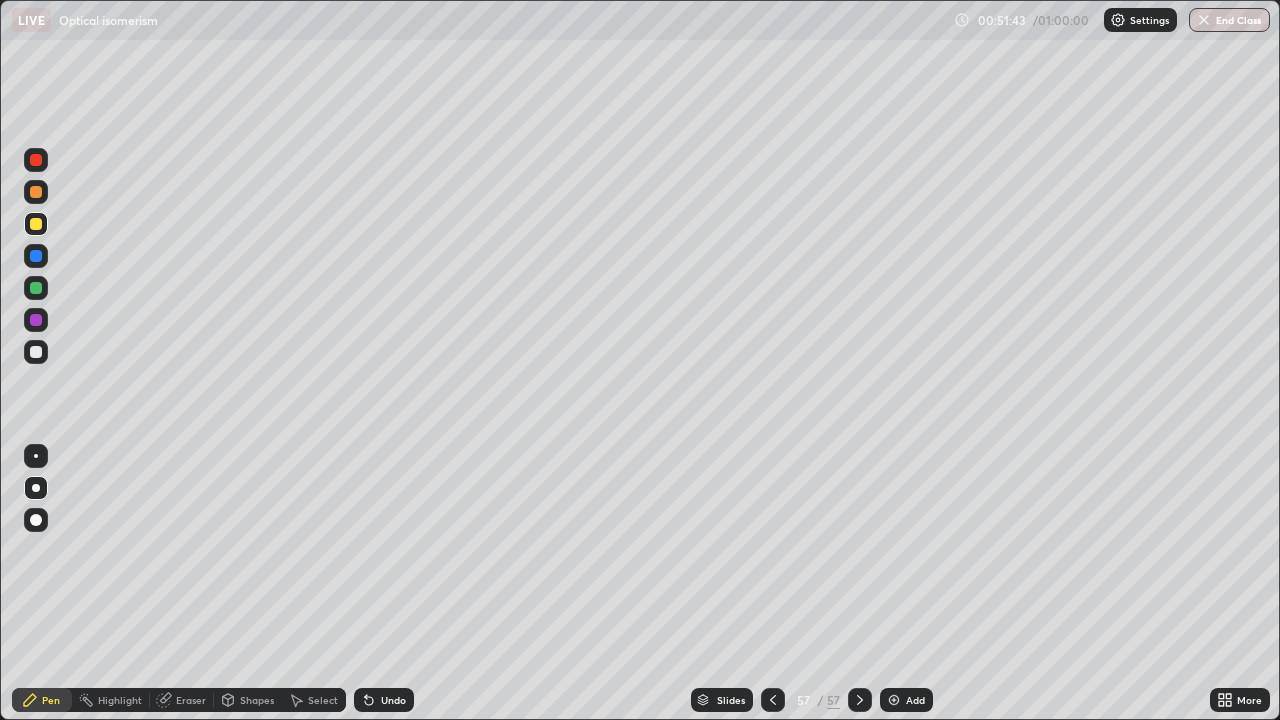 click 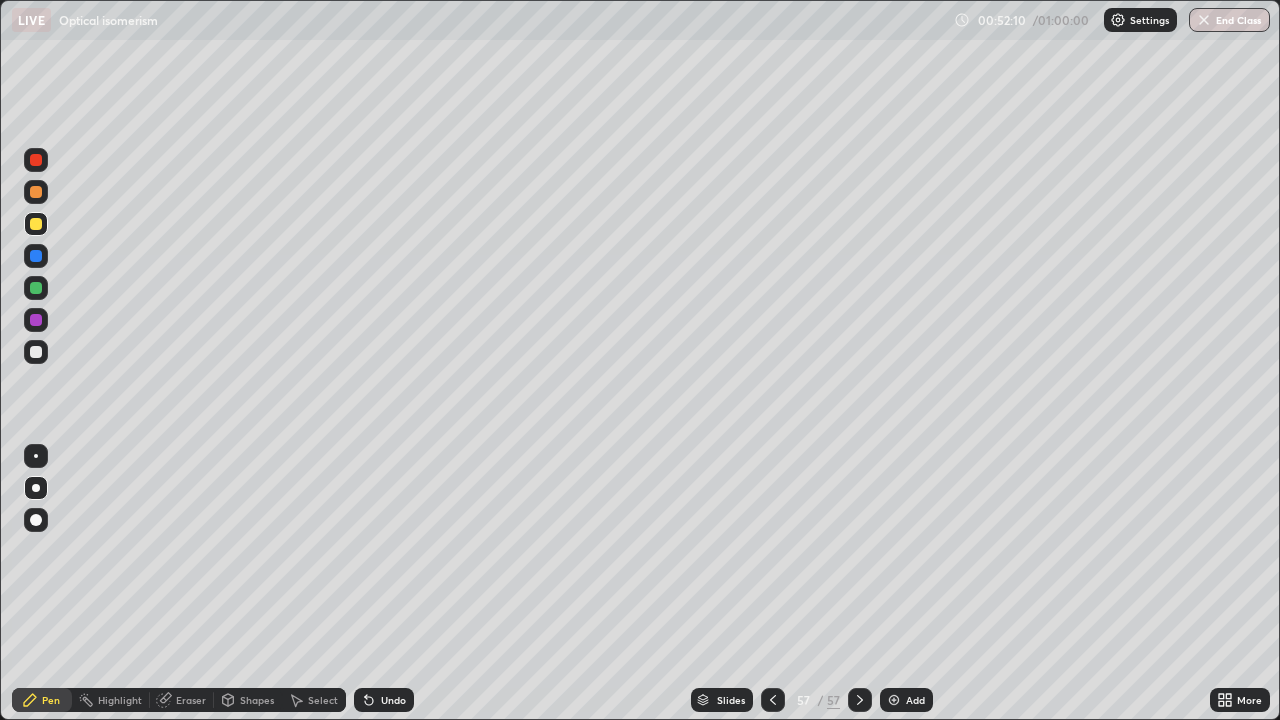 click on "Eraser" at bounding box center [191, 700] 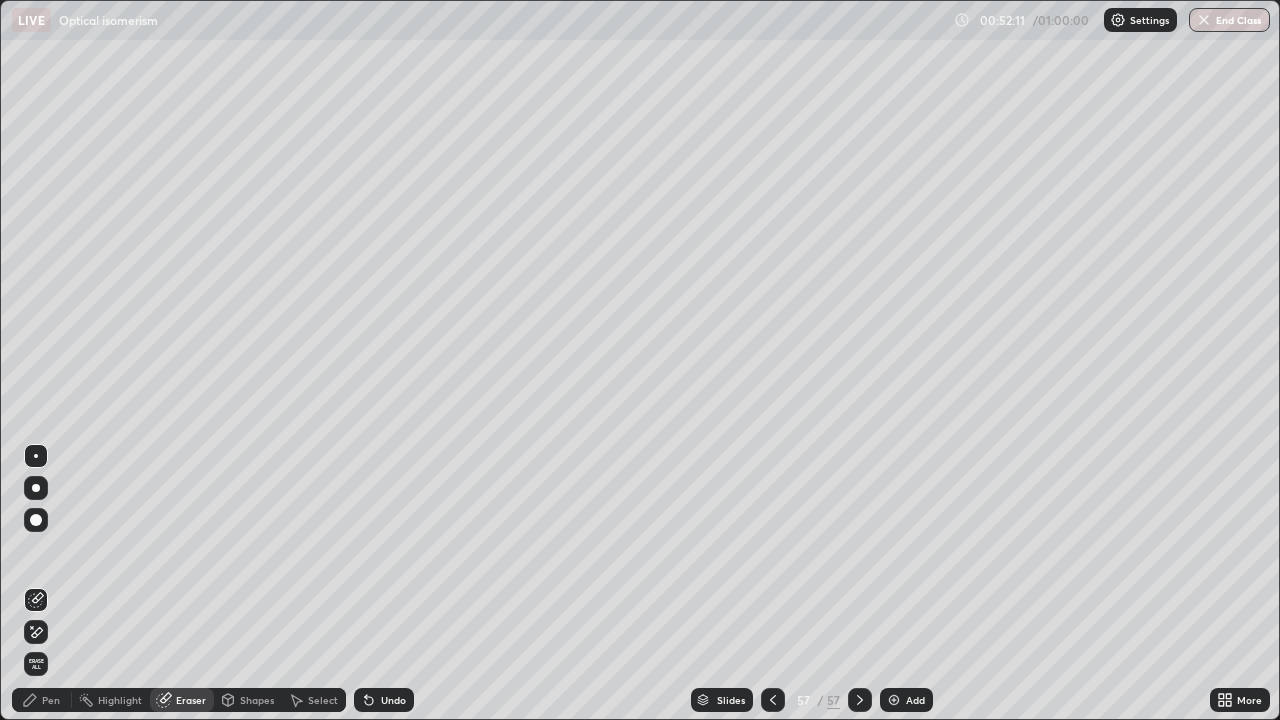 click on "Shapes" at bounding box center [257, 700] 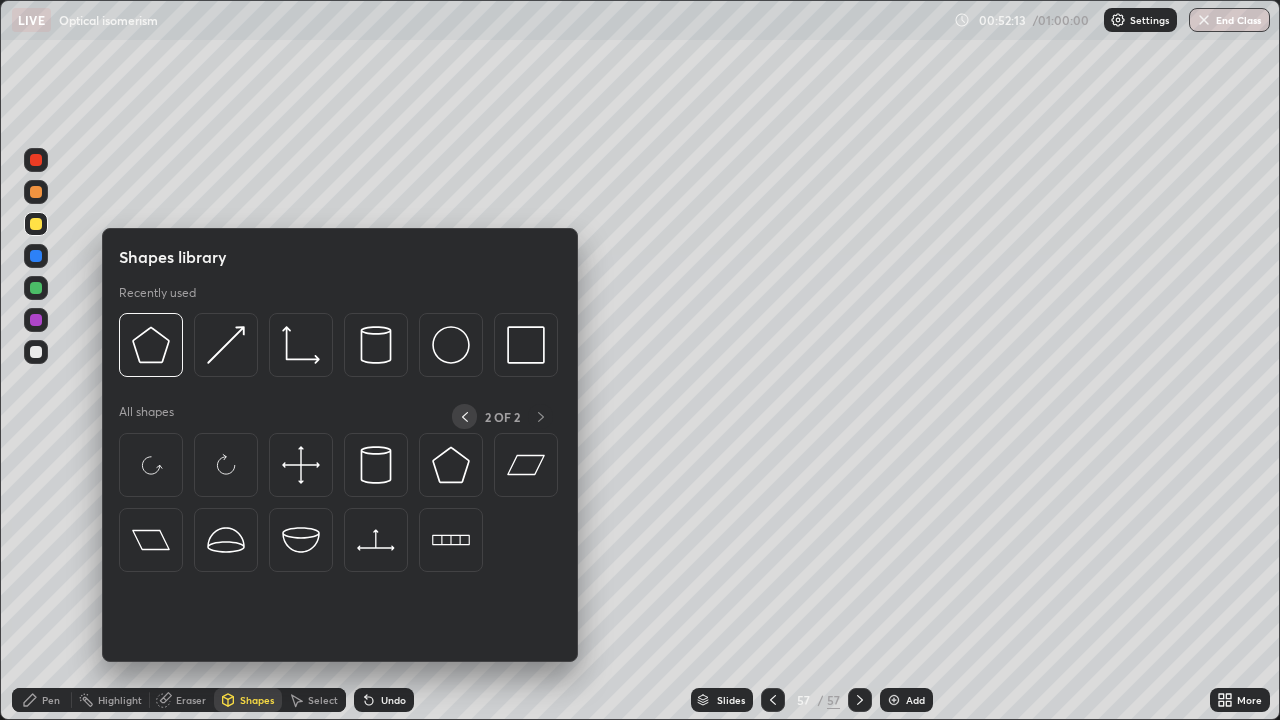 click 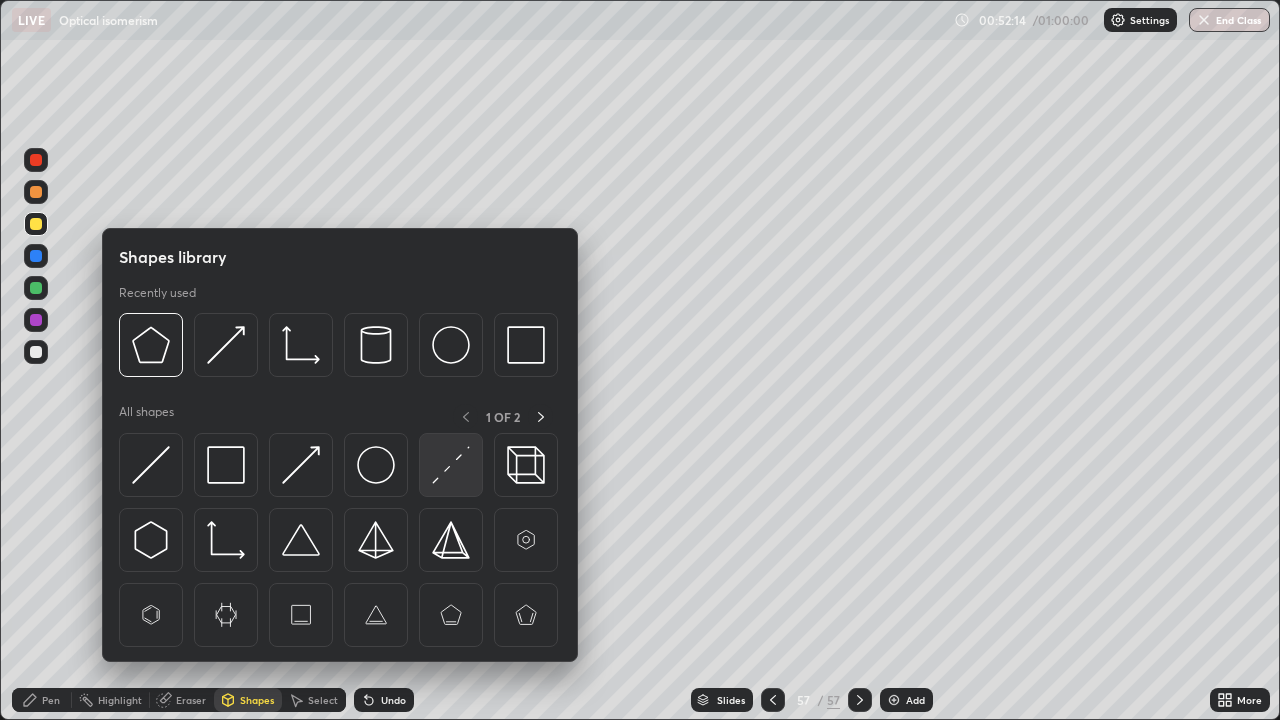 click at bounding box center [451, 465] 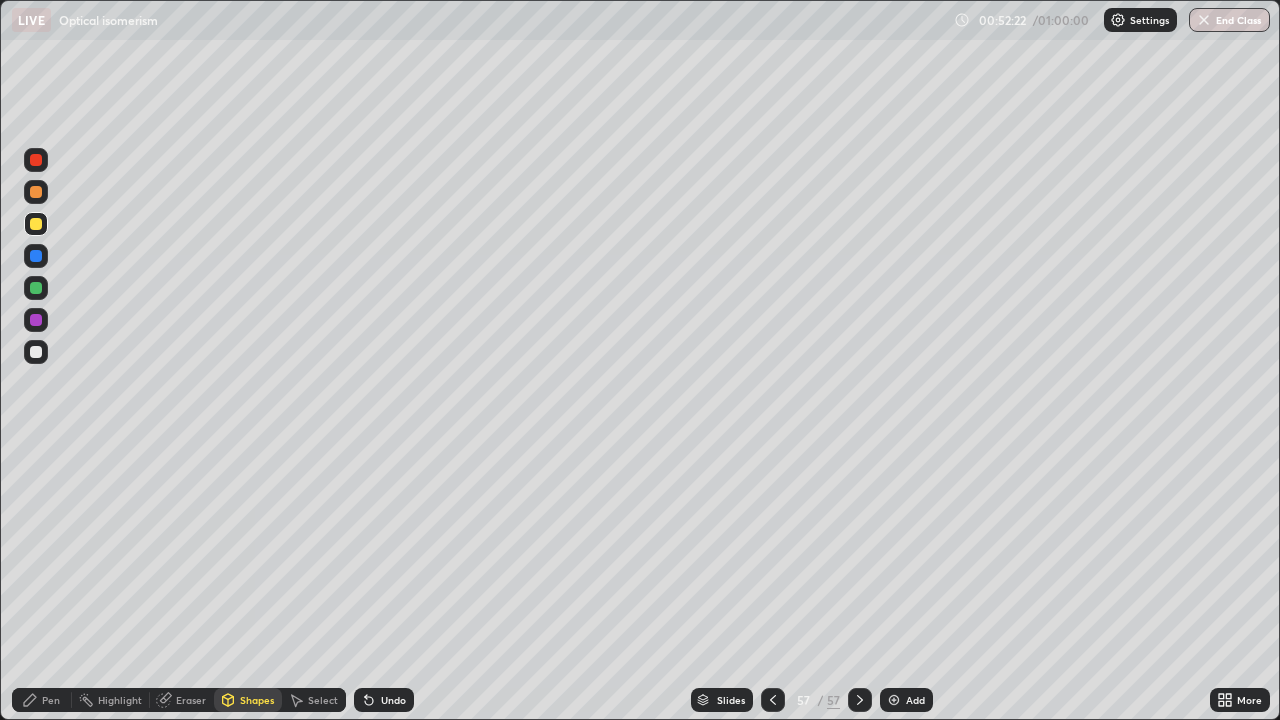 click on "Pen" at bounding box center (42, 700) 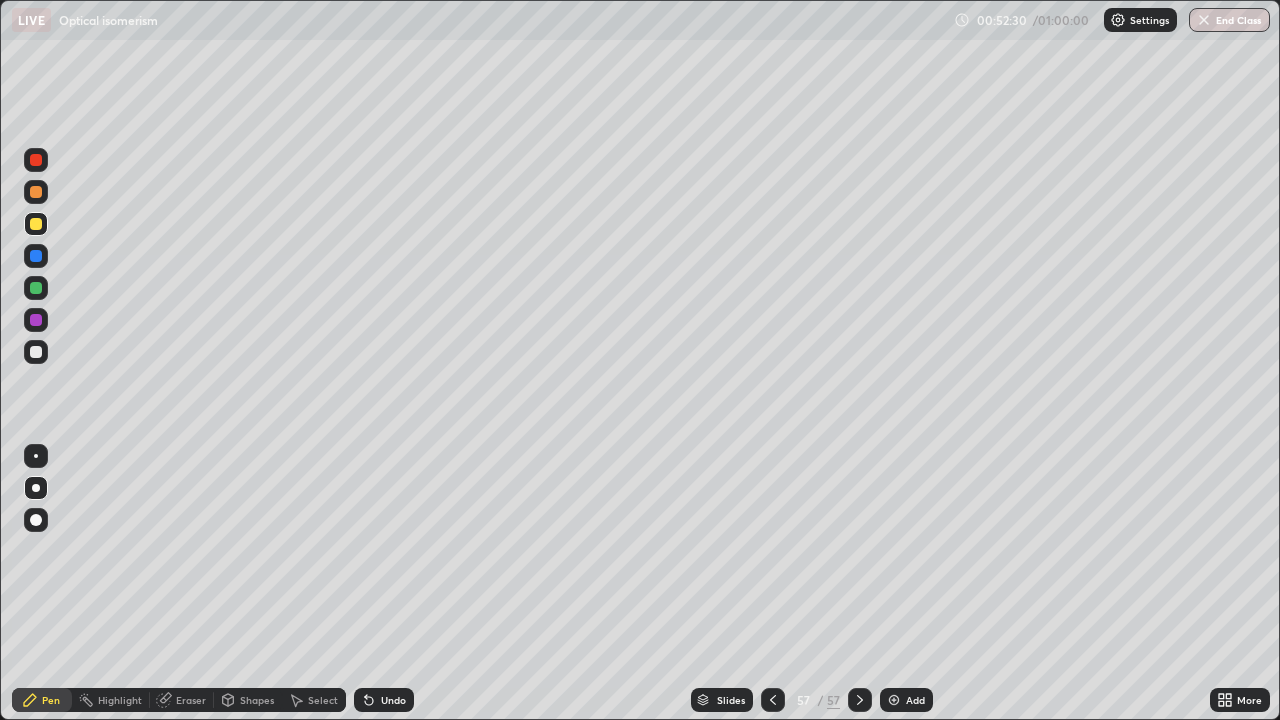 click on "Eraser" at bounding box center (191, 700) 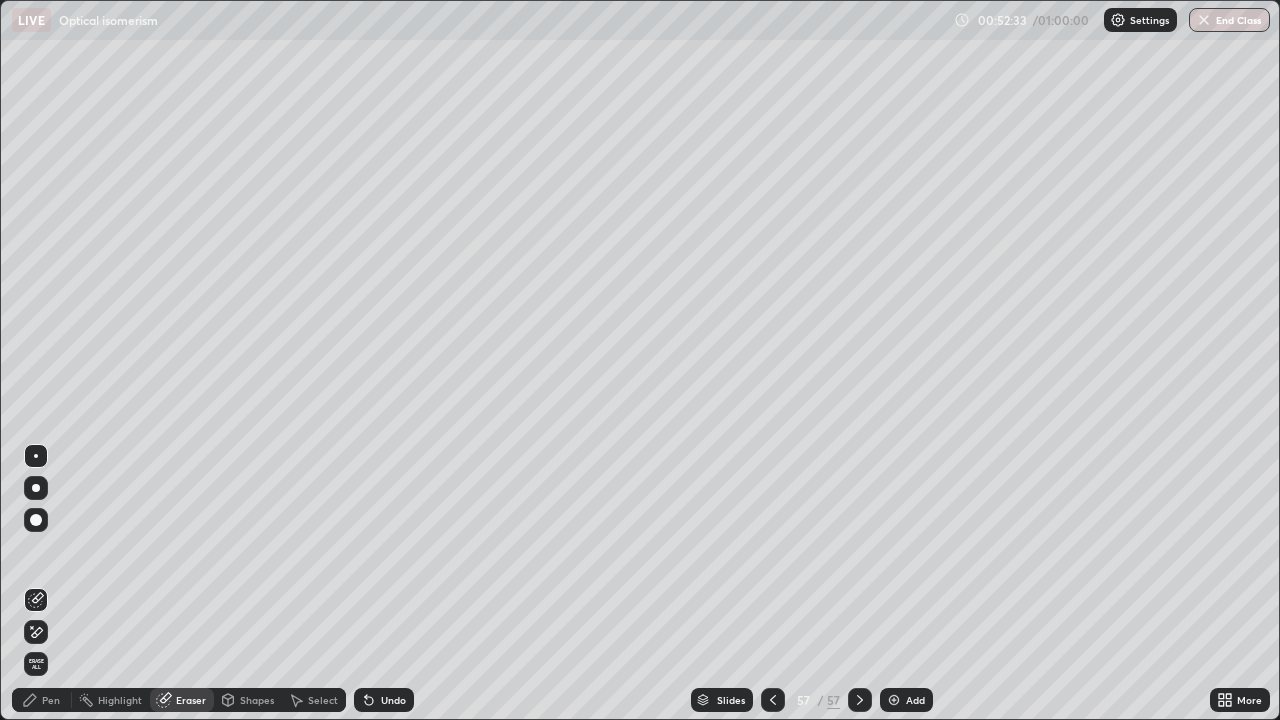 click on "Pen" at bounding box center (51, 700) 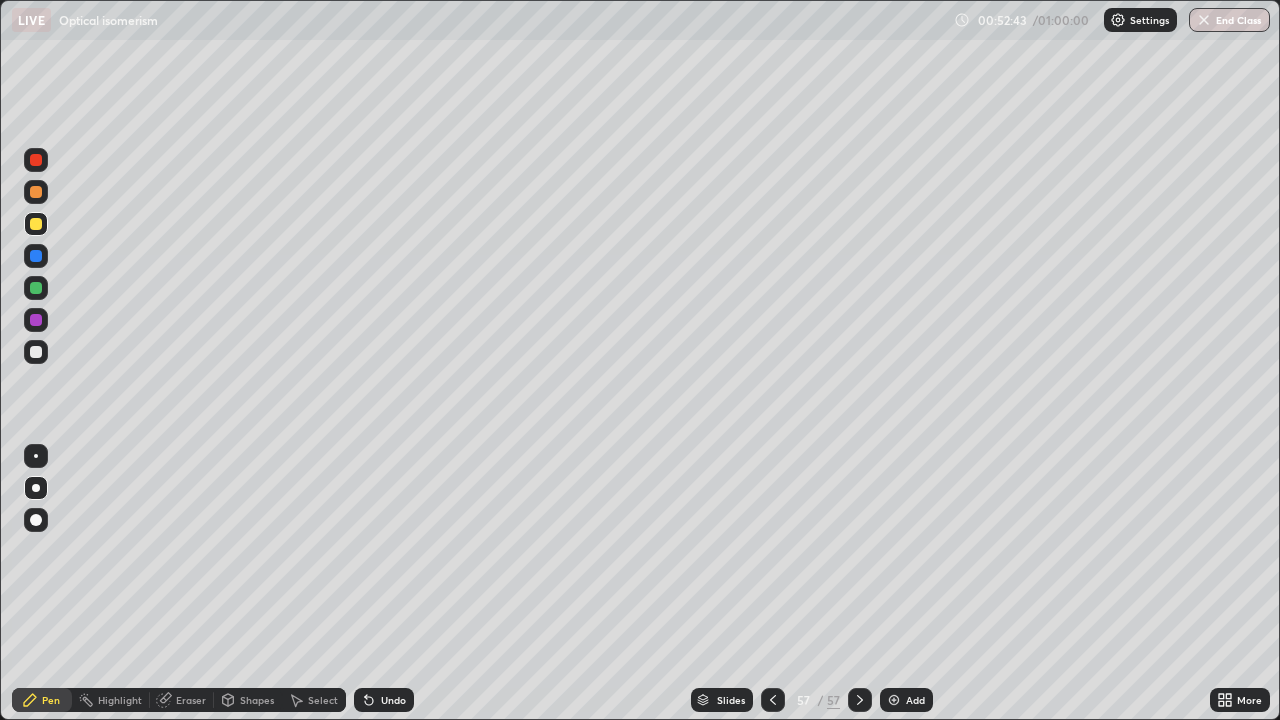 click on "Undo" at bounding box center [384, 700] 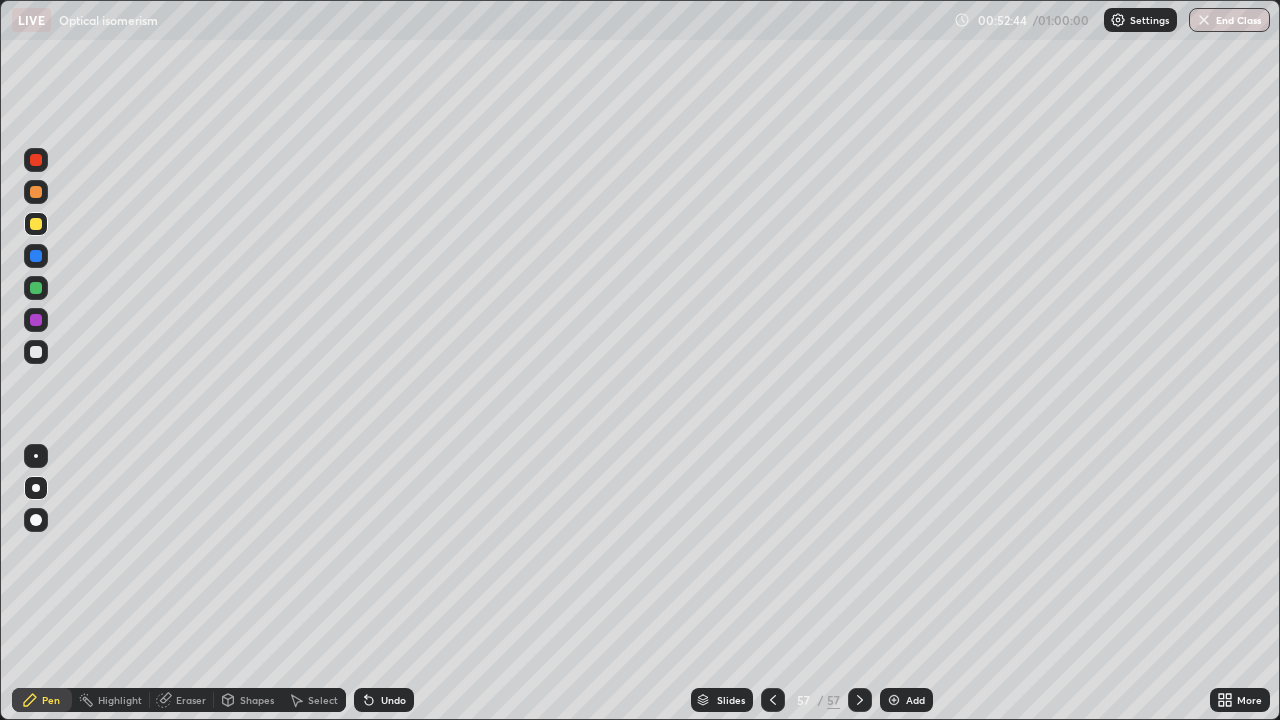 click on "Undo" at bounding box center (384, 700) 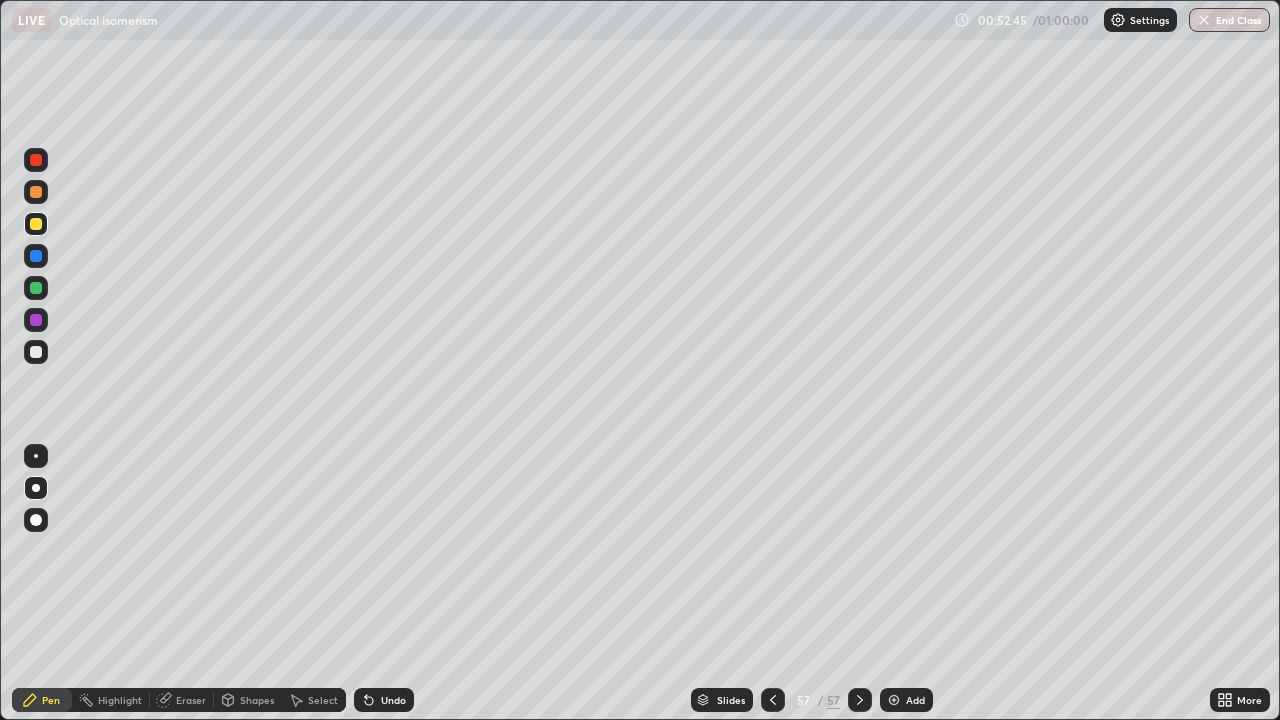 click on "Undo" at bounding box center [393, 700] 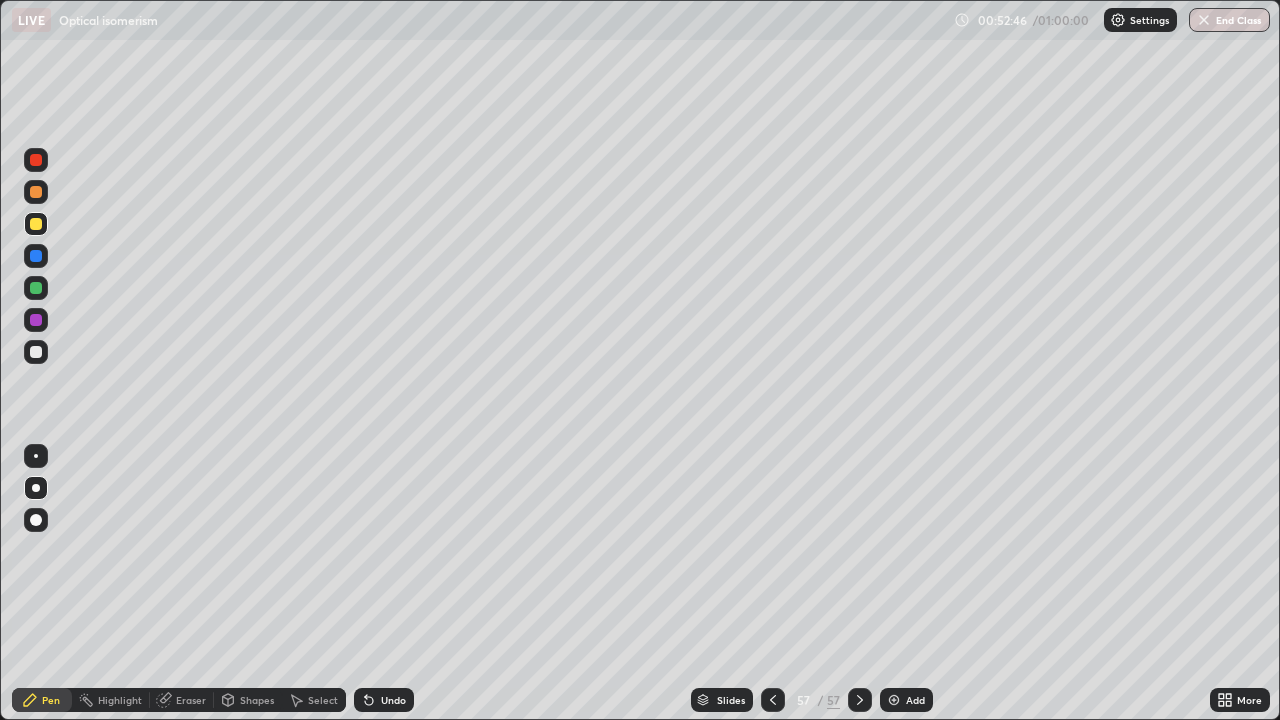 click on "Undo" at bounding box center (393, 700) 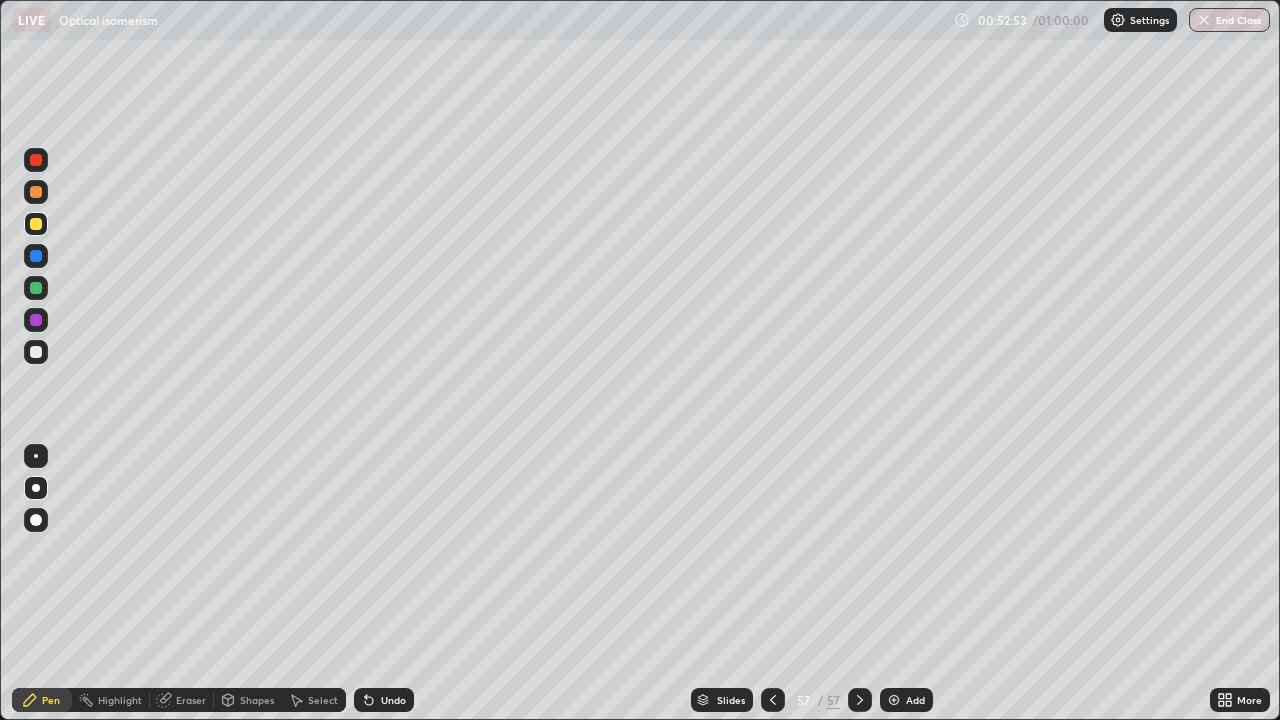 click at bounding box center [36, 352] 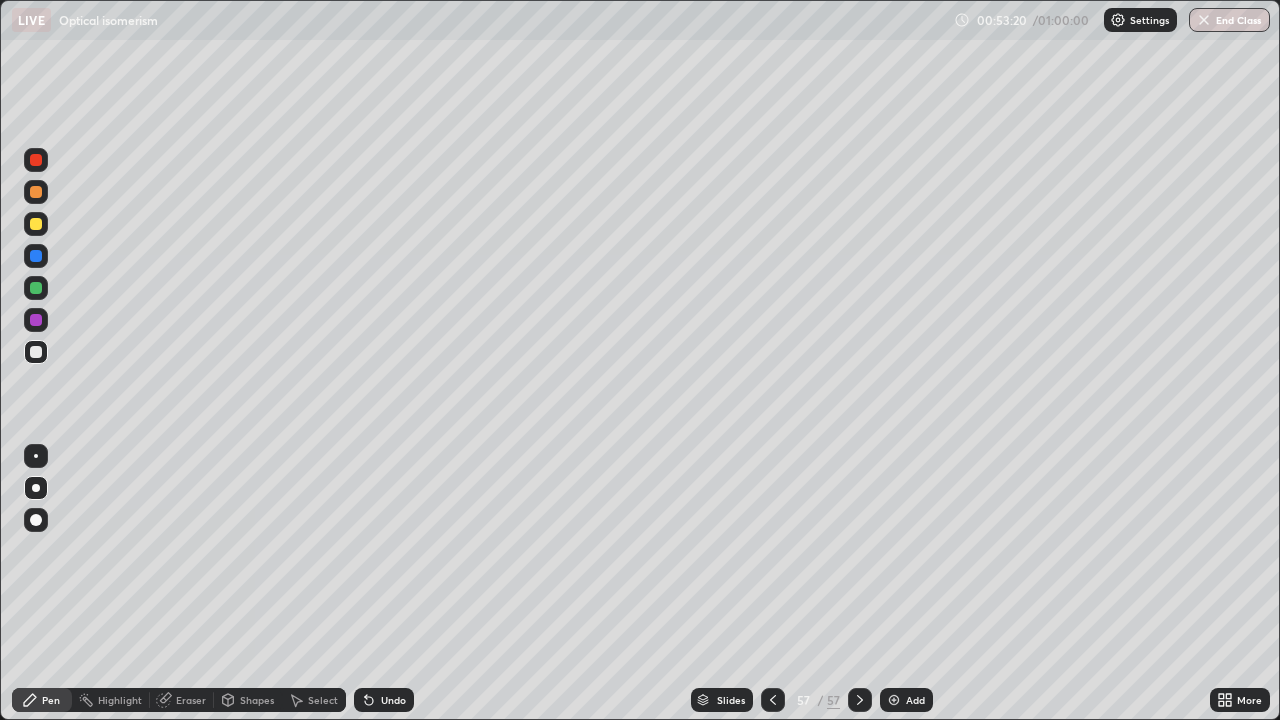 click on "Undo" at bounding box center (384, 700) 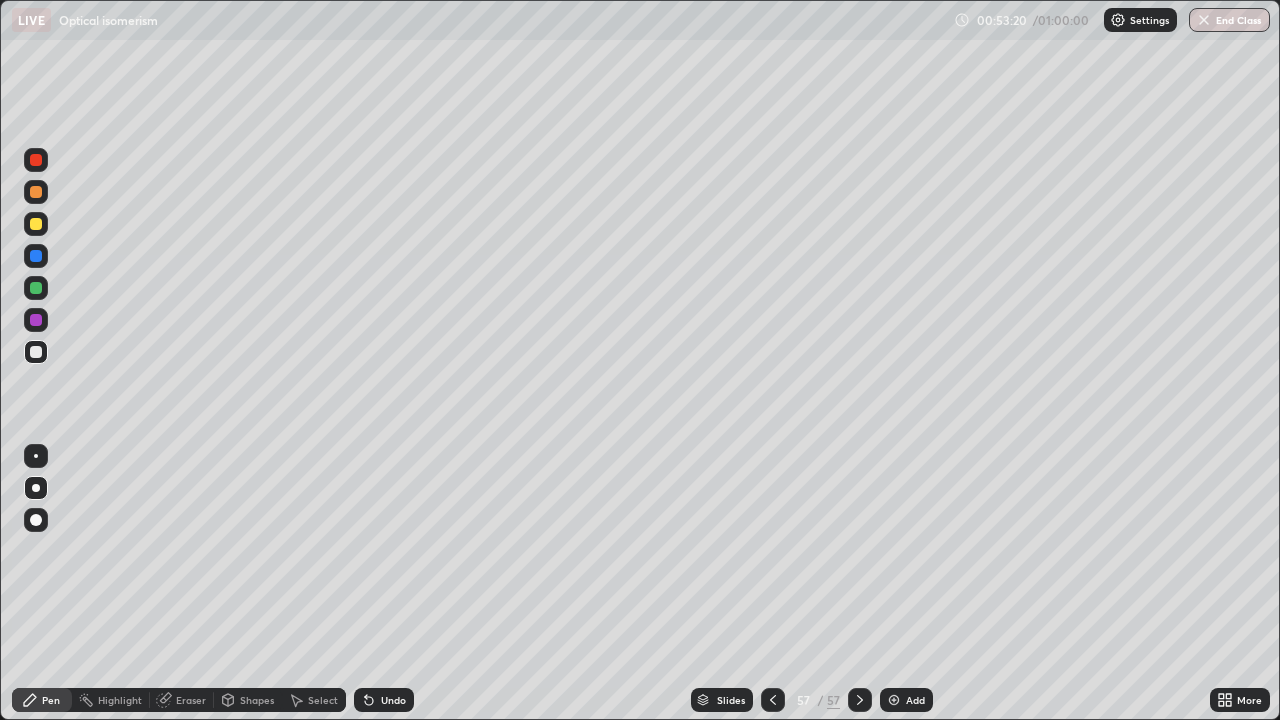 click on "Undo" at bounding box center [384, 700] 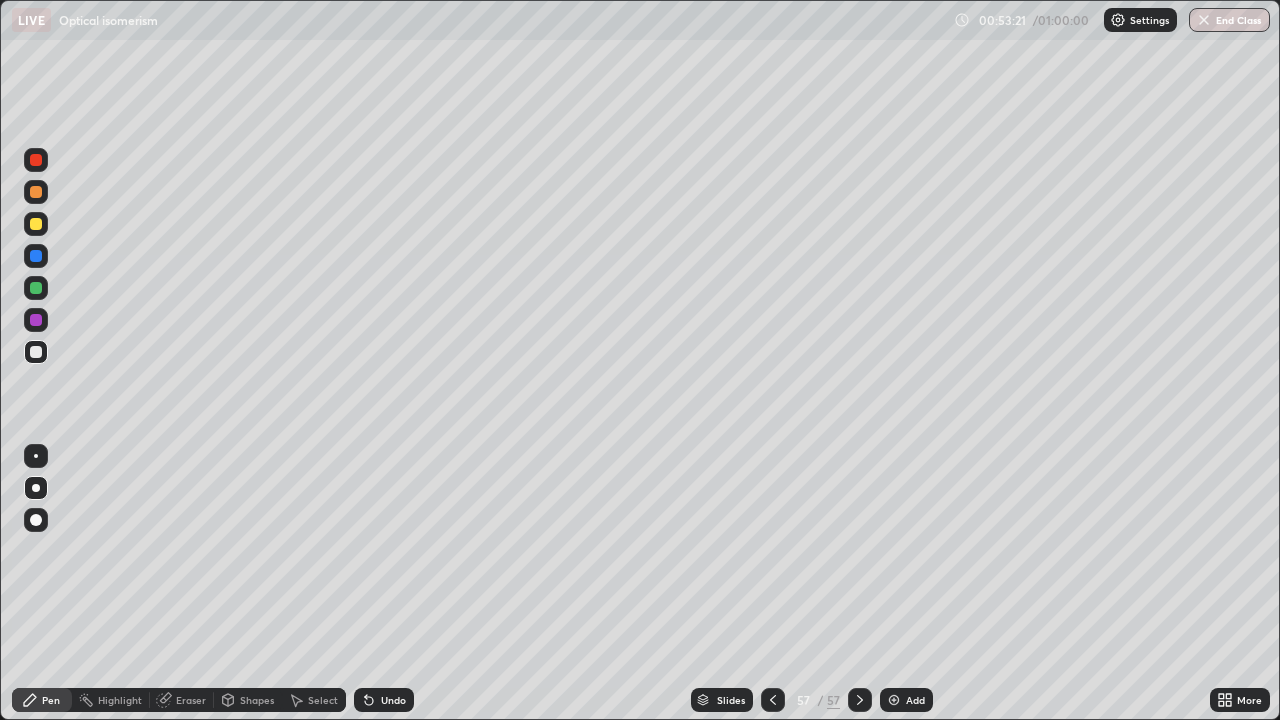 click on "Undo" at bounding box center (384, 700) 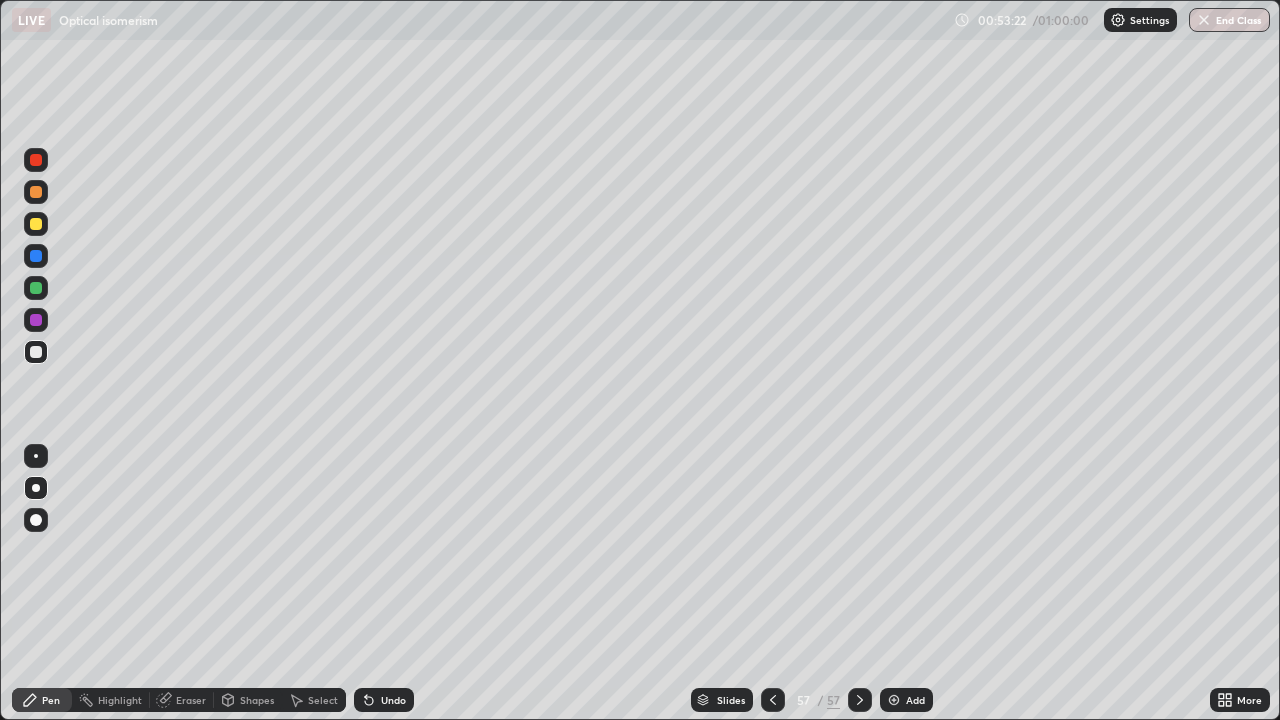 click on "Undo" at bounding box center [384, 700] 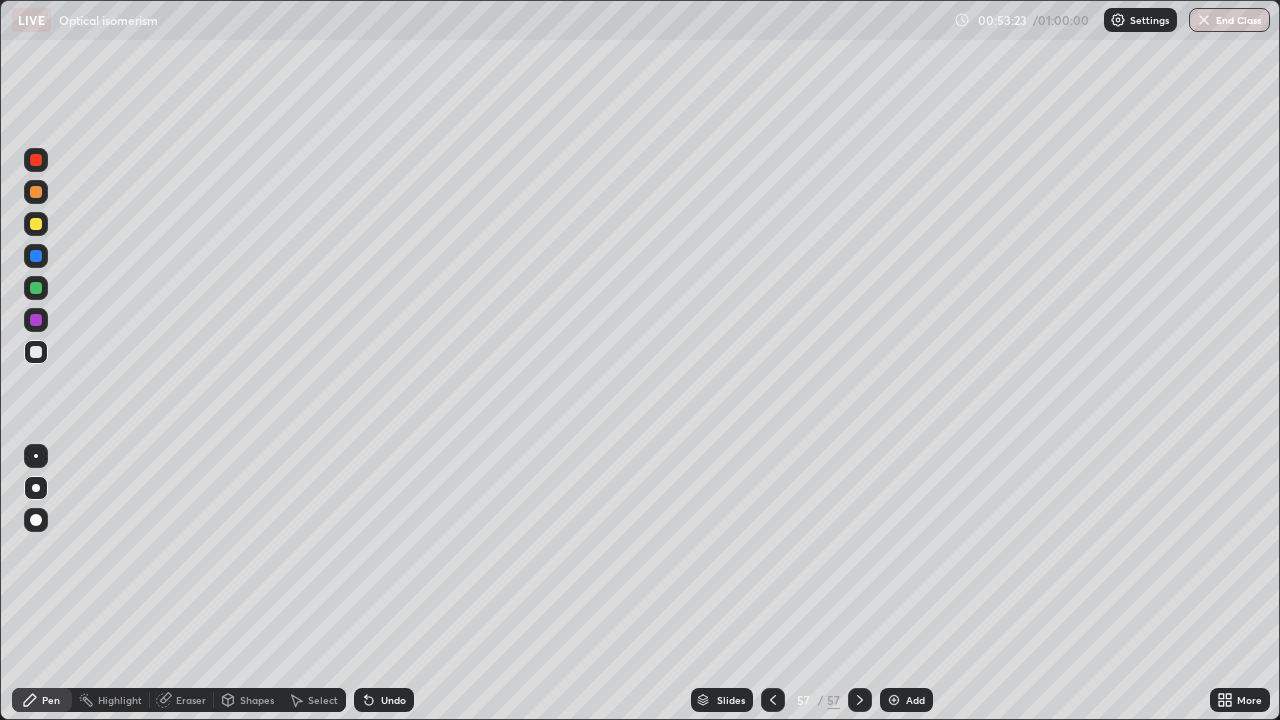 click 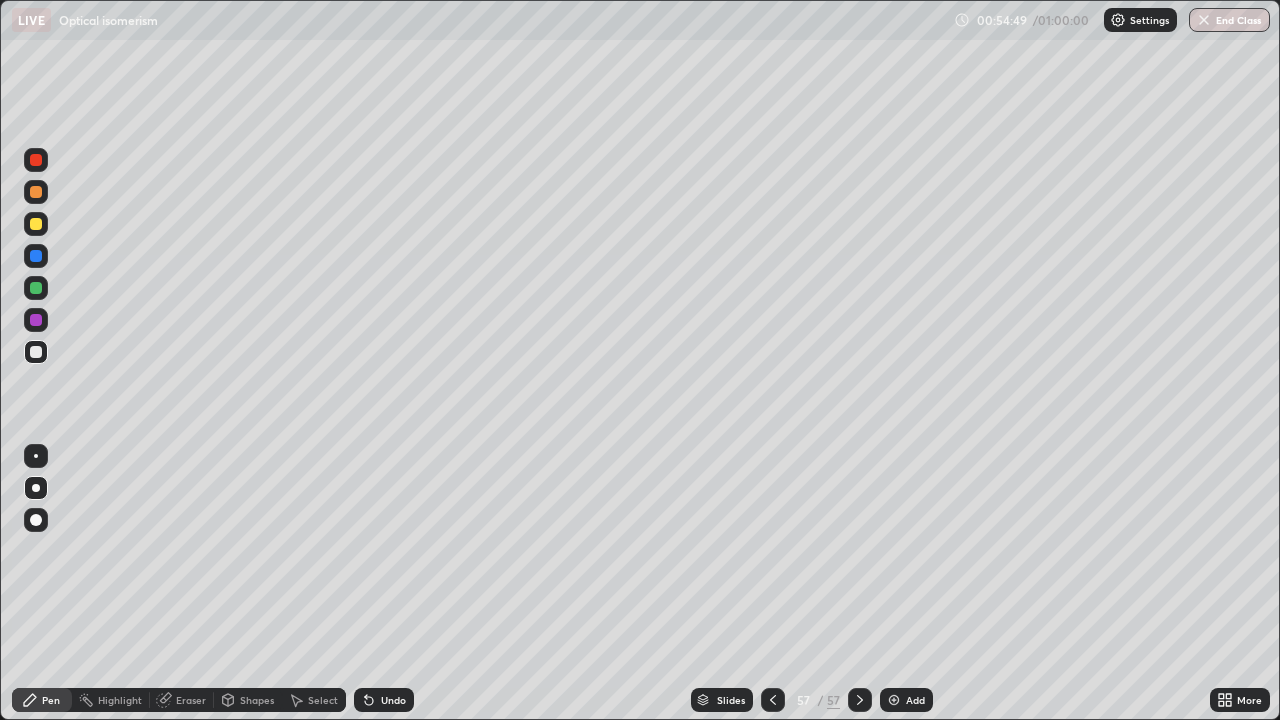 click on "Select" at bounding box center [323, 700] 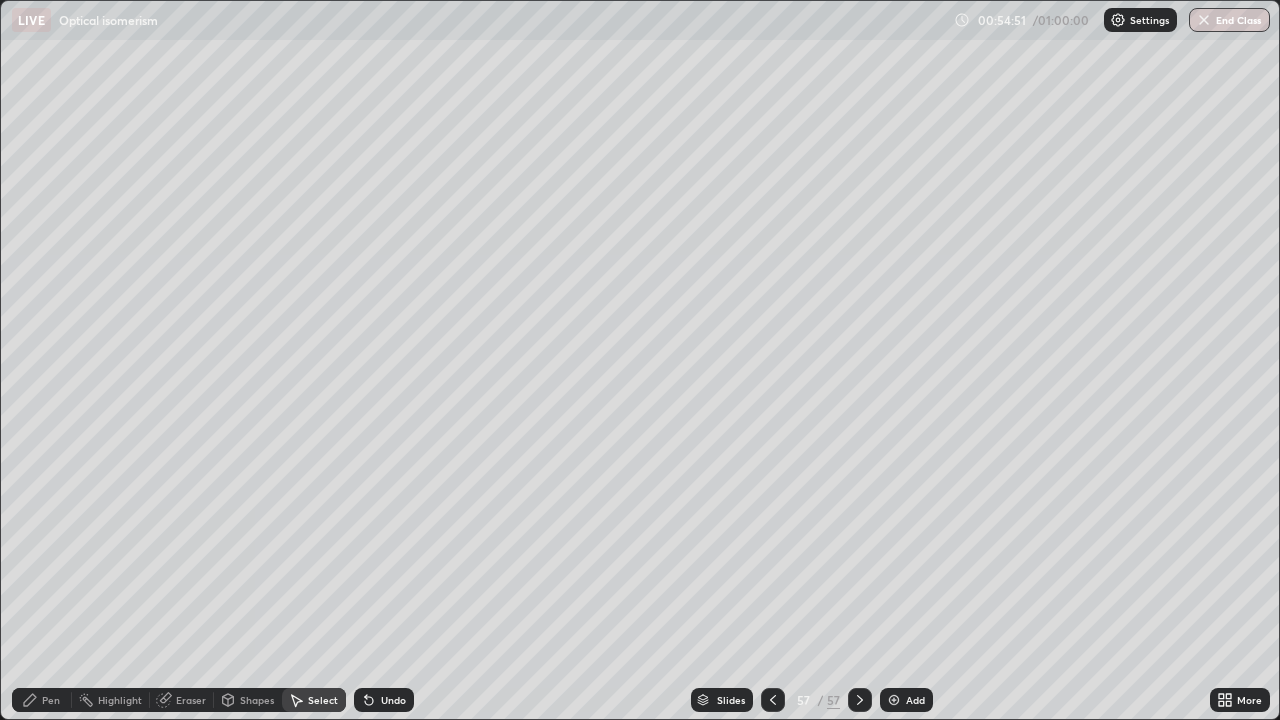 click on "Shapes" at bounding box center (257, 700) 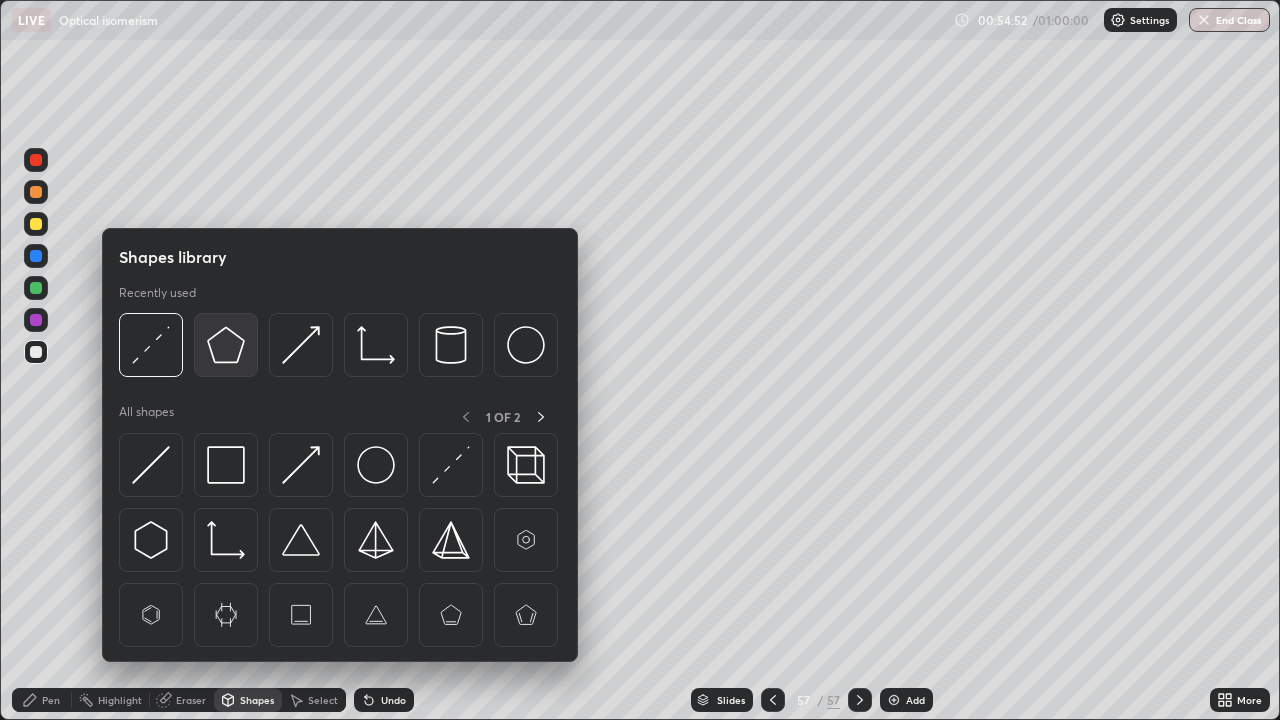 click at bounding box center [226, 345] 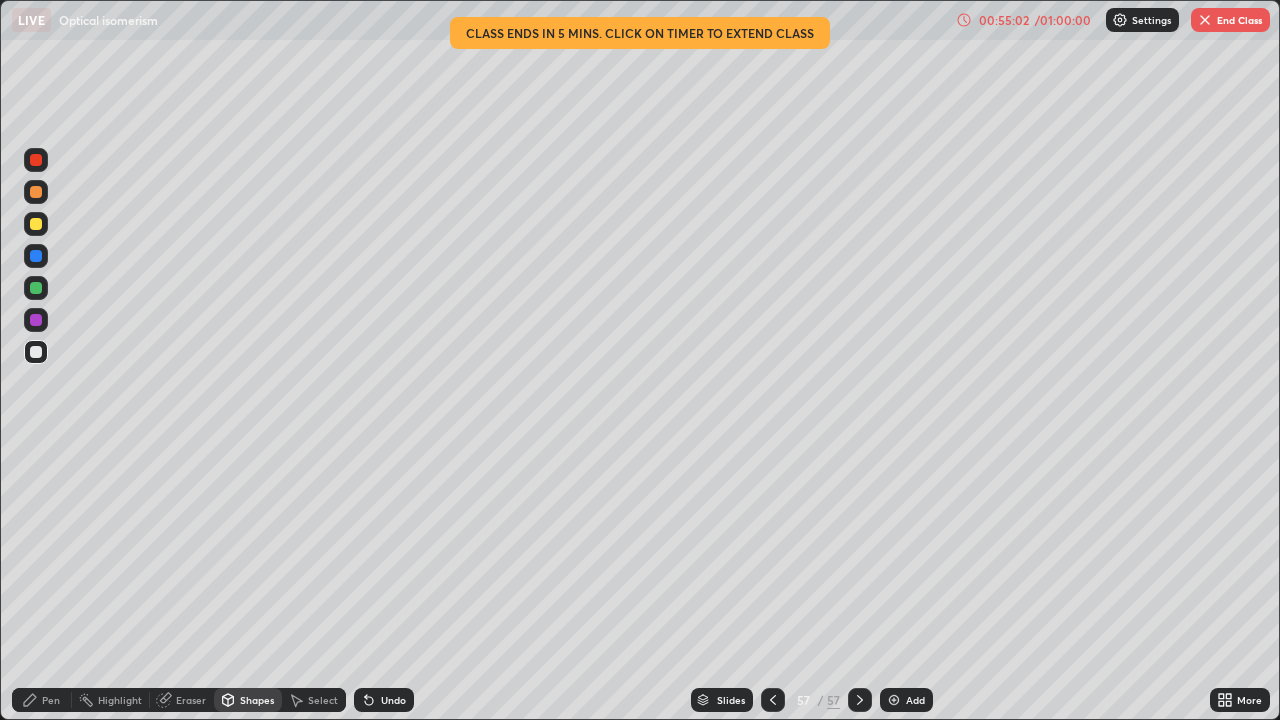 click on "Pen" at bounding box center [51, 700] 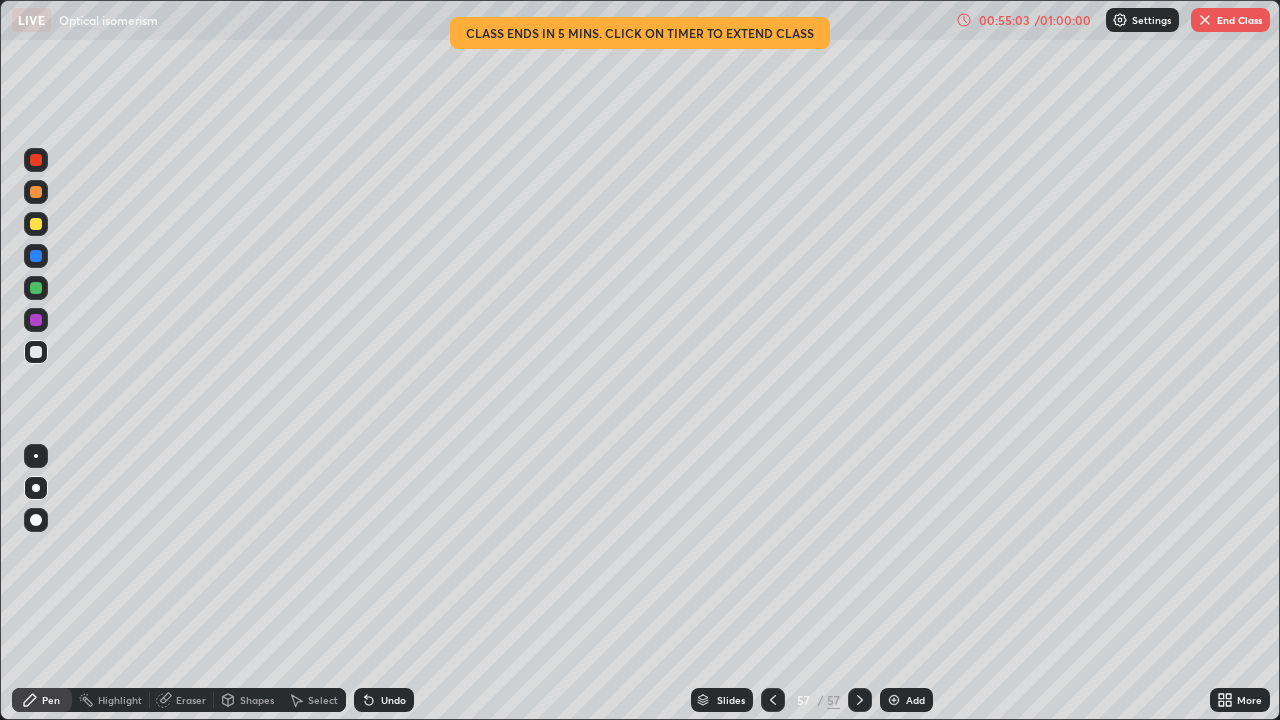 click at bounding box center [36, 352] 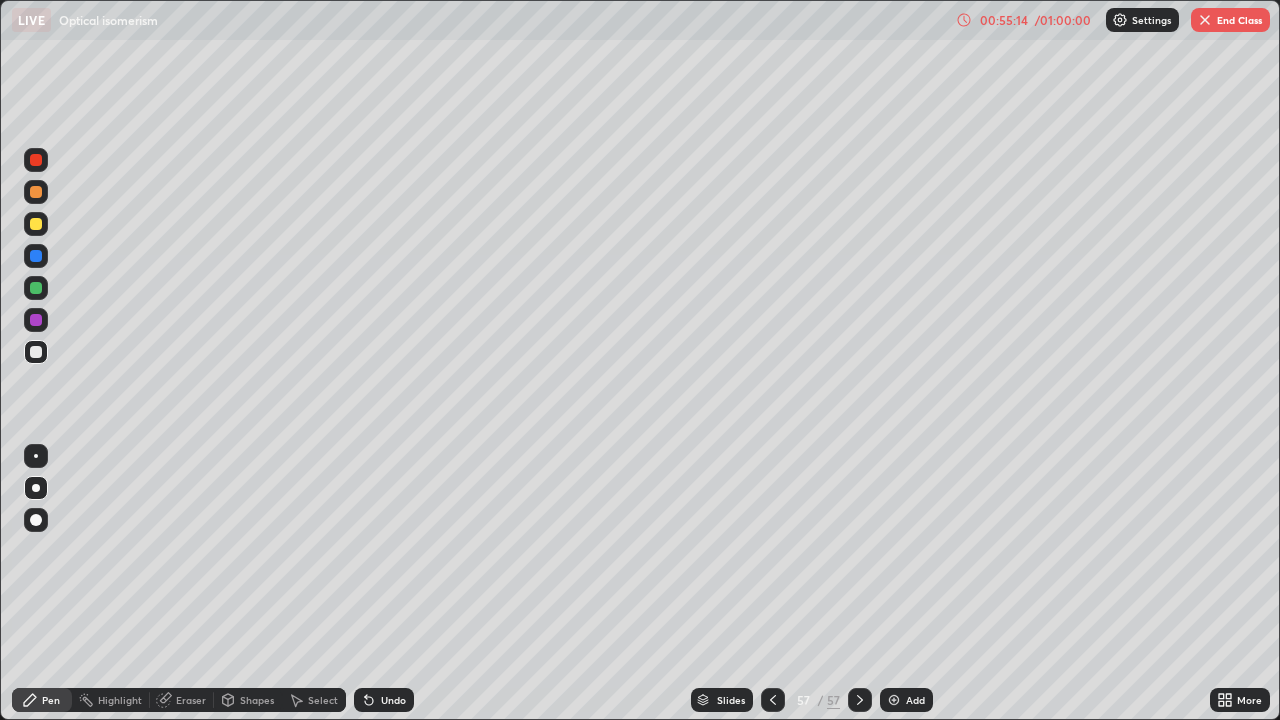 click on "Undo" at bounding box center [393, 700] 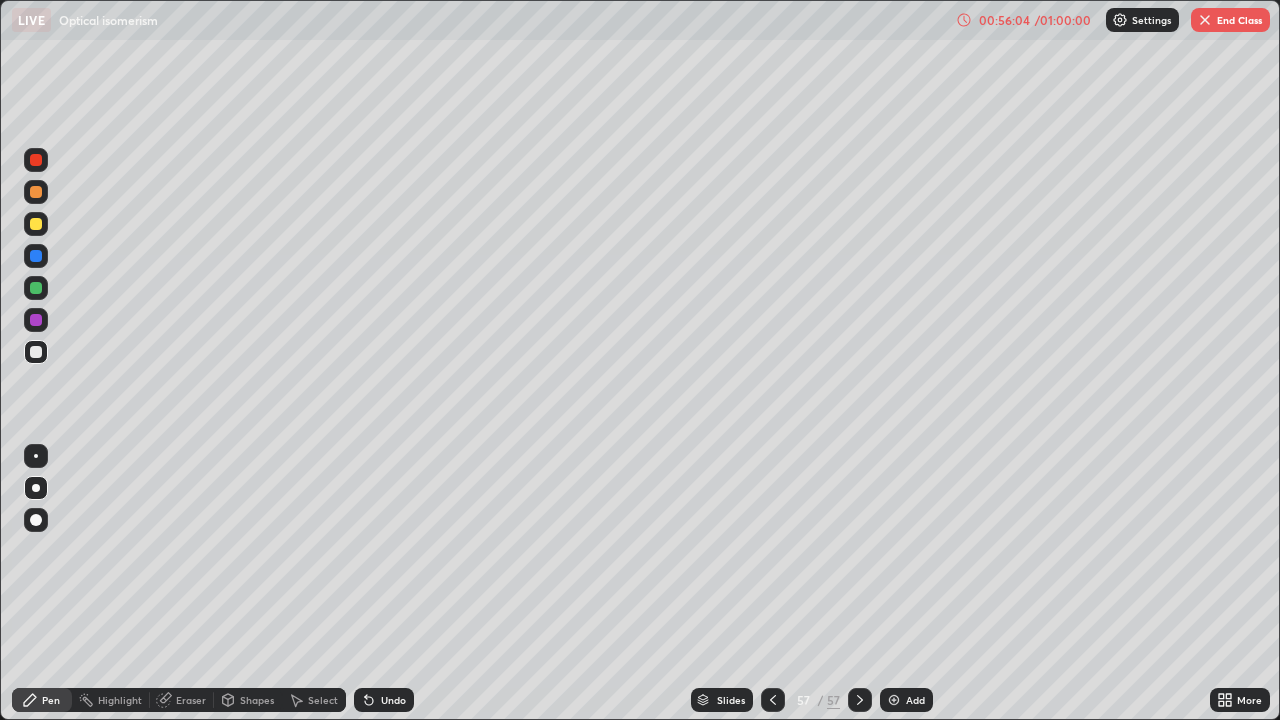 click at bounding box center [36, 288] 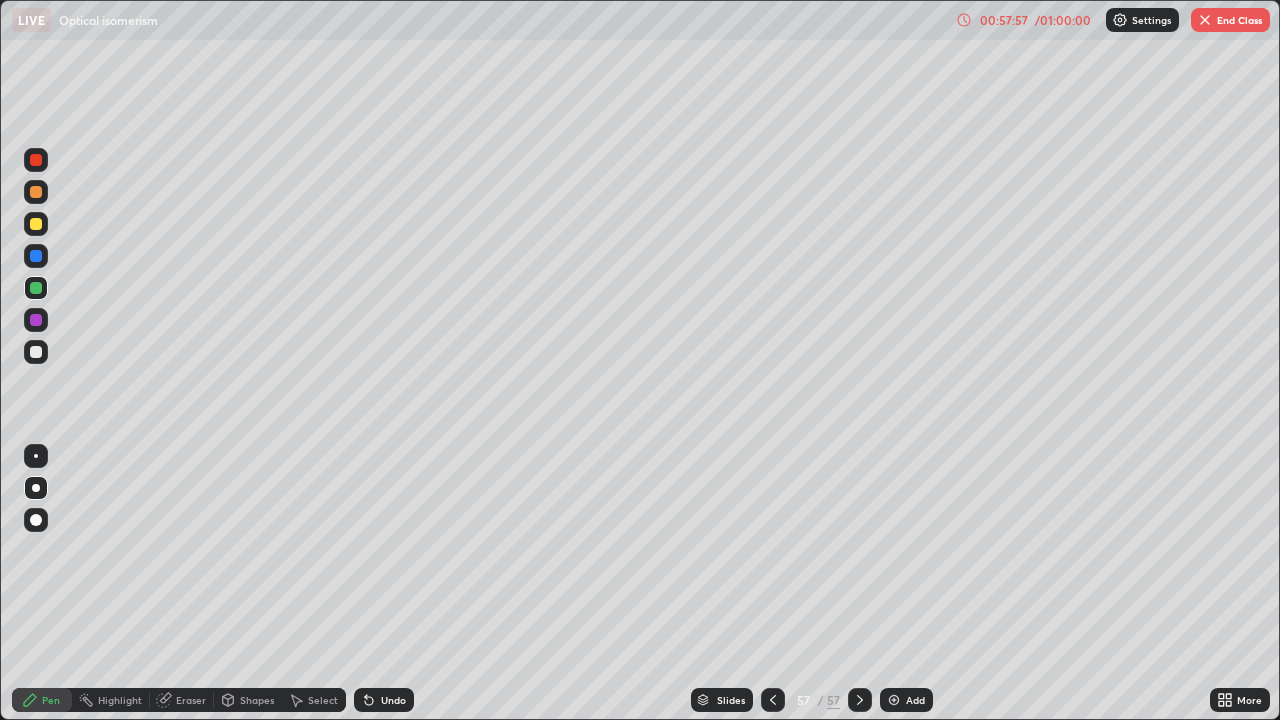click on "End Class" at bounding box center [1230, 20] 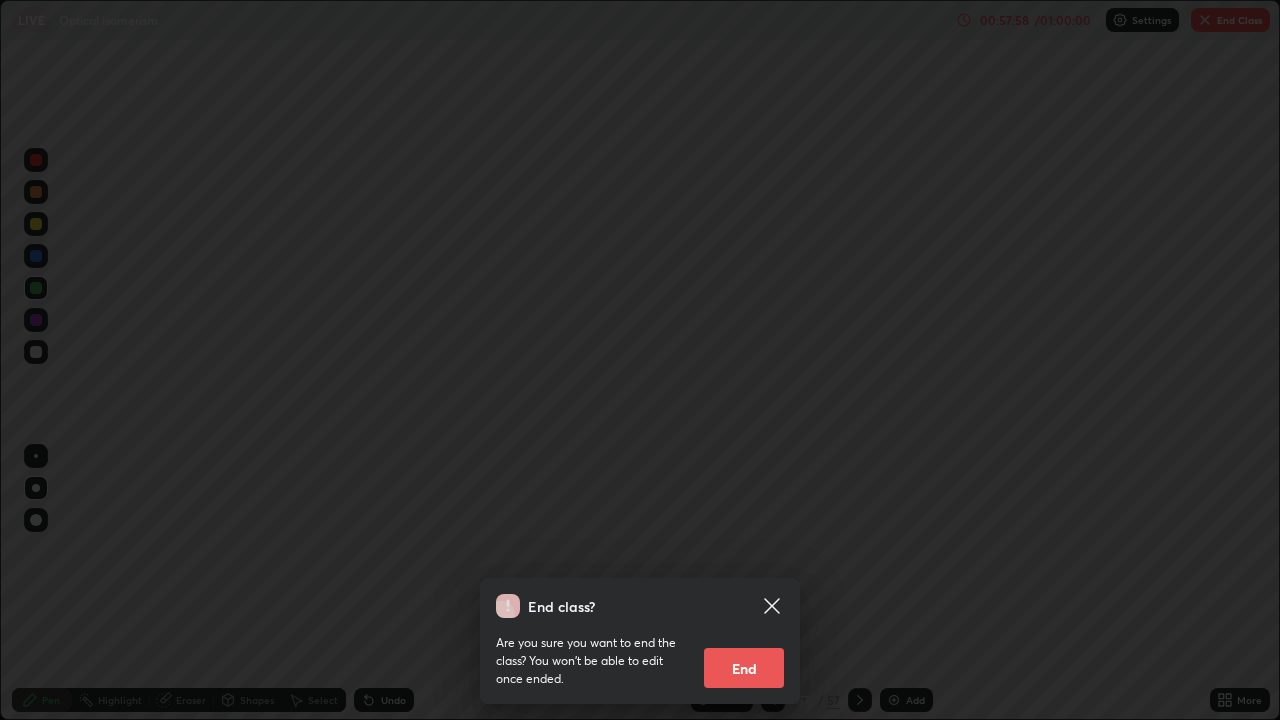 click on "End" at bounding box center (744, 668) 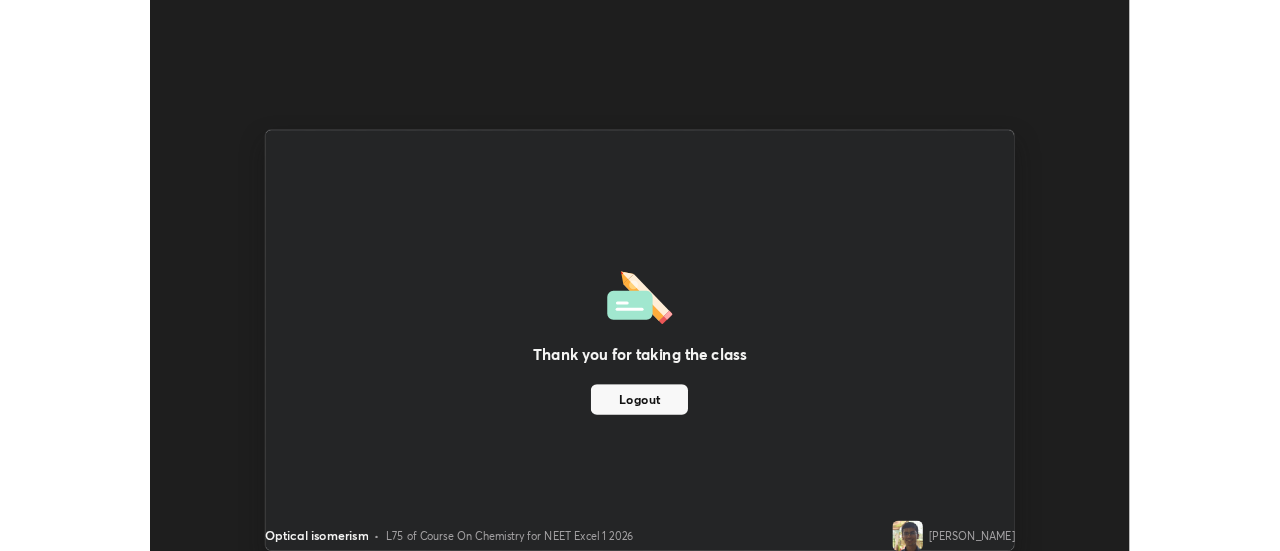 scroll, scrollTop: 551, scrollLeft: 1280, axis: both 